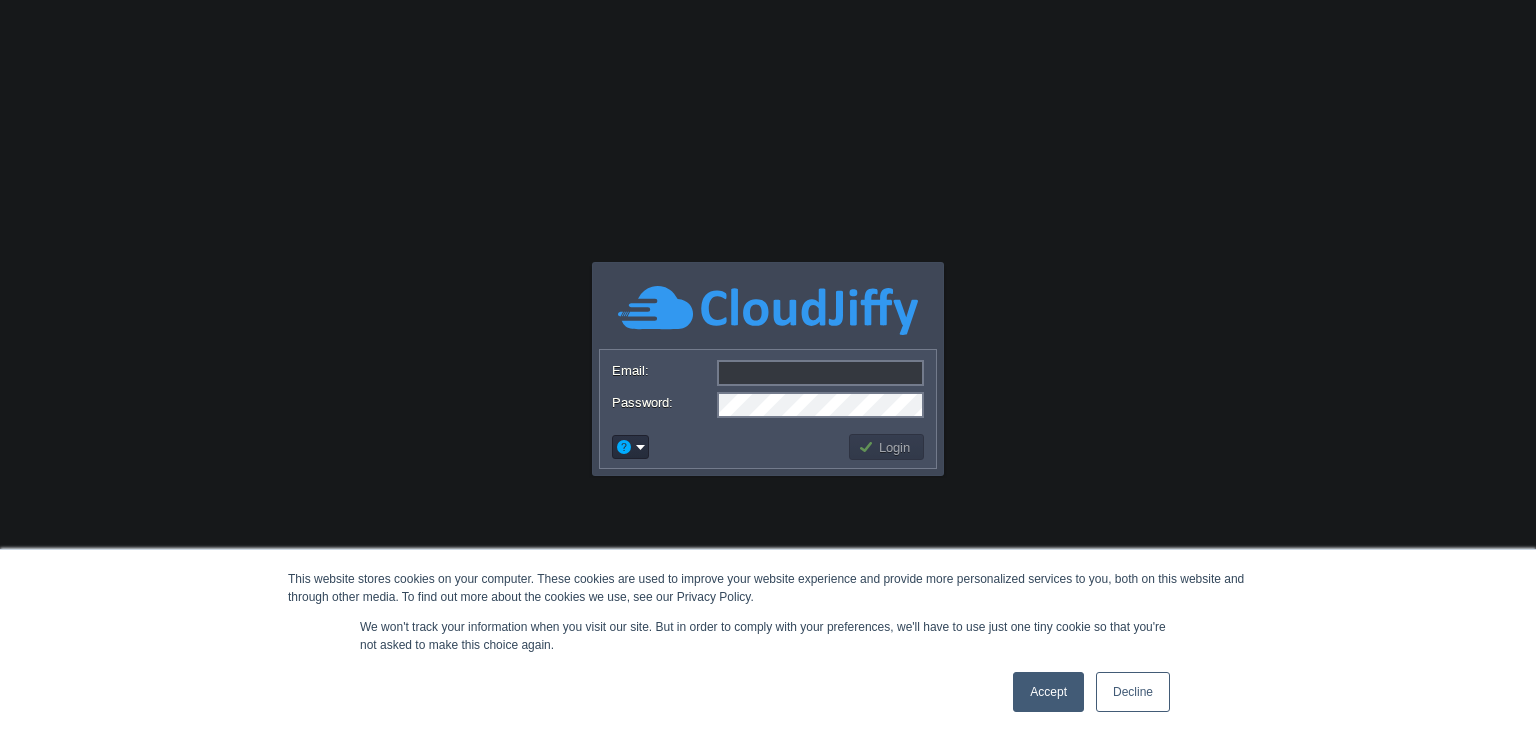 scroll, scrollTop: 0, scrollLeft: 0, axis: both 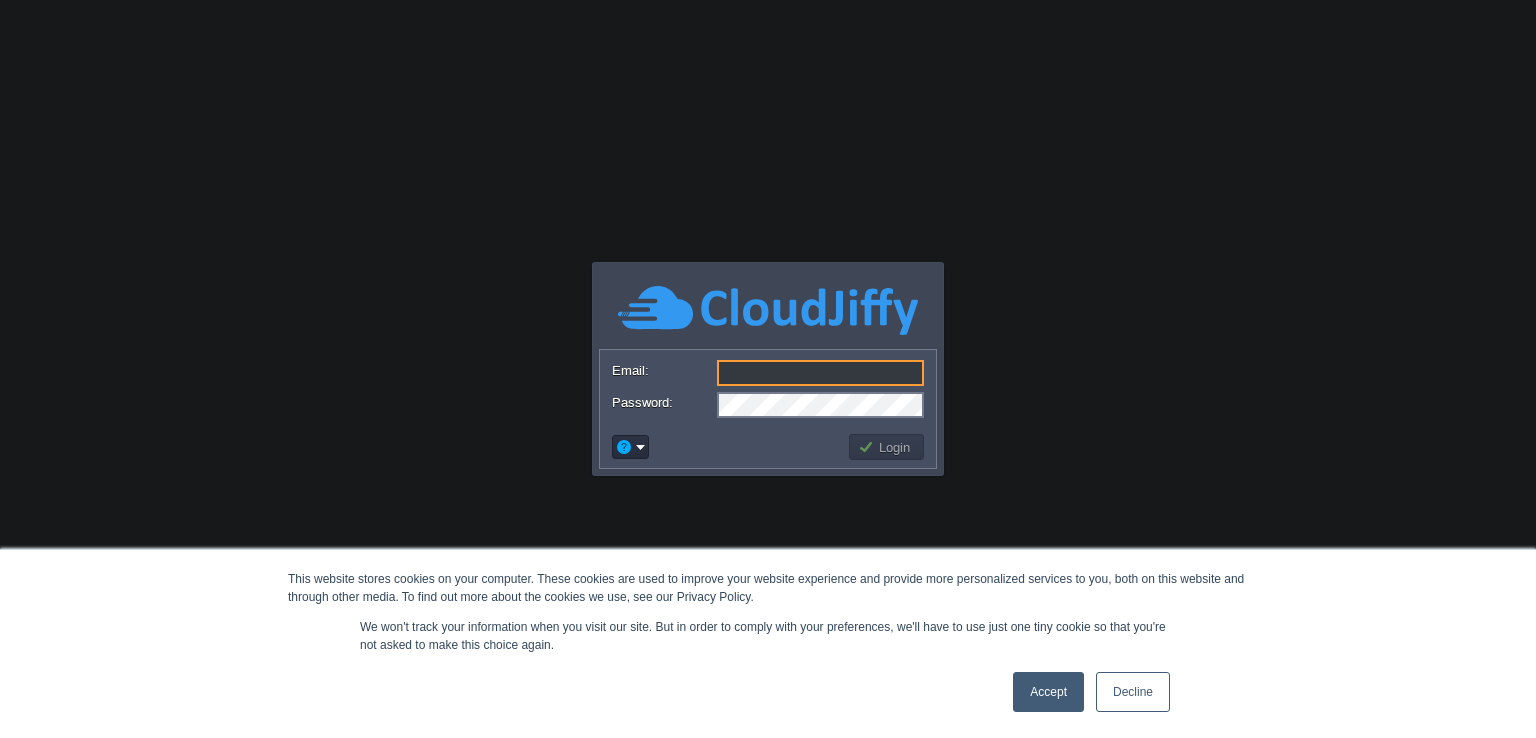 type on "[PERSON_NAME][EMAIL_ADDRESS][PERSON_NAME][DOMAIN_NAME]" 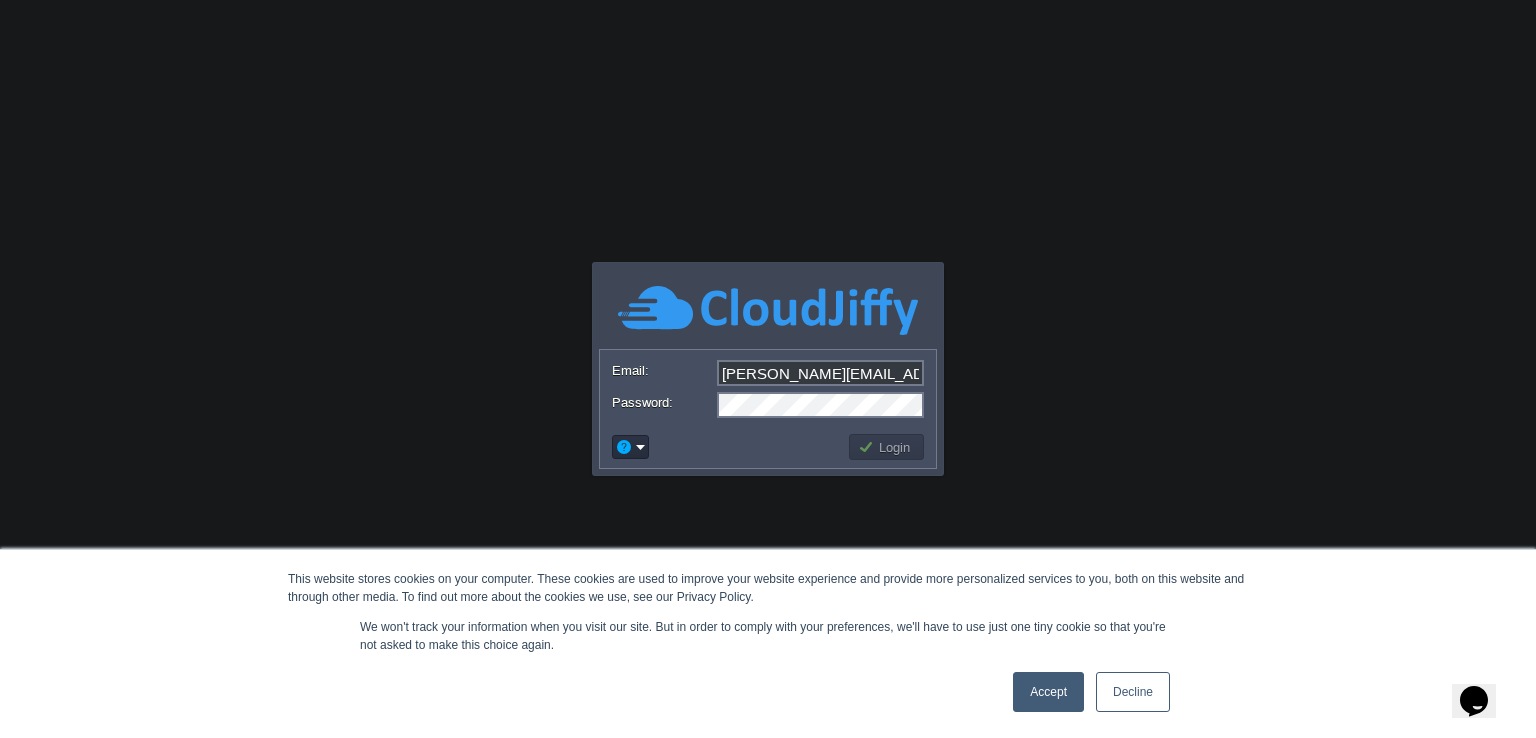 scroll, scrollTop: 0, scrollLeft: 0, axis: both 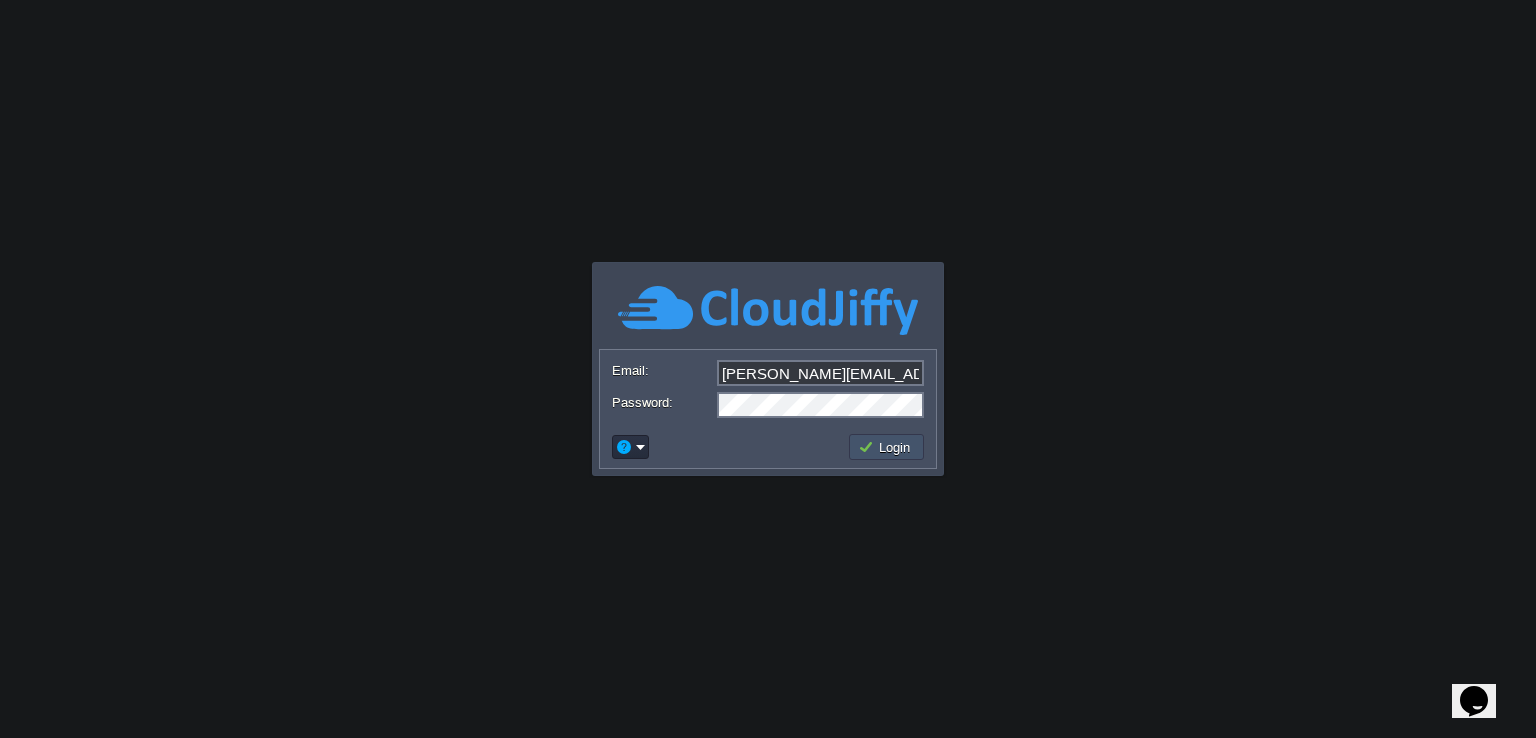 click on "Login" at bounding box center (887, 447) 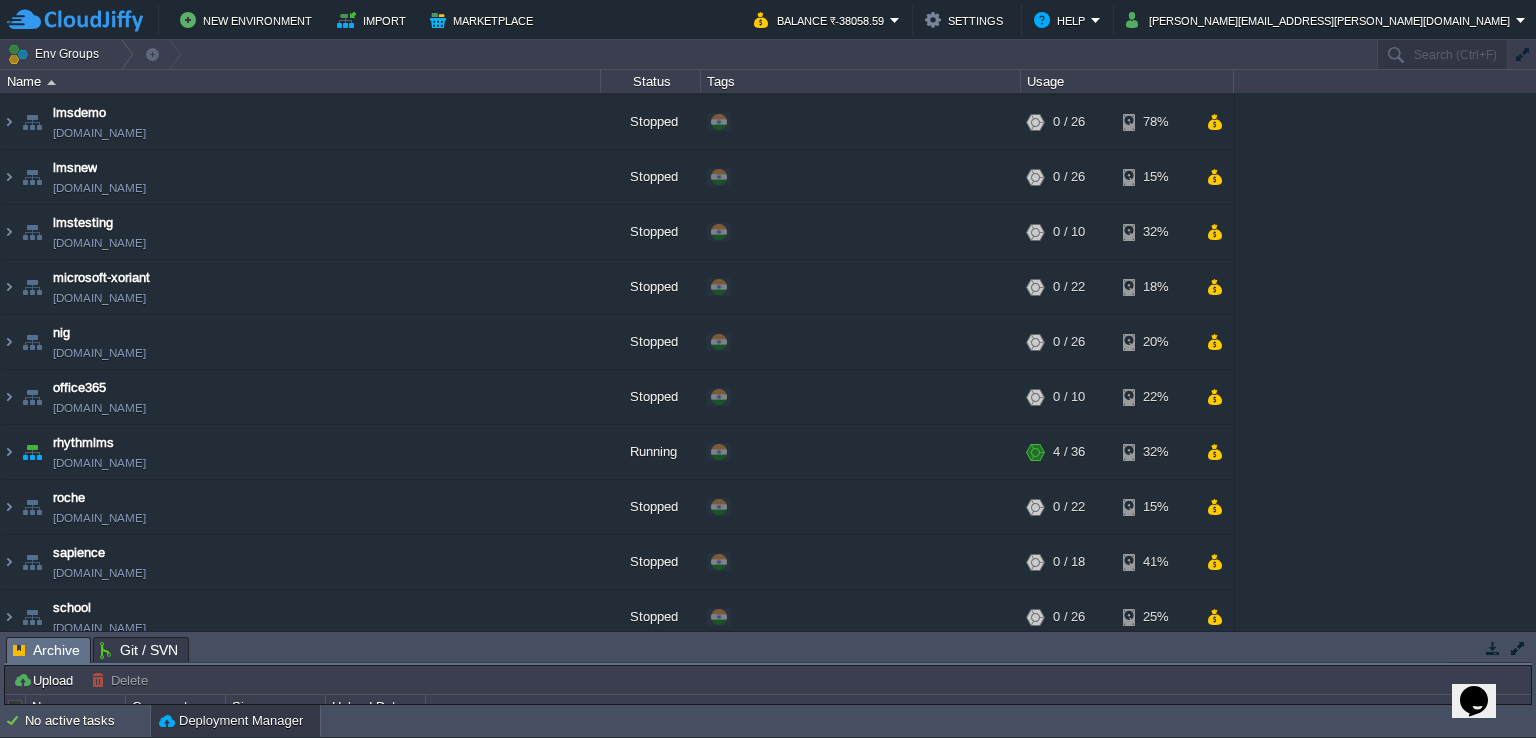 scroll, scrollTop: 1500, scrollLeft: 0, axis: vertical 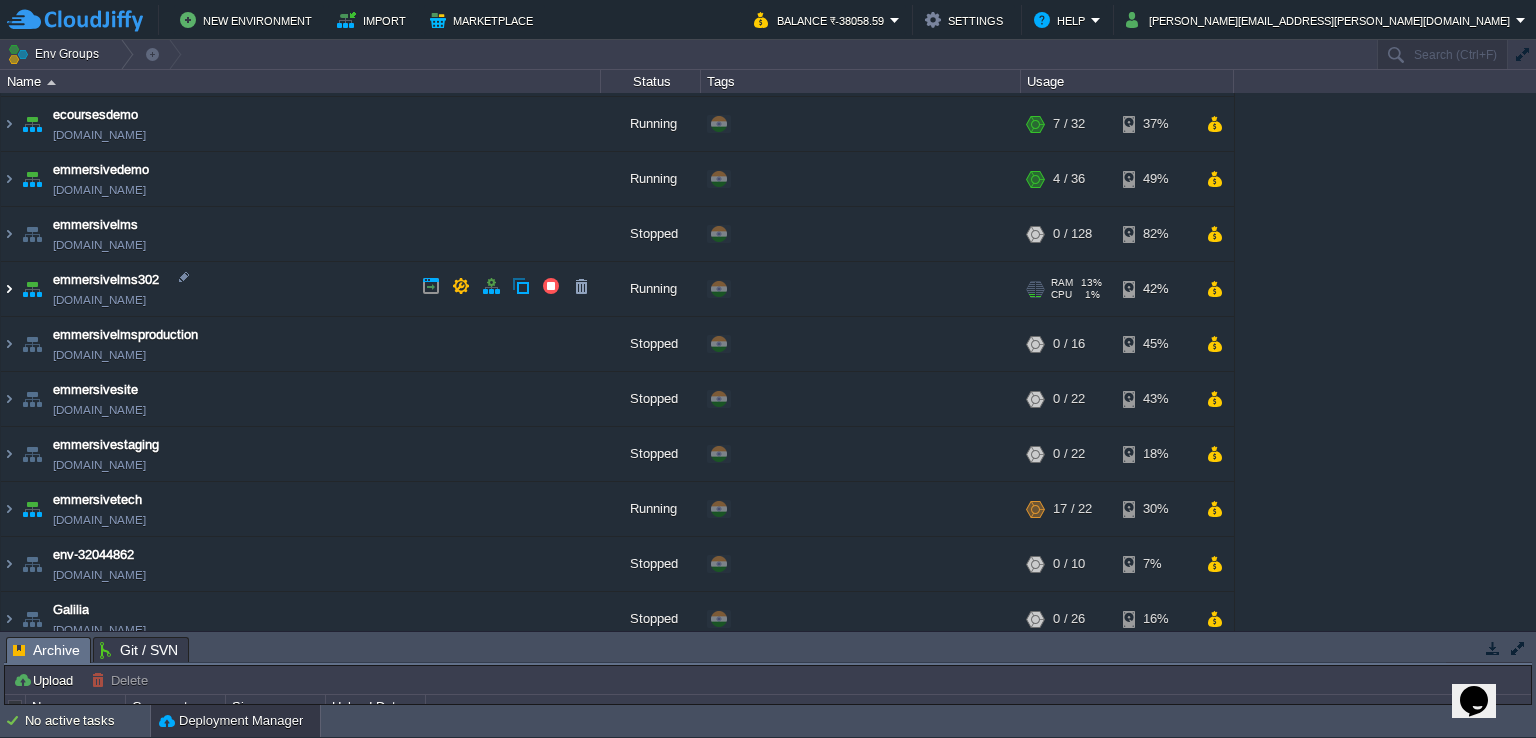 click at bounding box center (9, 289) 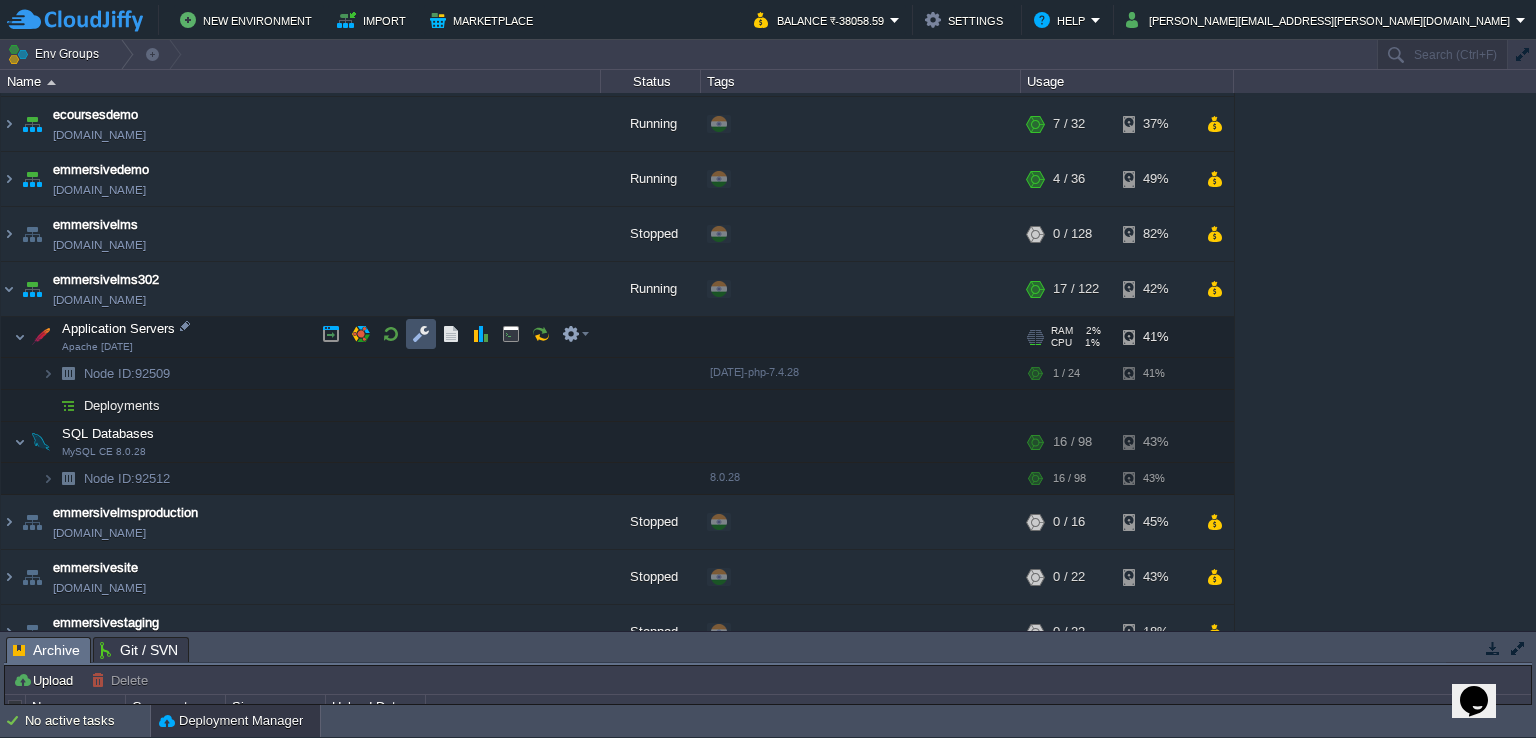 click at bounding box center (421, 334) 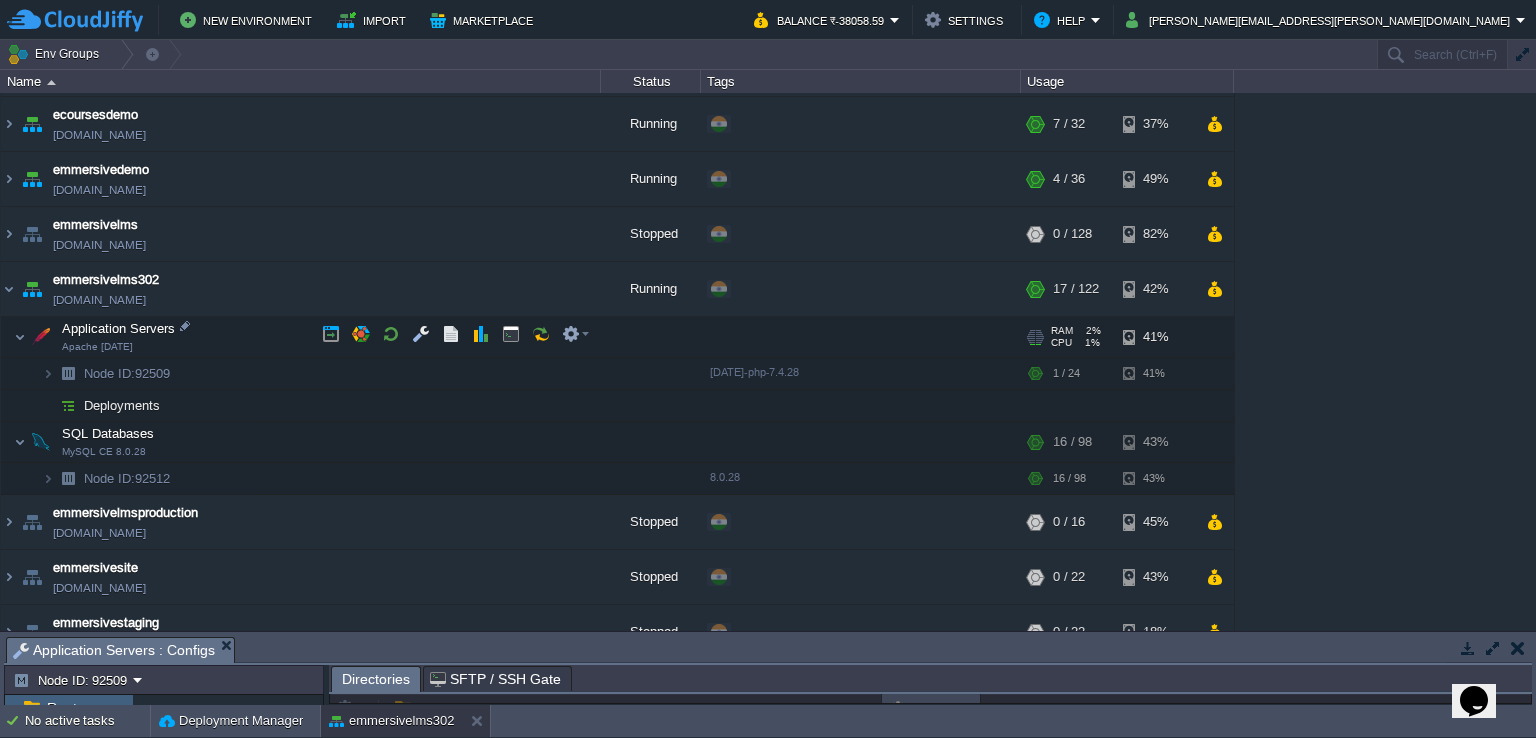 scroll, scrollTop: 0, scrollLeft: 0, axis: both 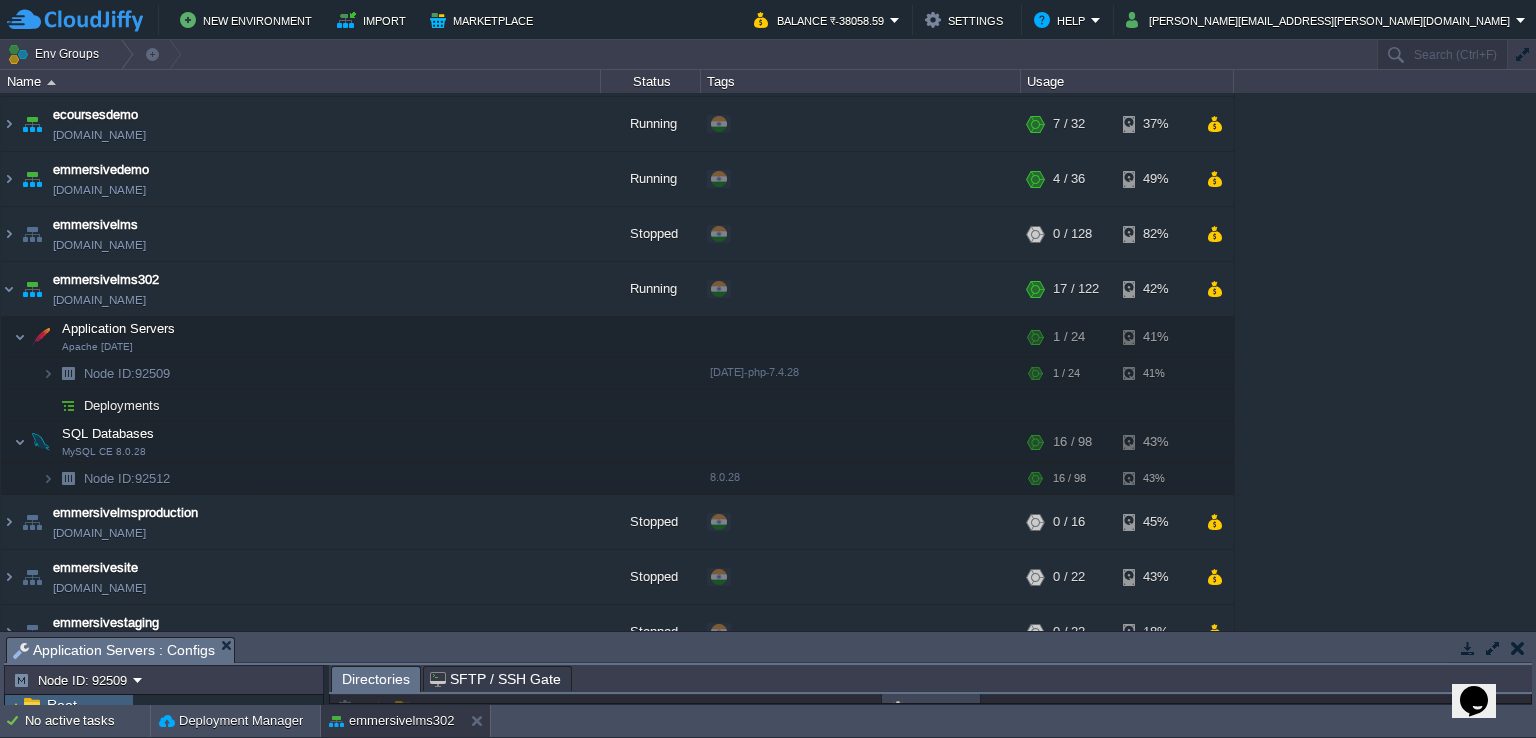 click at bounding box center [1493, 648] 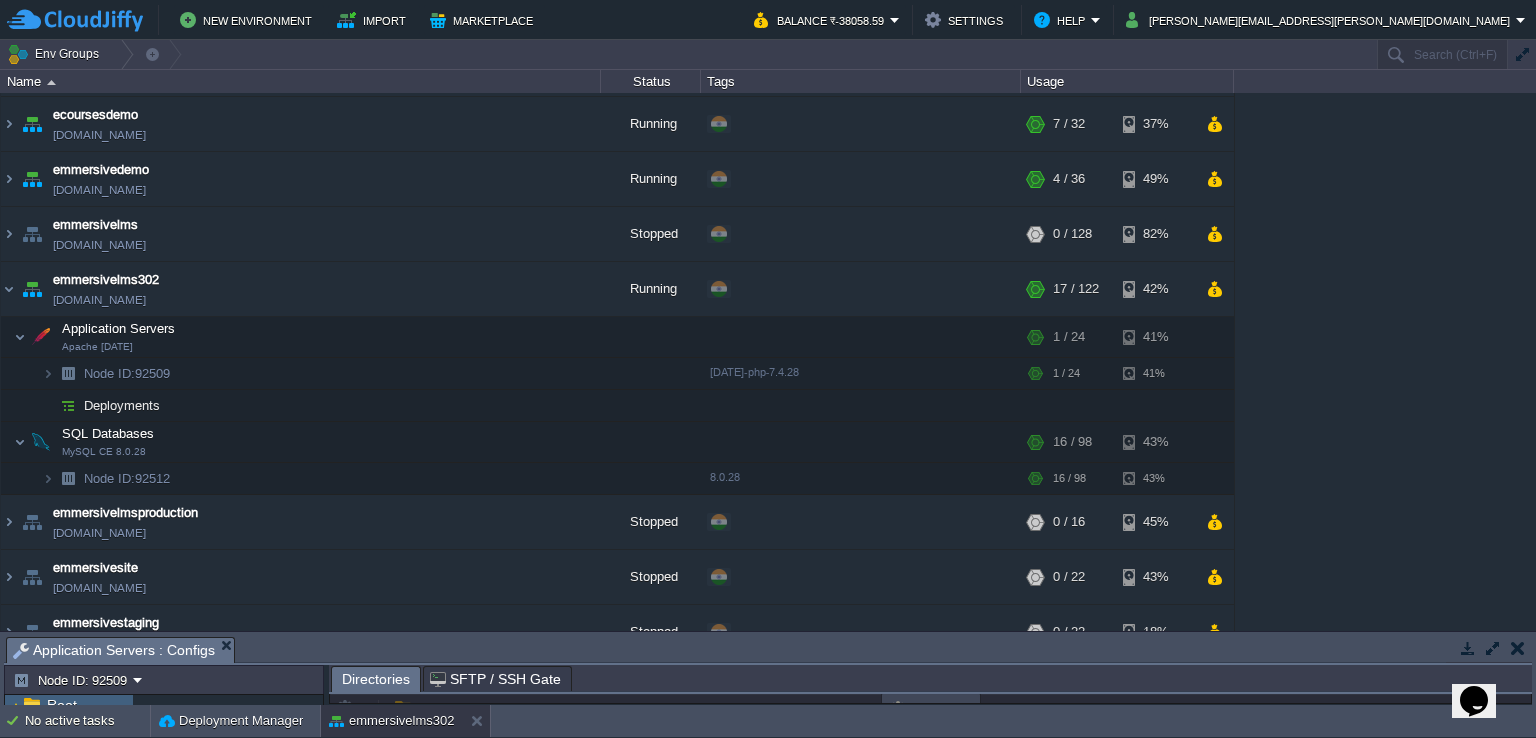 scroll, scrollTop: 0, scrollLeft: 0, axis: both 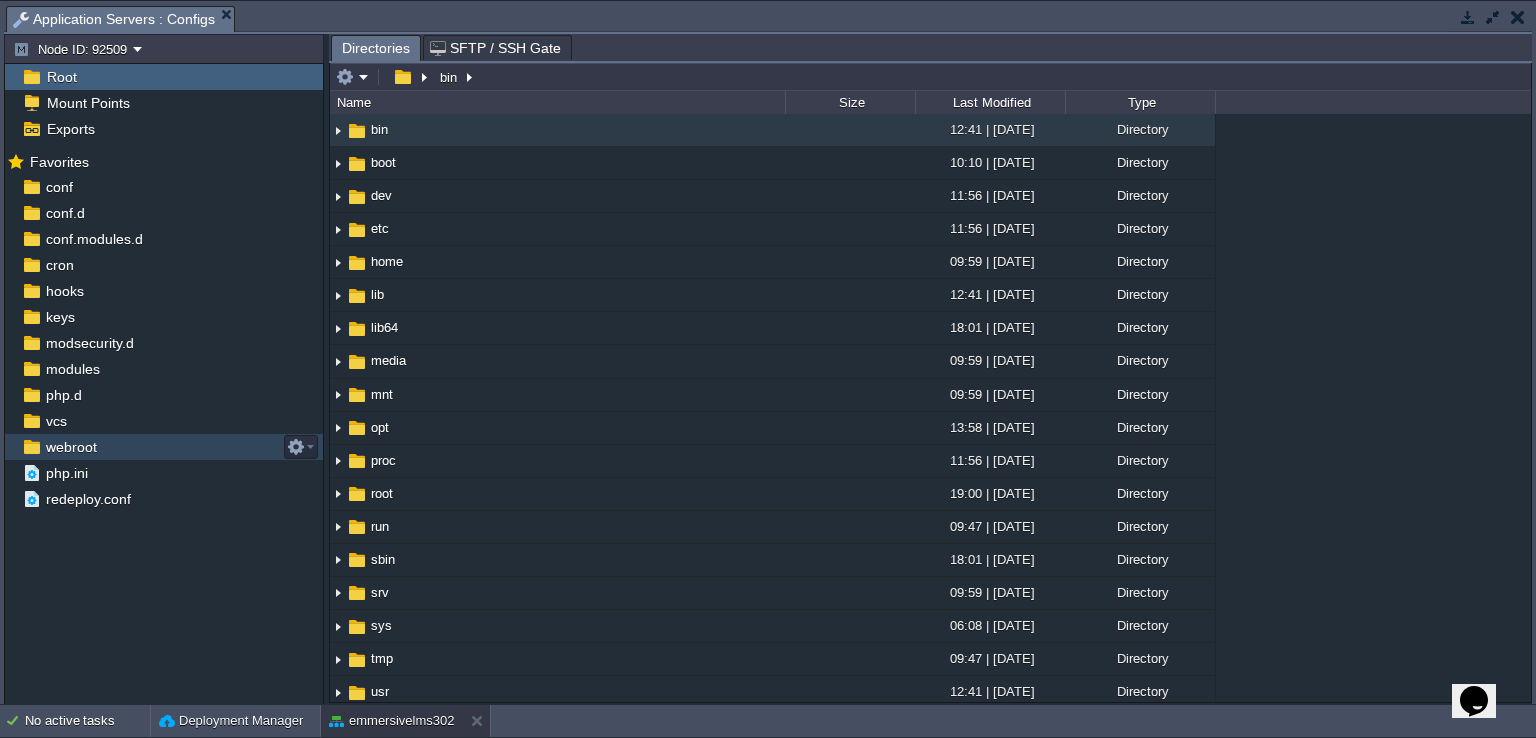 click on "webroot" at bounding box center [71, 447] 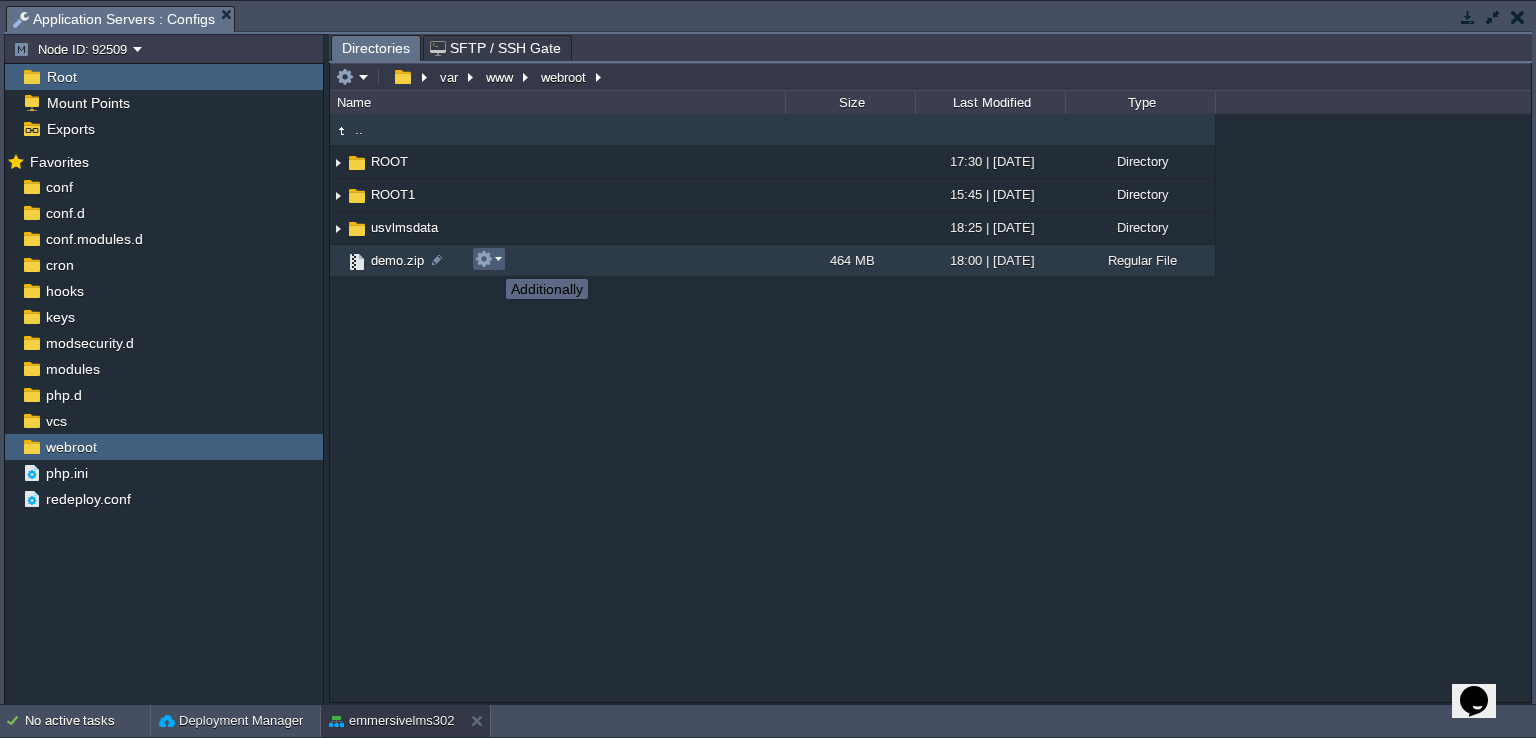 click at bounding box center [484, 259] 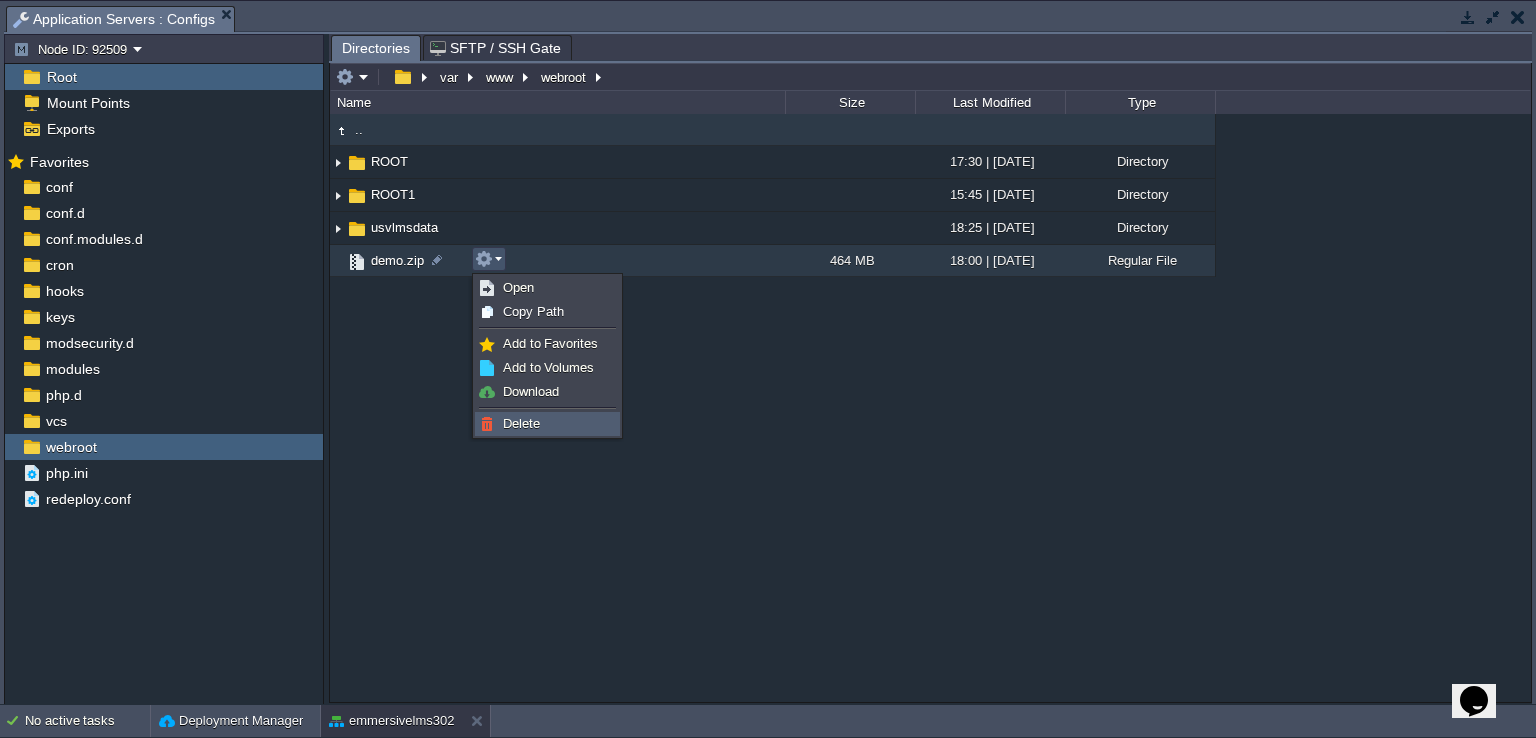 click on "Delete" at bounding box center [521, 423] 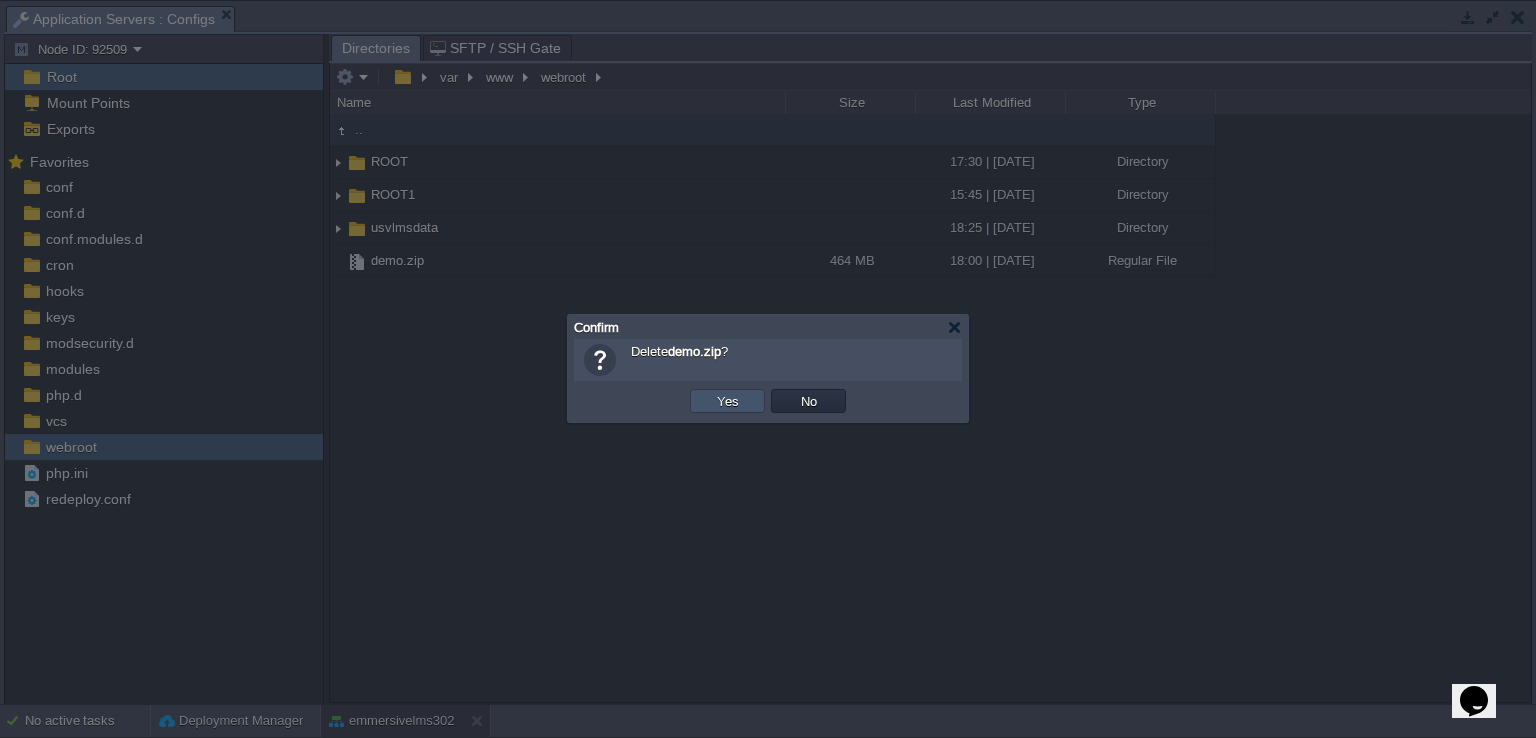 click on "Yes" at bounding box center (728, 401) 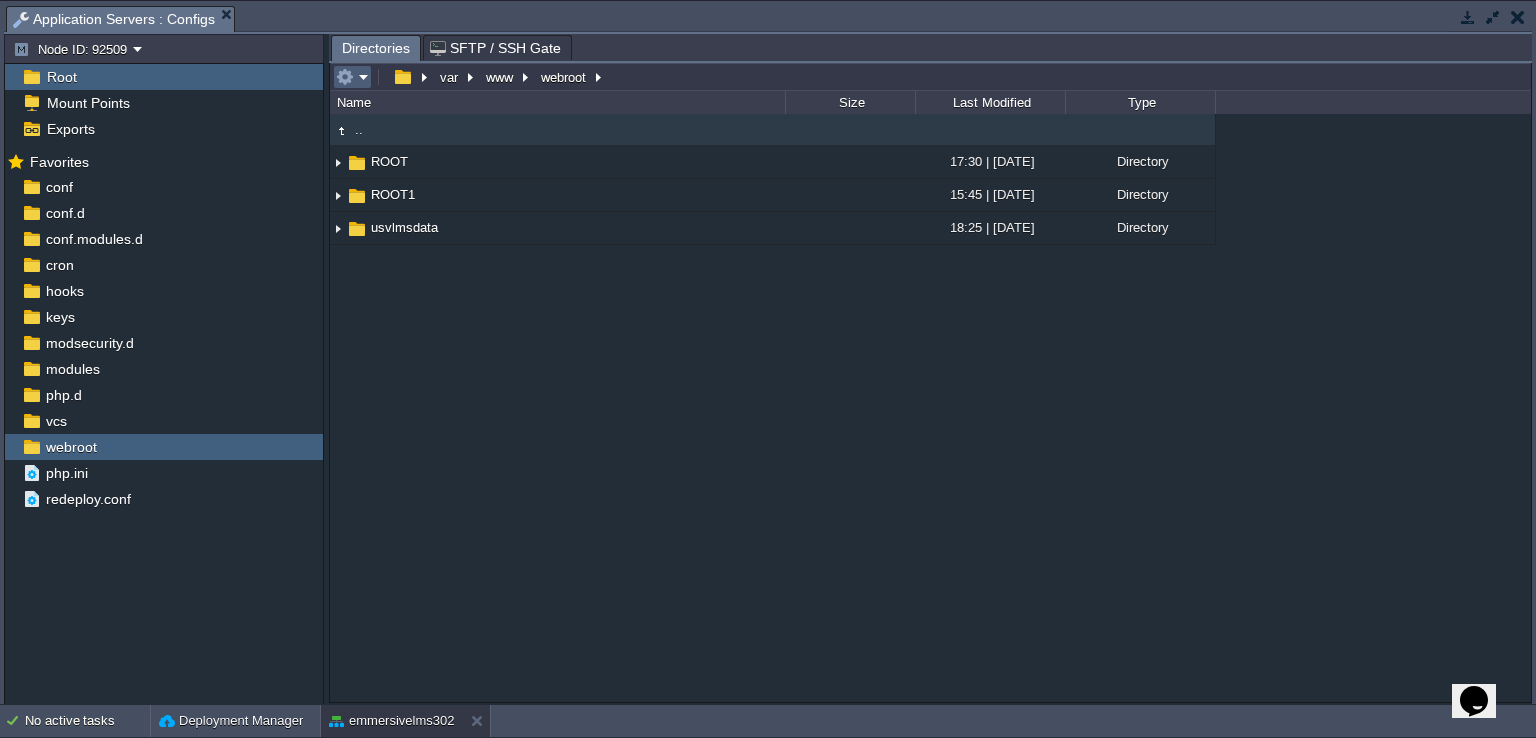 click at bounding box center (352, 77) 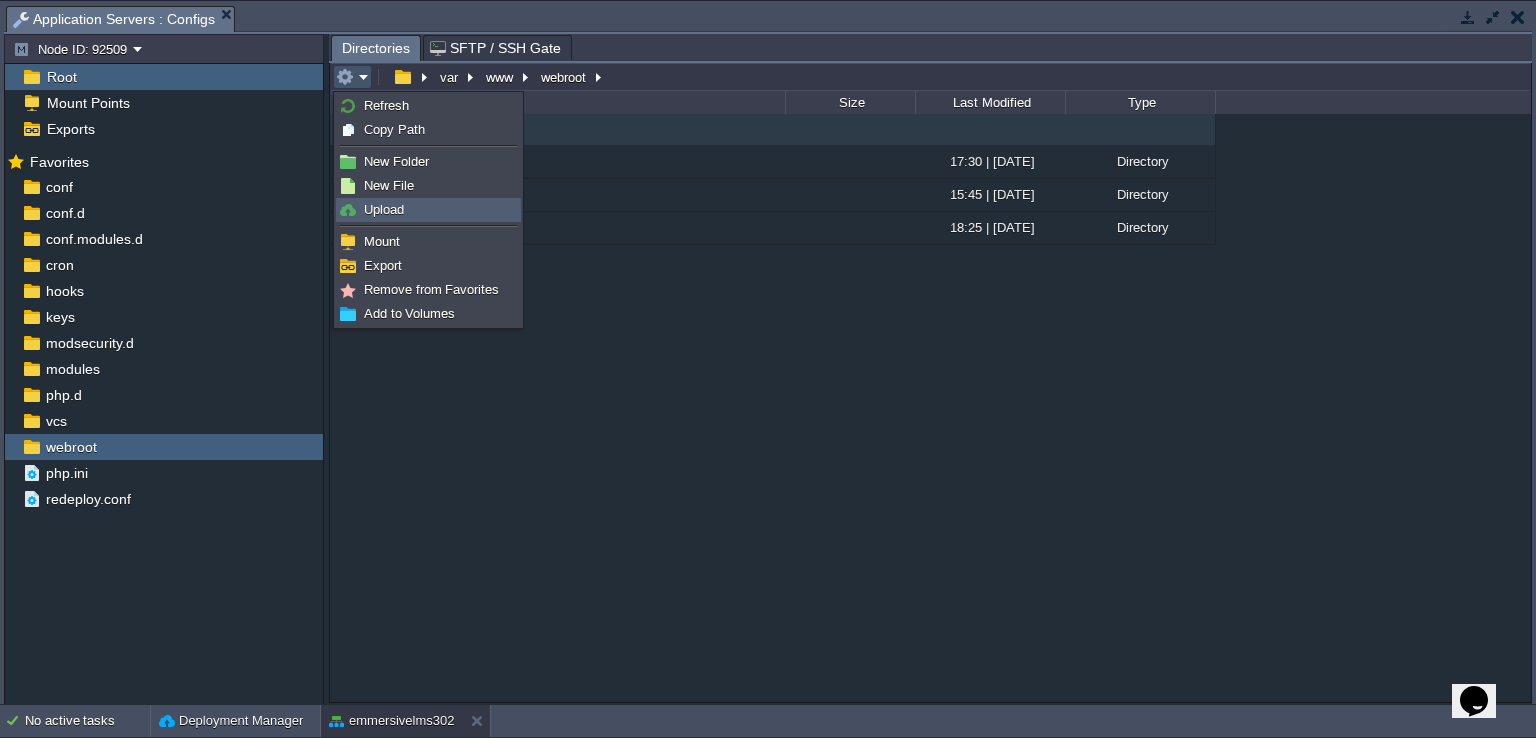 click on "Upload" at bounding box center (384, 209) 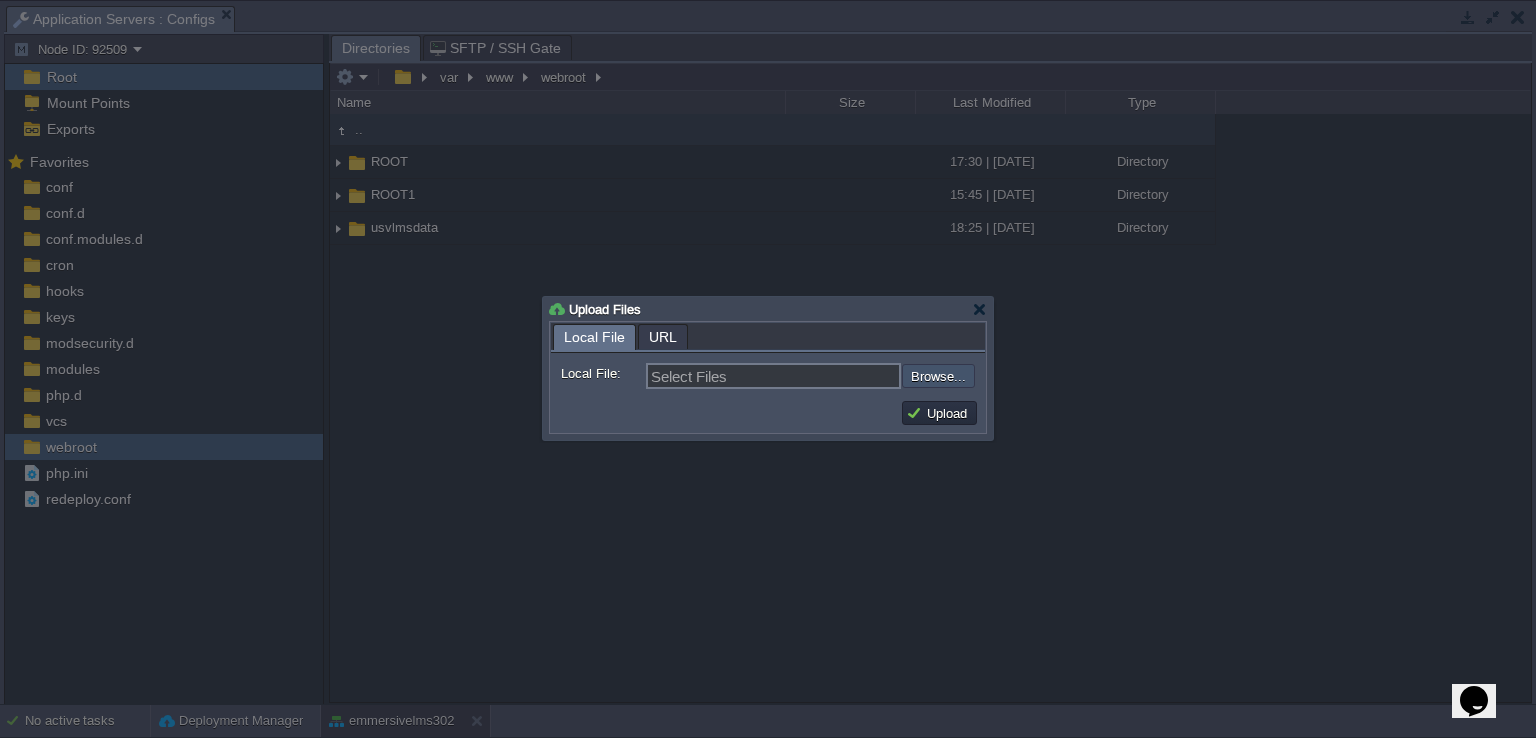 click at bounding box center (848, 376) 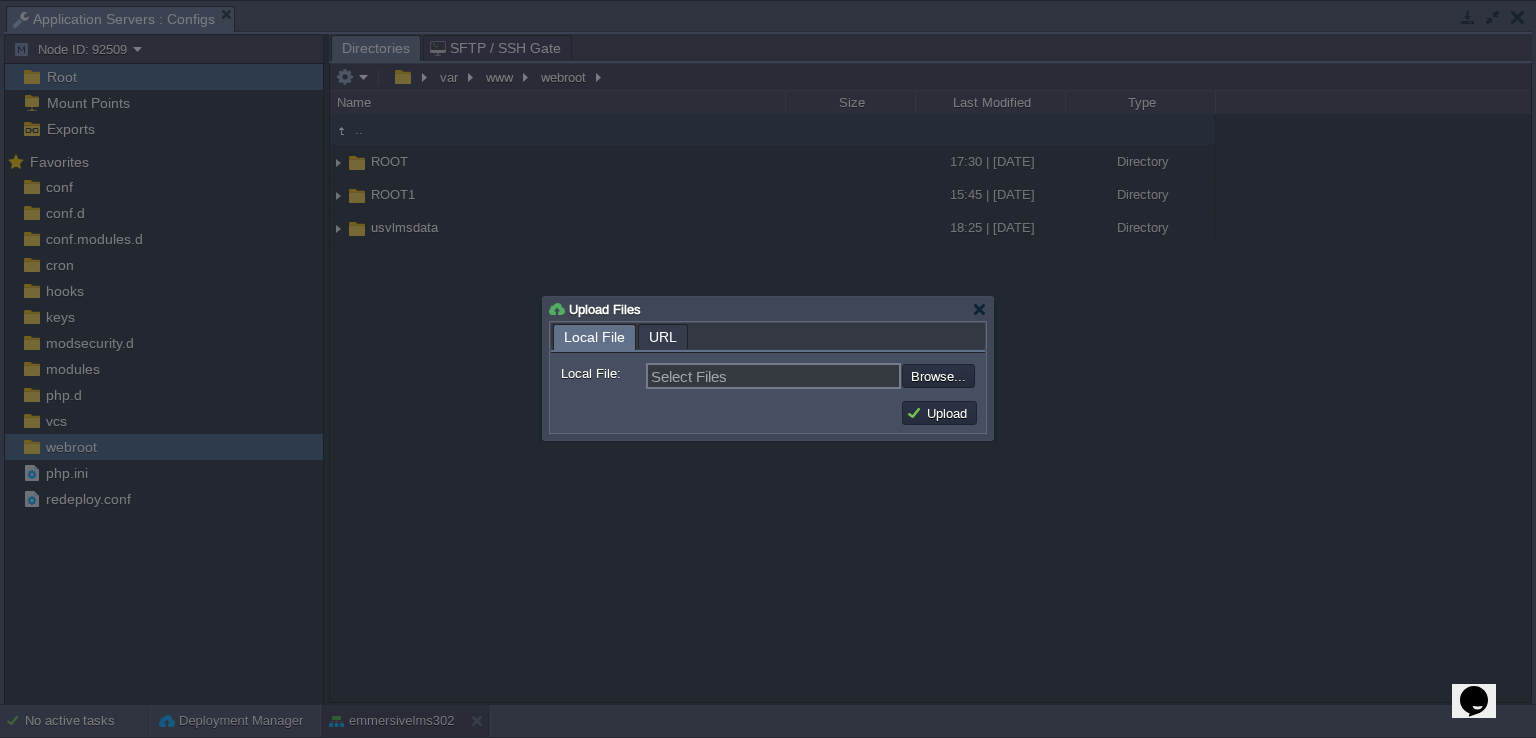 type on "C:\fakepath\demo.zip" 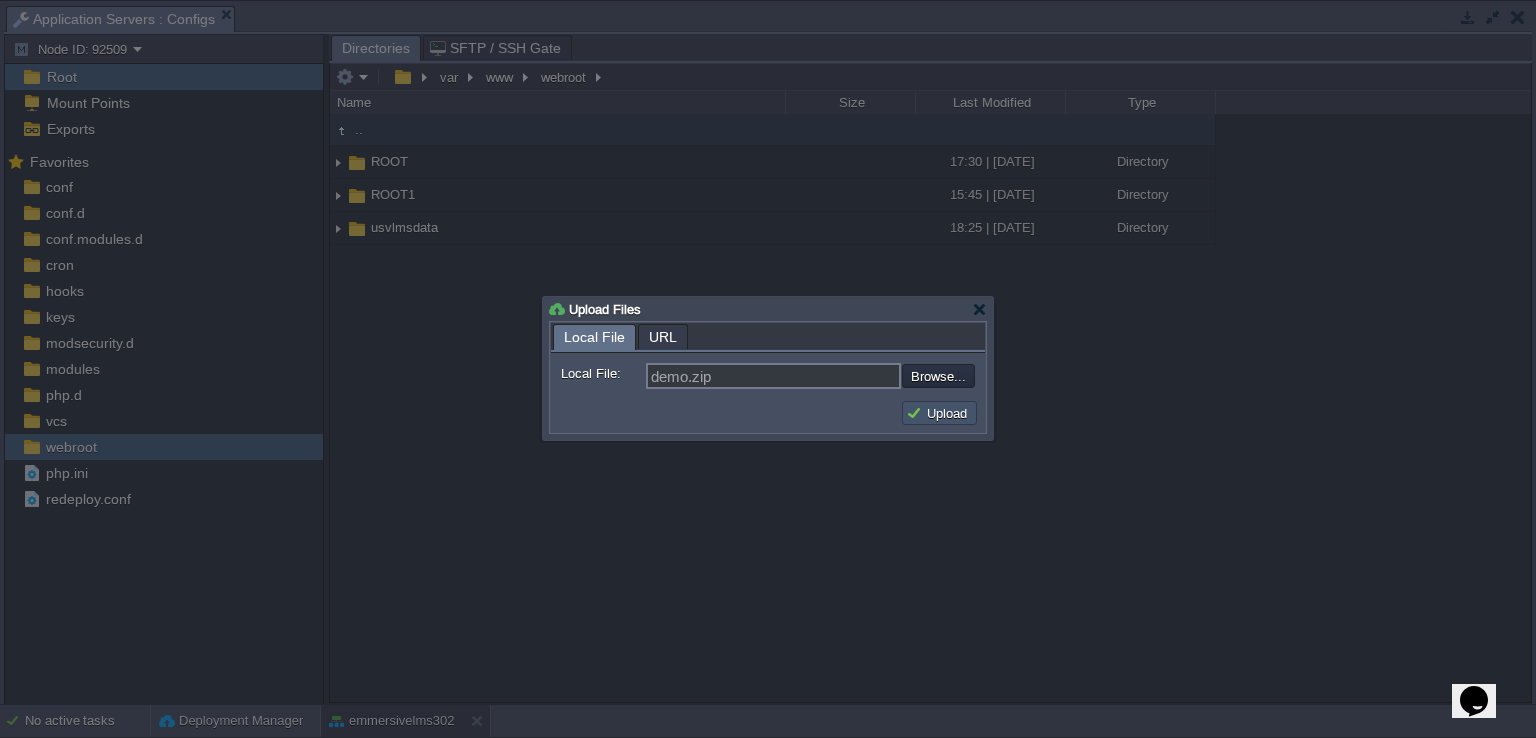 click on "Upload" at bounding box center (939, 413) 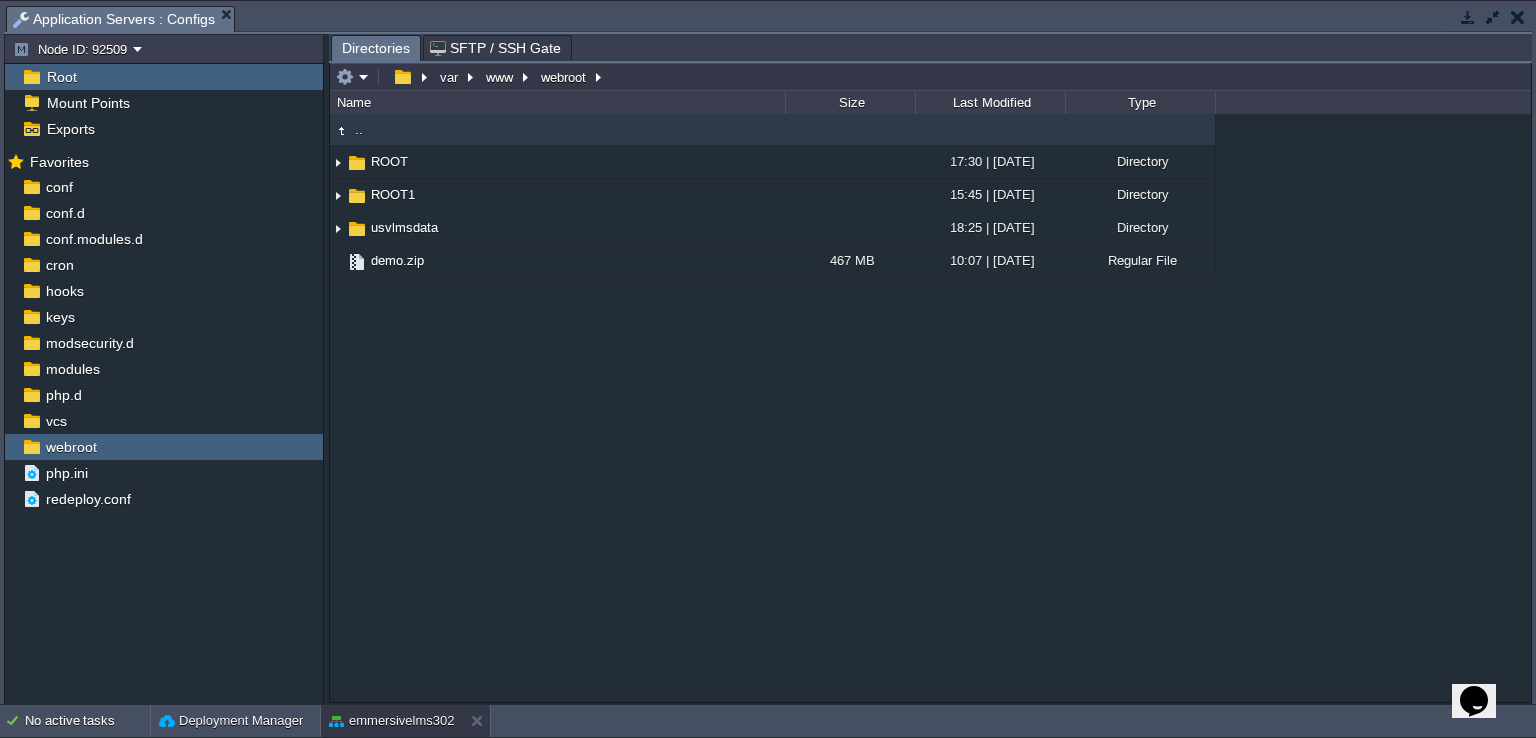 click at bounding box center [1493, 17] 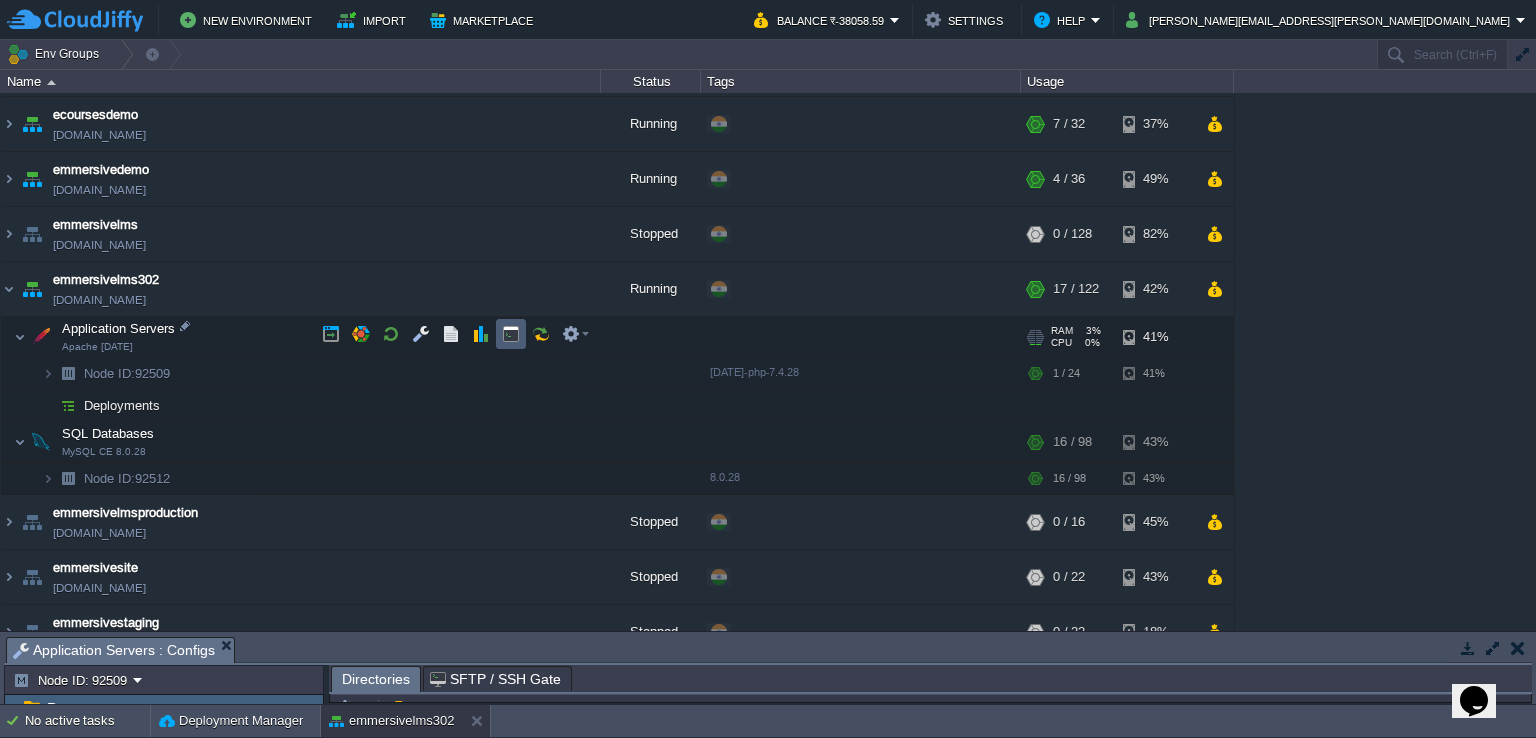 click at bounding box center (511, 334) 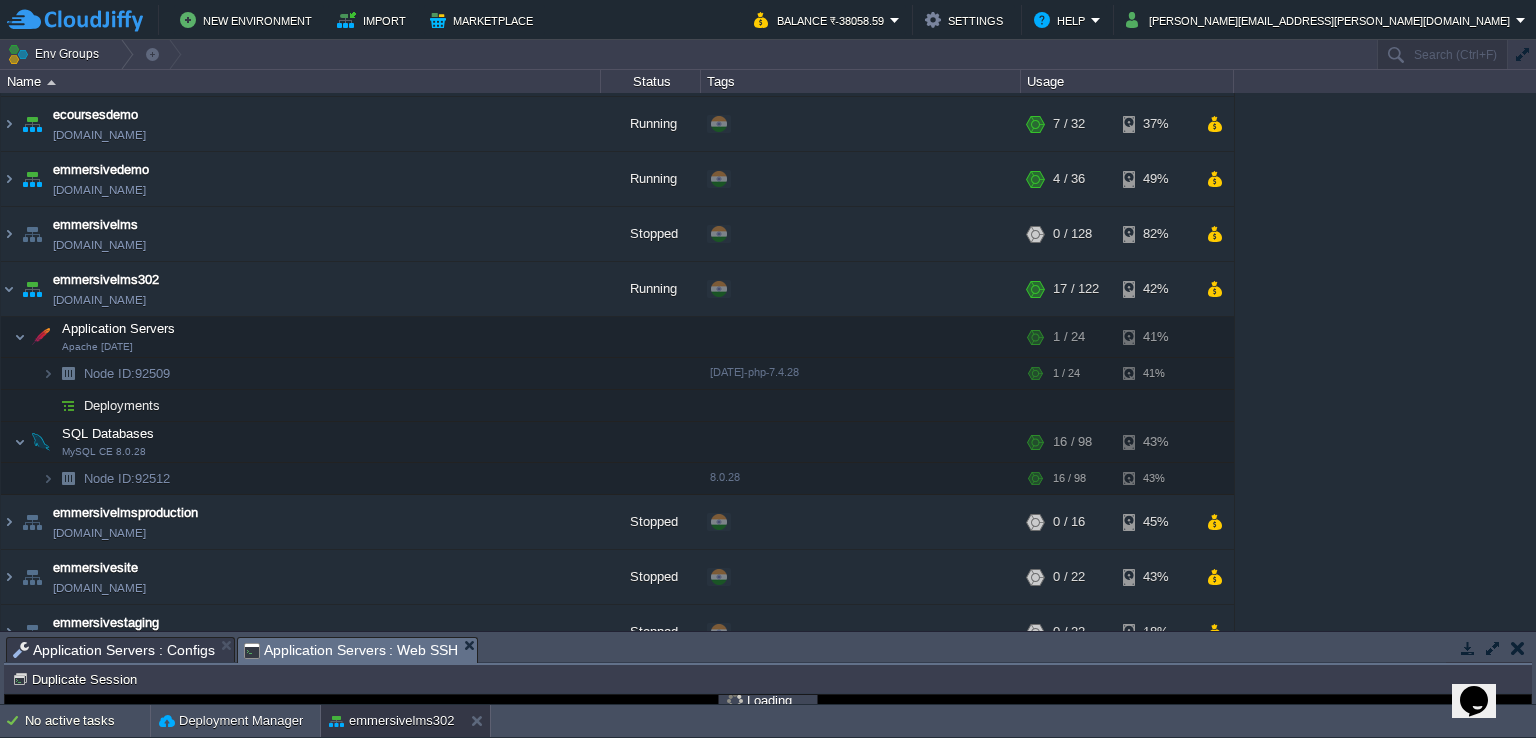 click at bounding box center [1493, 648] 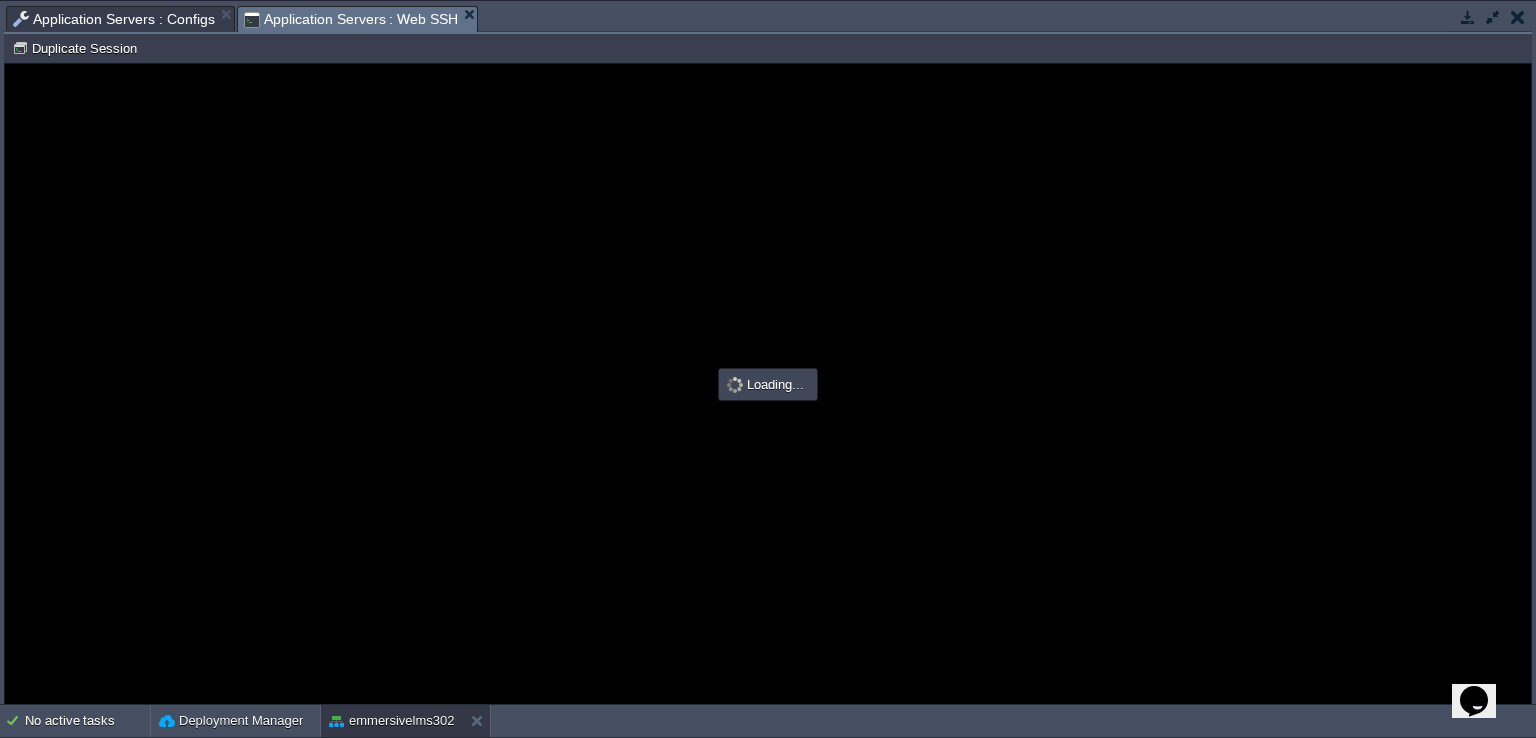 scroll, scrollTop: 0, scrollLeft: 0, axis: both 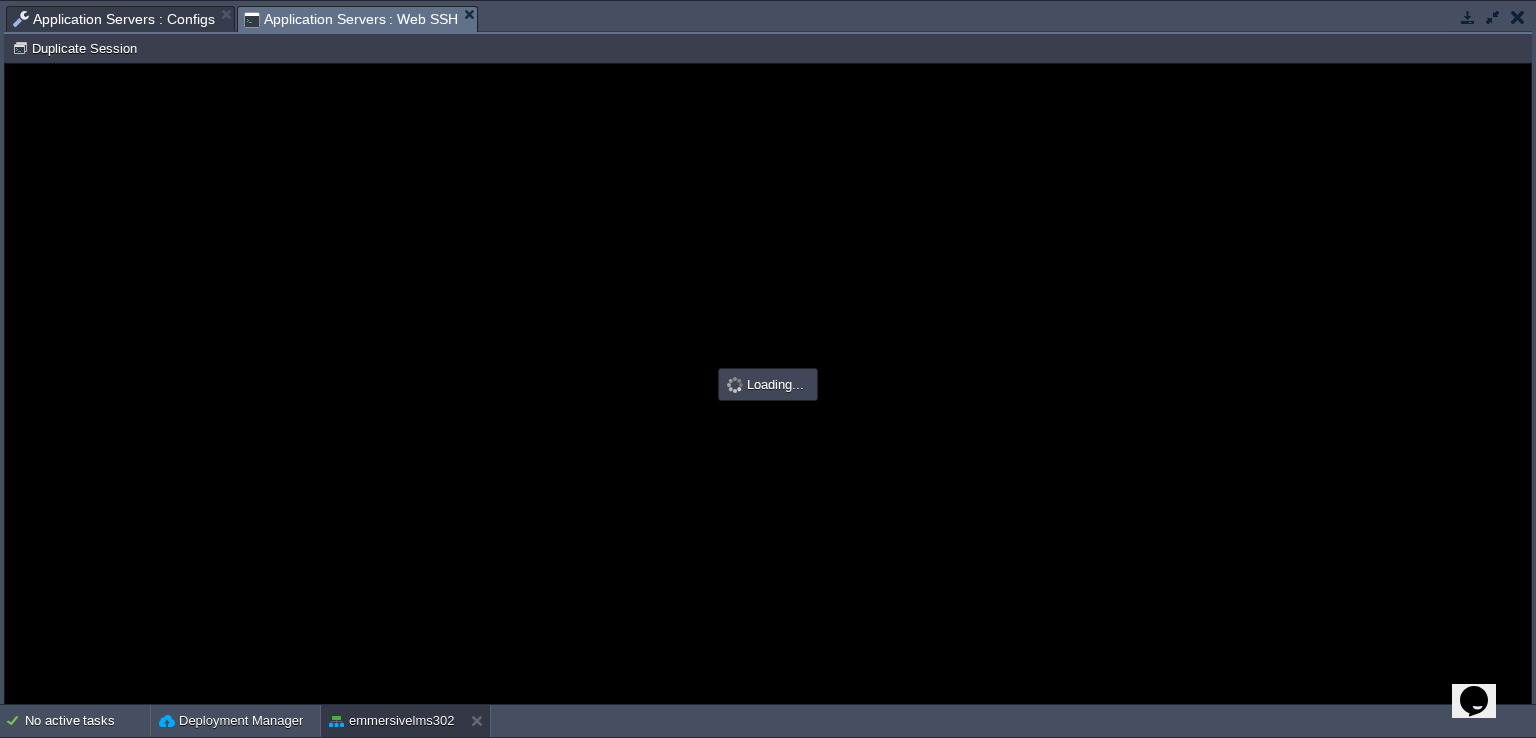 type on "#000000" 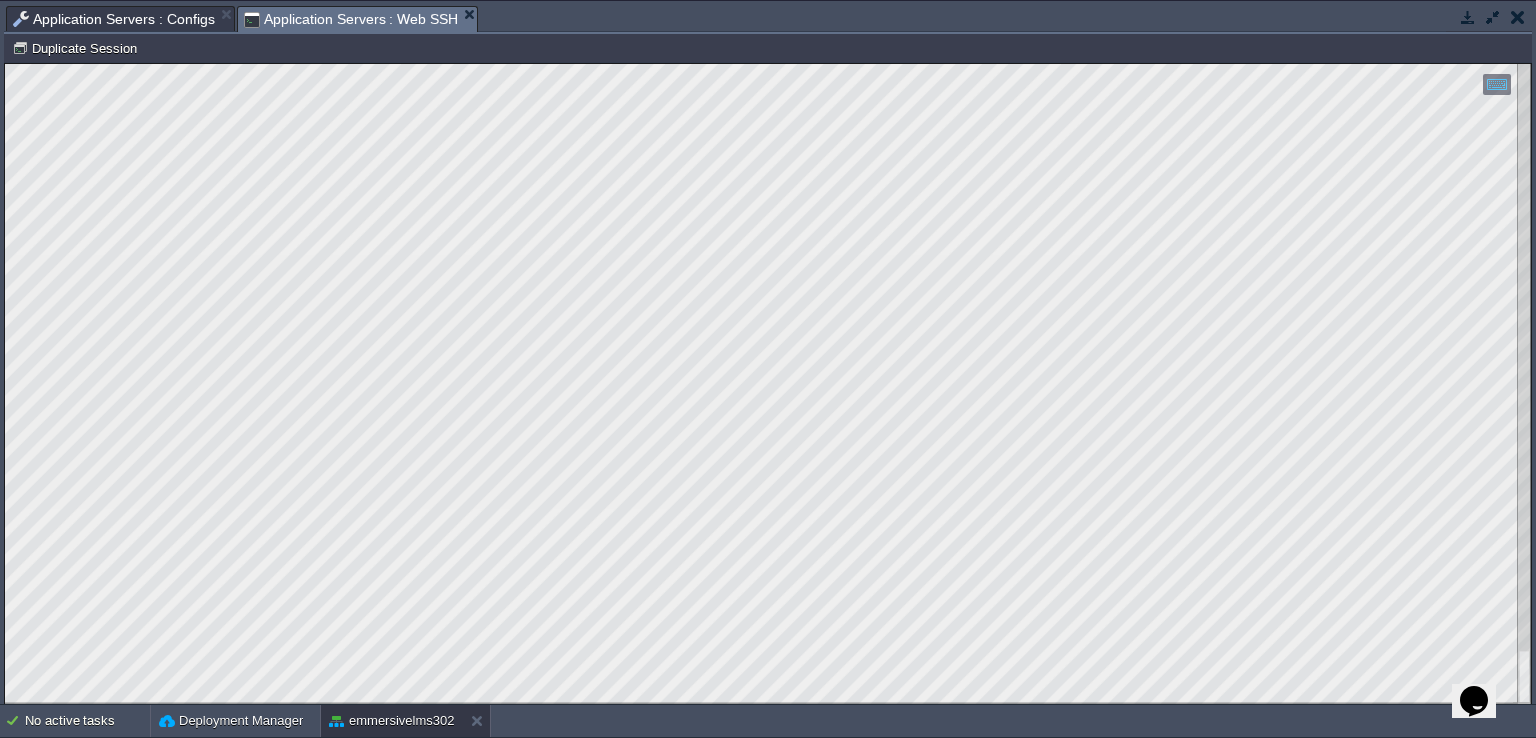 click at bounding box center (1493, 17) 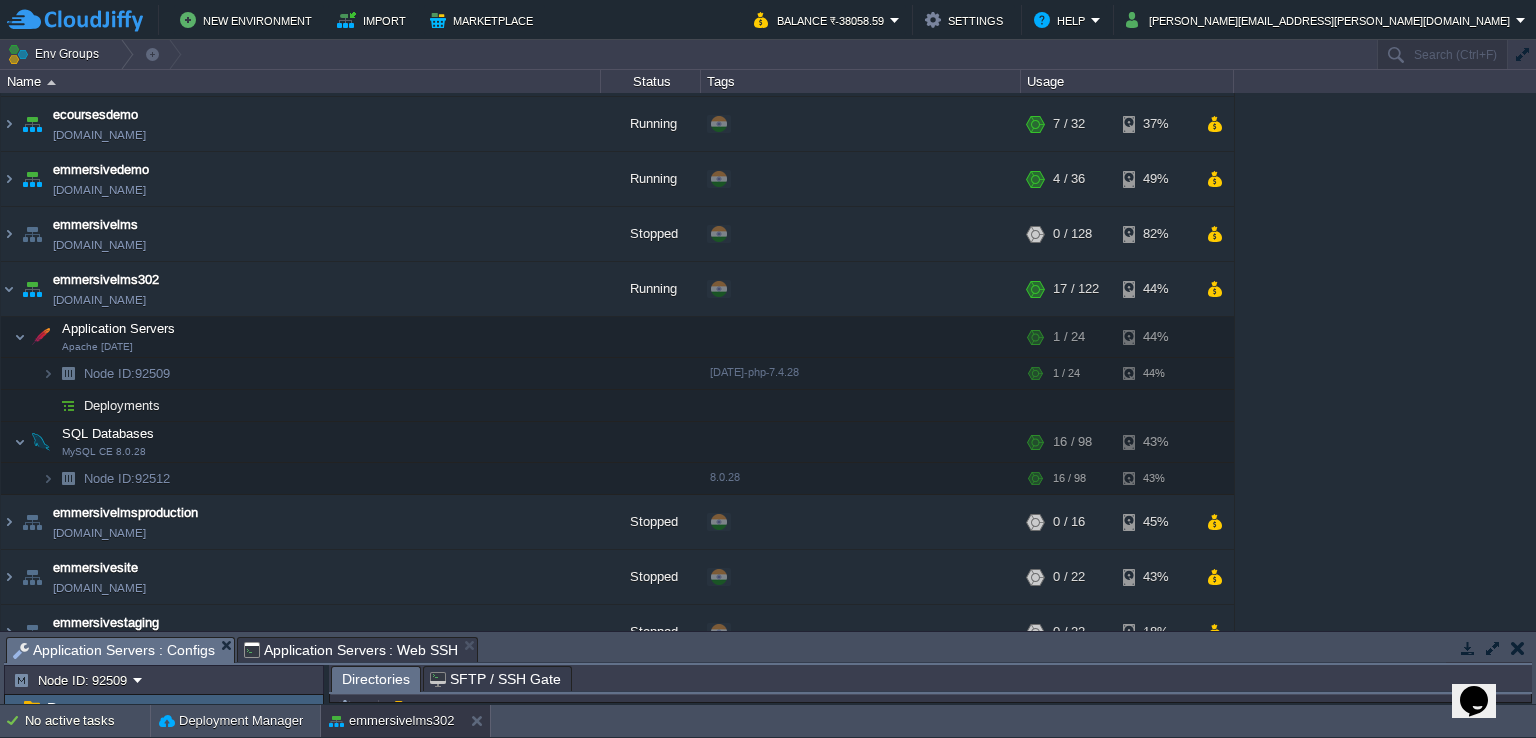 click on "Application Servers : Configs" at bounding box center [114, 650] 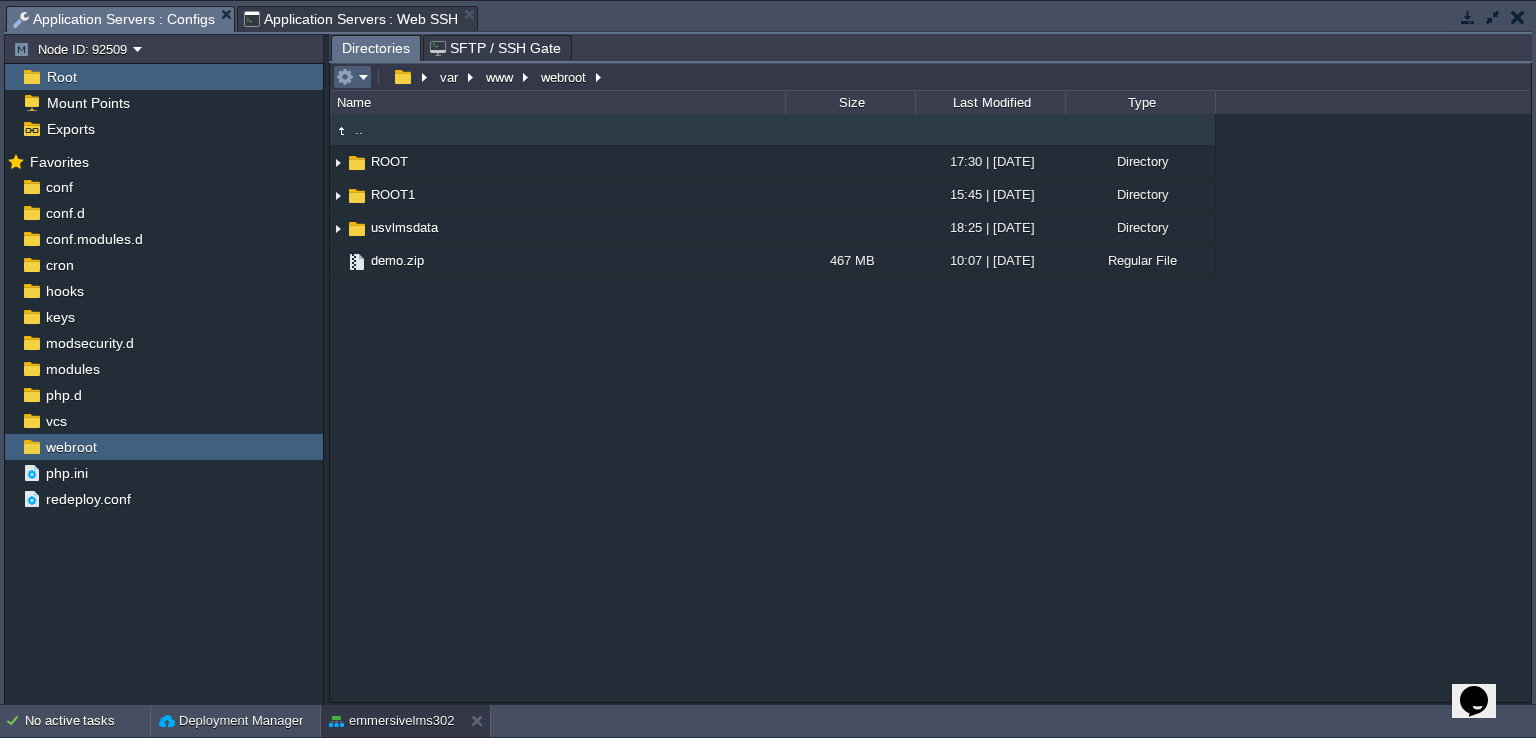click at bounding box center [352, 77] 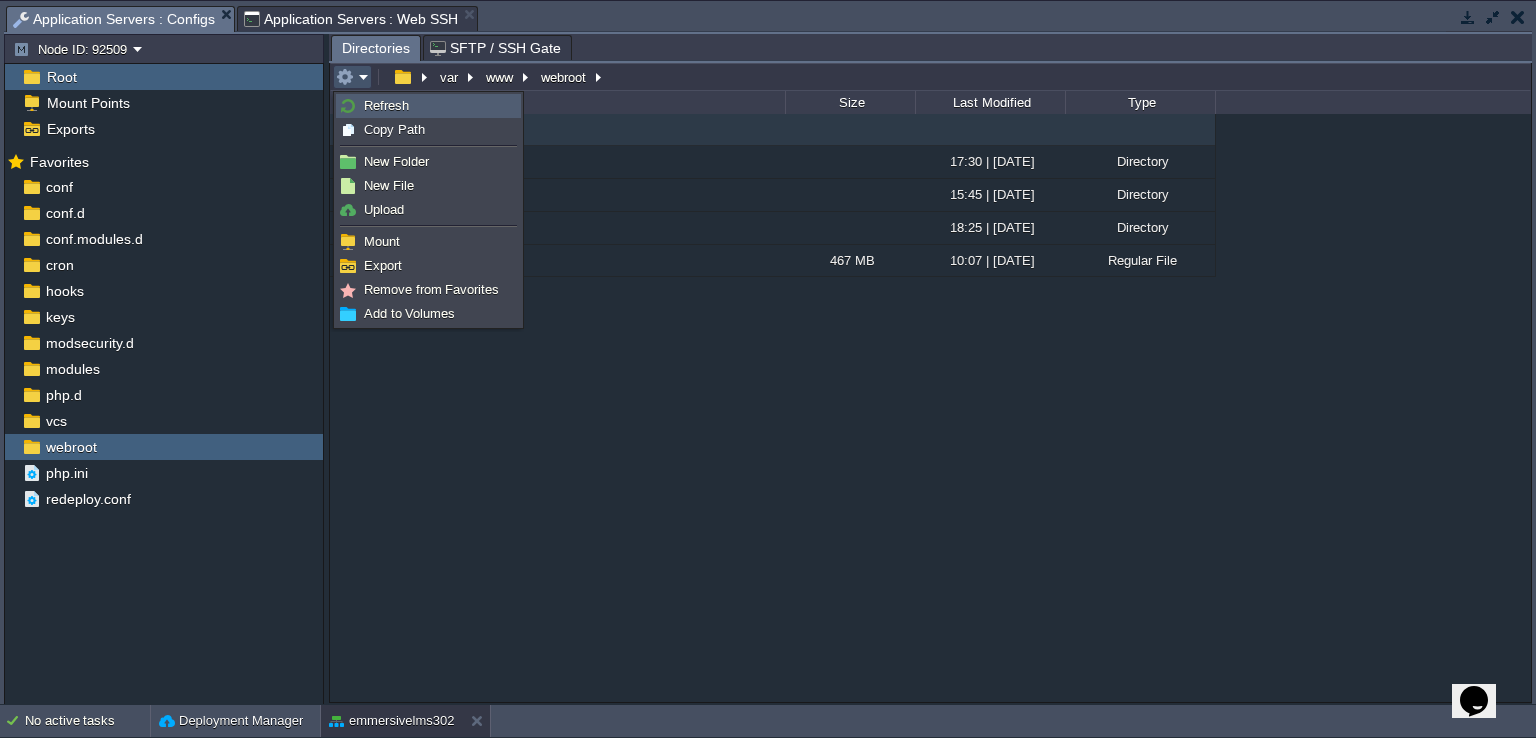 click on "Refresh" at bounding box center [386, 105] 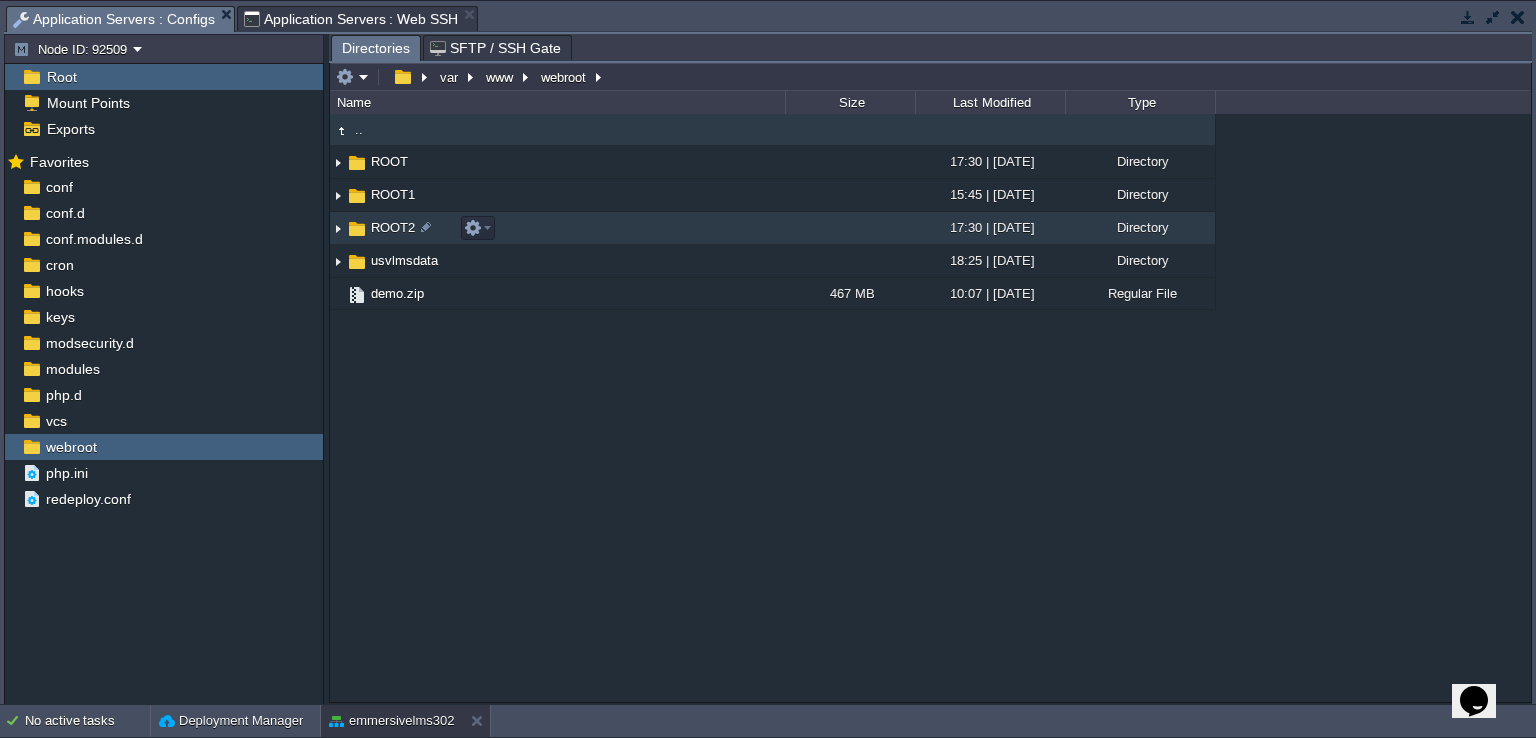 click at bounding box center (357, 229) 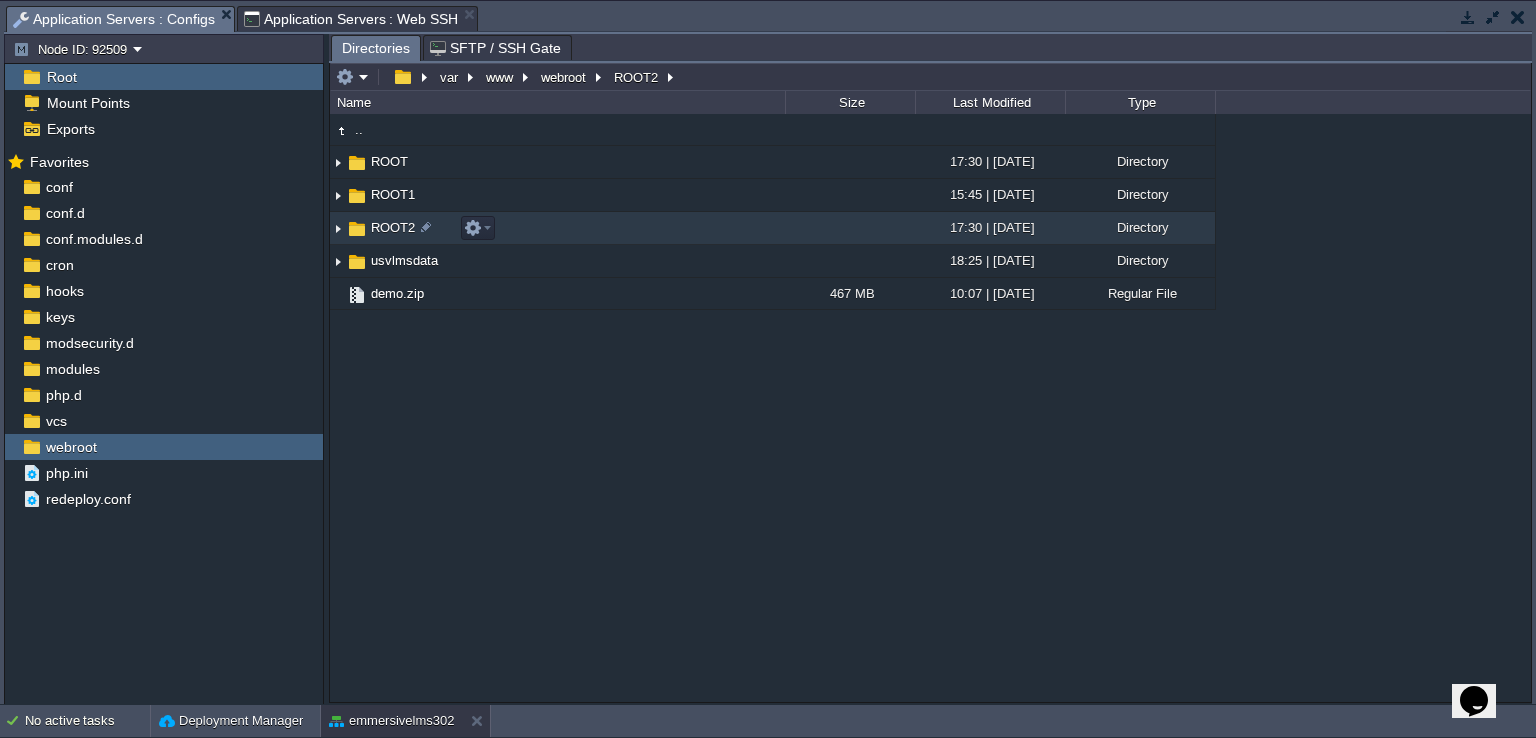 click at bounding box center [357, 229] 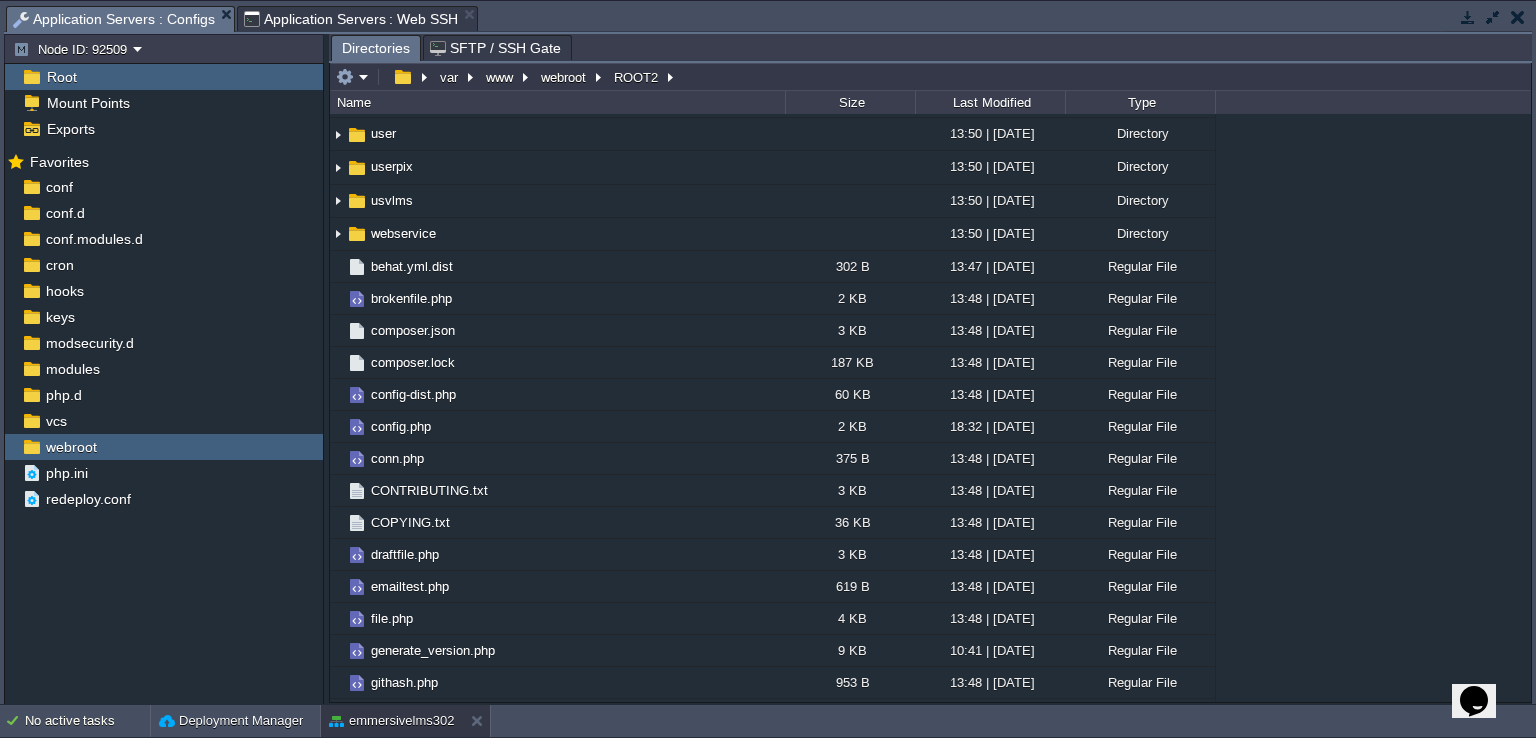 scroll, scrollTop: 1767, scrollLeft: 0, axis: vertical 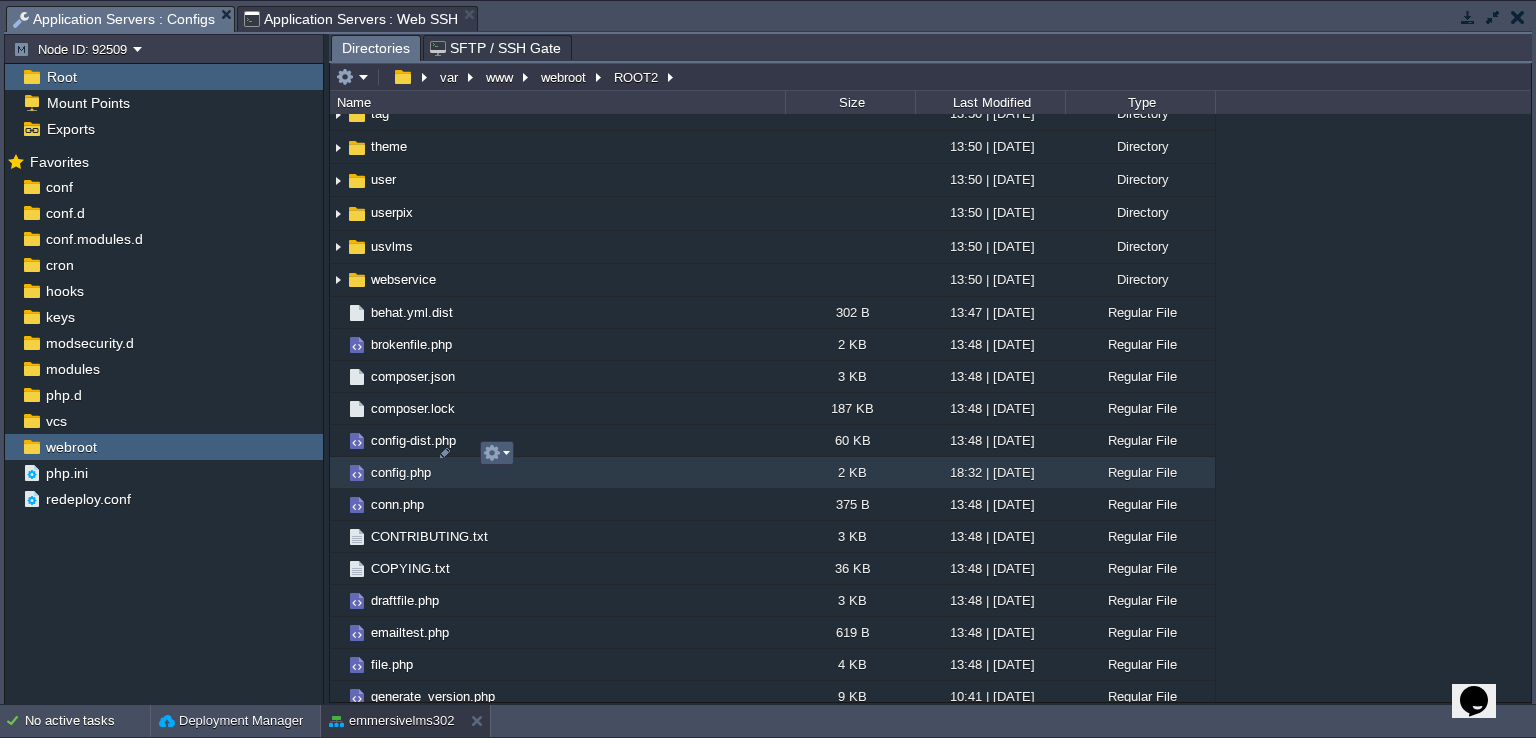 click at bounding box center (496, 453) 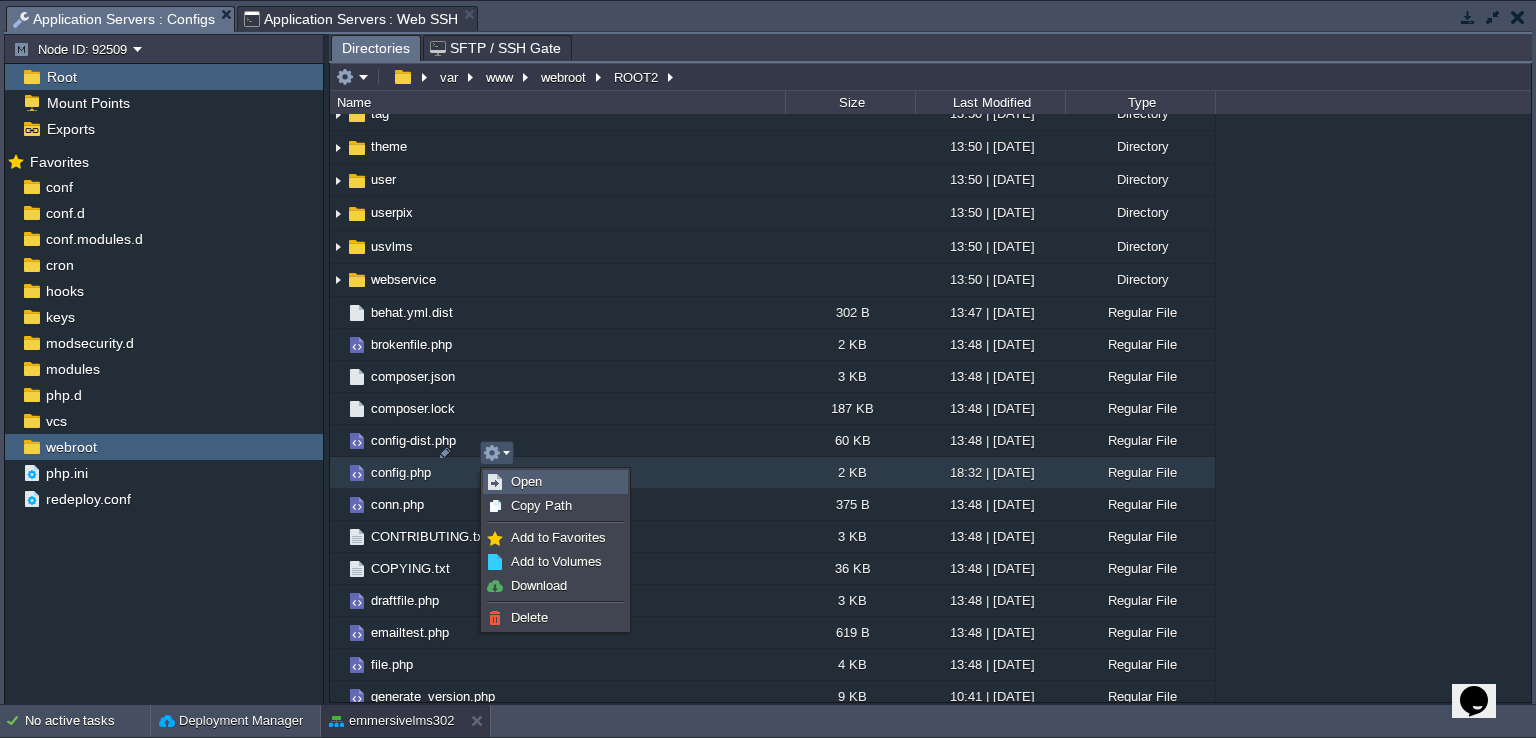 click on "Open" at bounding box center [555, 482] 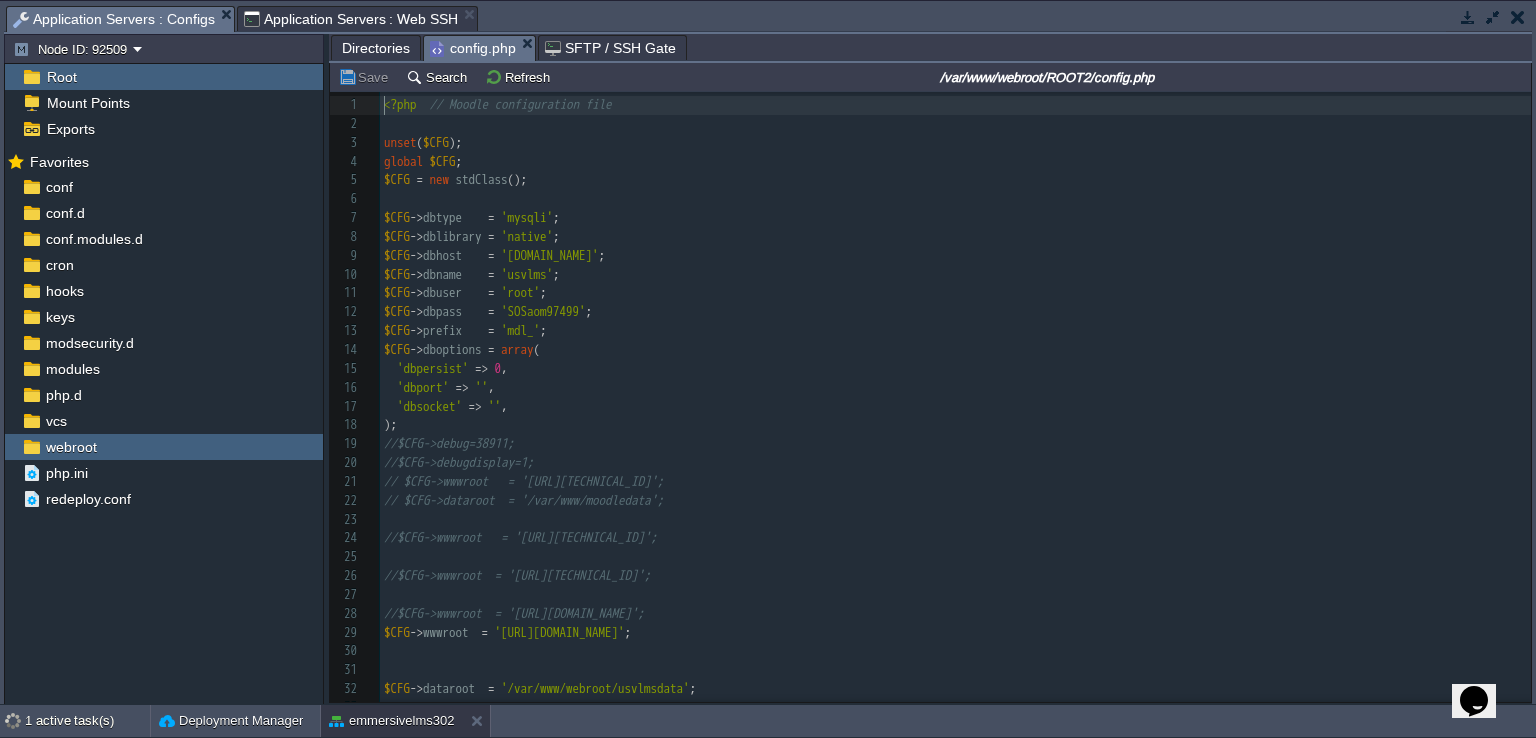 scroll, scrollTop: 6, scrollLeft: 0, axis: vertical 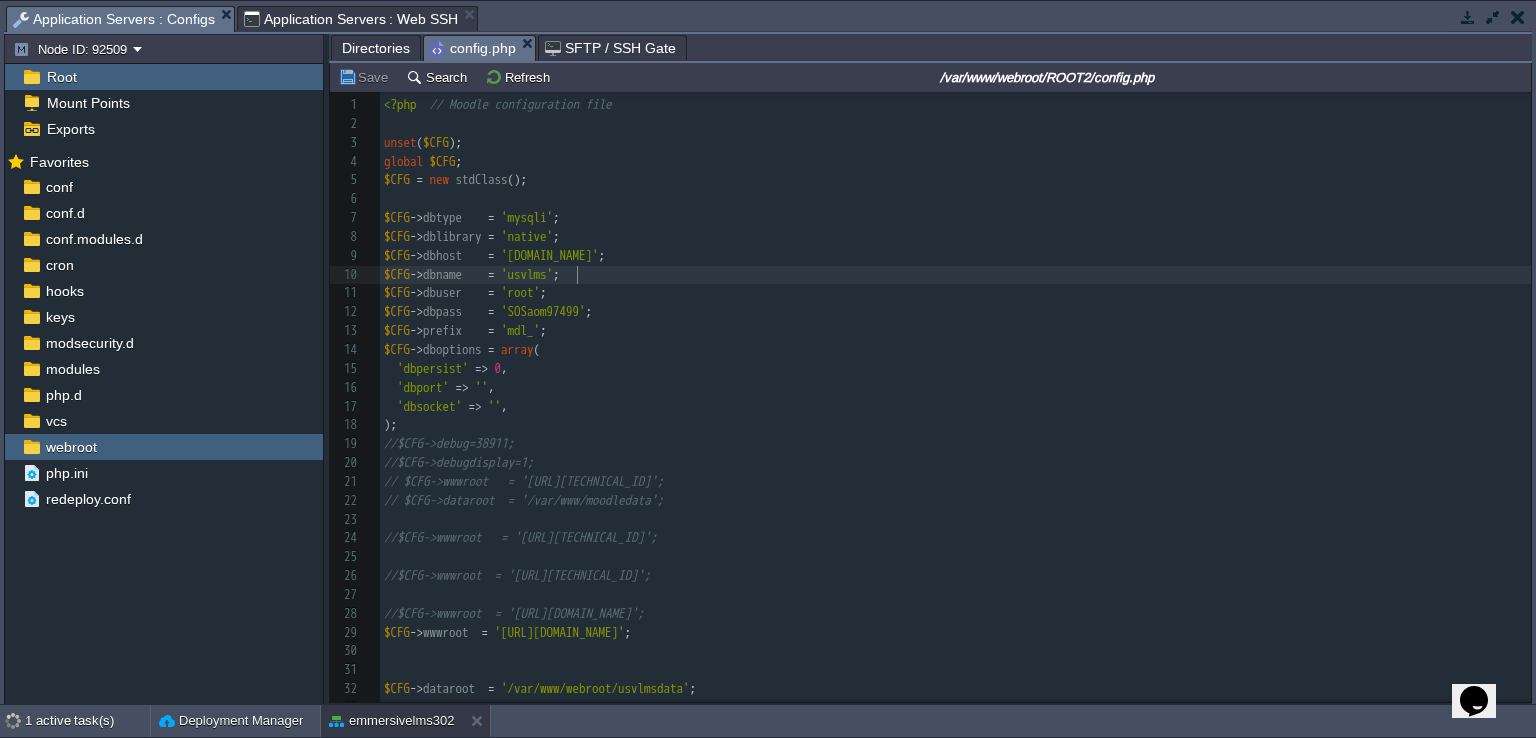 click on "$CFG -> dbname      =   'usvlms' ;" at bounding box center (955, 275) 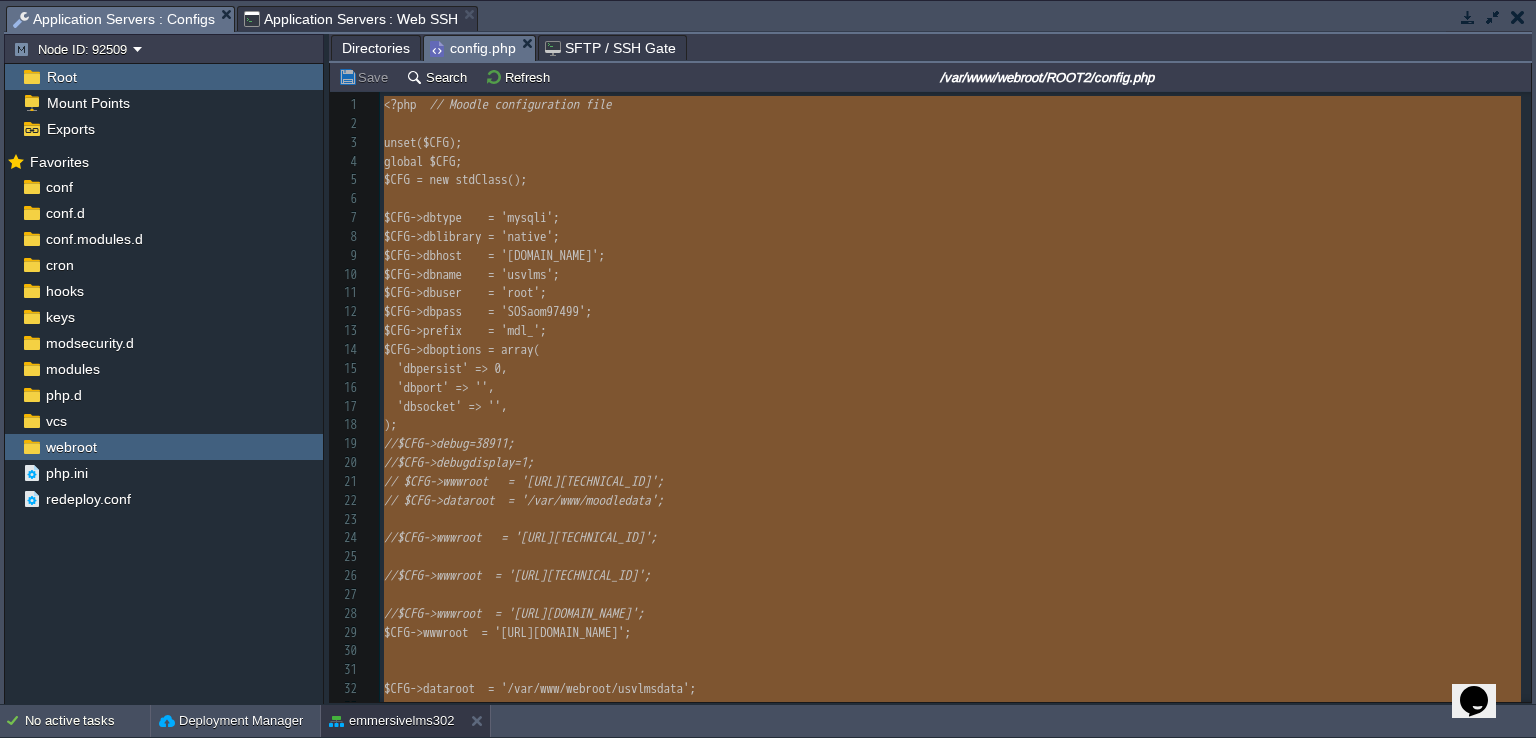 type on "<?php  // Moodle configuration file
unset($CFG);
global $CFG;
$CFG = new stdClass();
$CFG->dbtype    = 'mysqli';
$CFG->dblibrary = 'native';
$CFG->dbhost    = '[DOMAIN_NAME]';
$CFG->dbname    = 'usvlms';
$CFG->dbuser    = 'root';
$CFG->dbpass    = 'SOSaom97499';
$CFG->prefix    = 'mdl_';
$CFG->dboptions = array (
'dbpersist' => 0,
'dbport' => '',
'dbsocket' => '',
);
//$CFG->debug=38911;
//$CFG->debugdisplay=1;
// $CFG->wwwroot   = '[URL][TECHNICAL_ID]';
// $CFG->dataroot  = '/var/www/moodledata';
//$CFG->wwwroot   = '[URL][TECHNICAL_ID]';
//$CFG->wwwroot  = '[URL][TECHNICAL_ID]';
//$CFG->wwwroot  = '[URL][DOMAIN_NAME]';
$CFG->wwwroot  = '[URL][DOMAIN_NAME]';
$CFG->dataroot  = '/var/www/webroot/usvlmsdata';
$CFG->admin     = 'admin';
$CFG->directorypermissions = 0777;
$CFG->trianertime    = 20;
// Force a debugging mode regardless the settings in the site administration
//@error_reporting(E_ALL | E_STRICT); // NOT FOR PROD..." 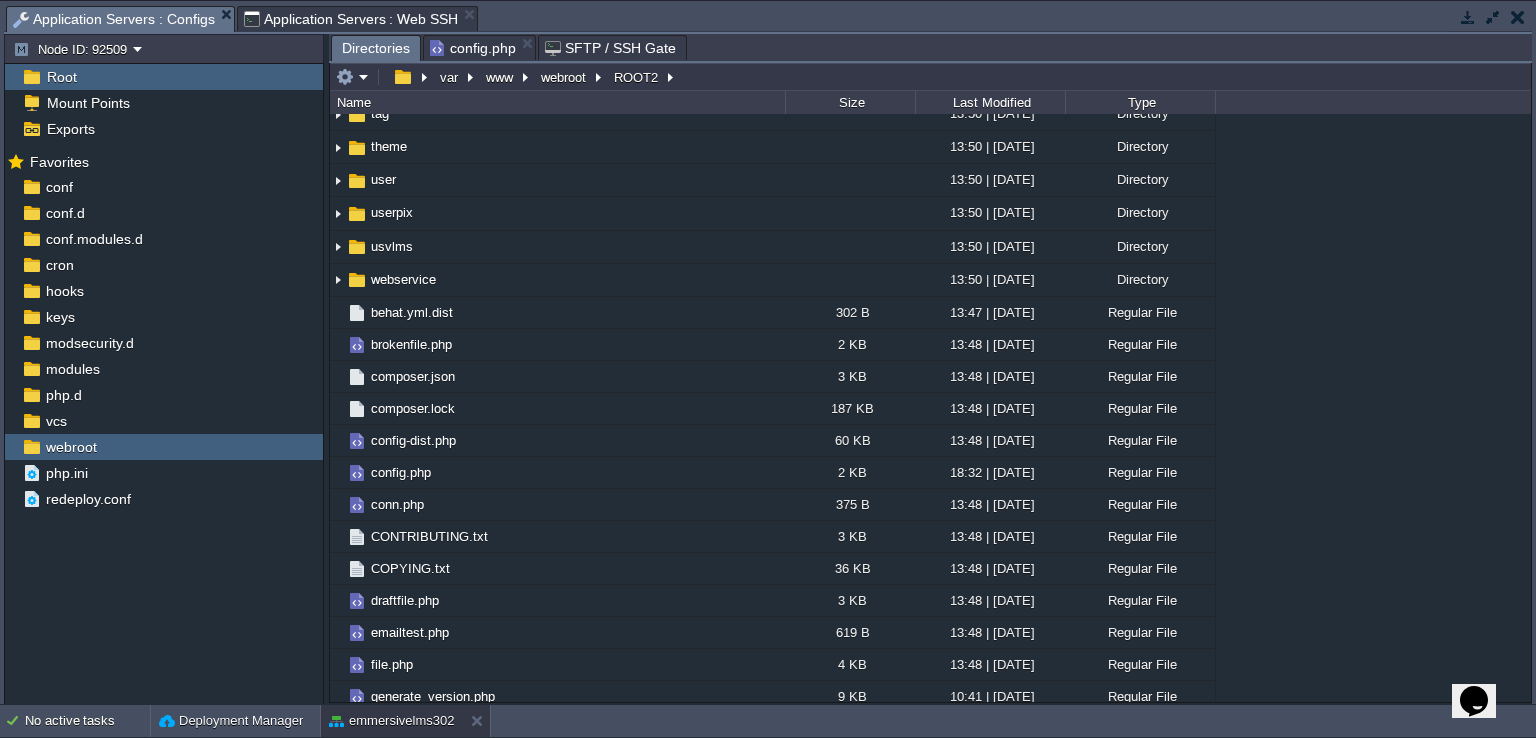 click on "Directories" at bounding box center (376, 48) 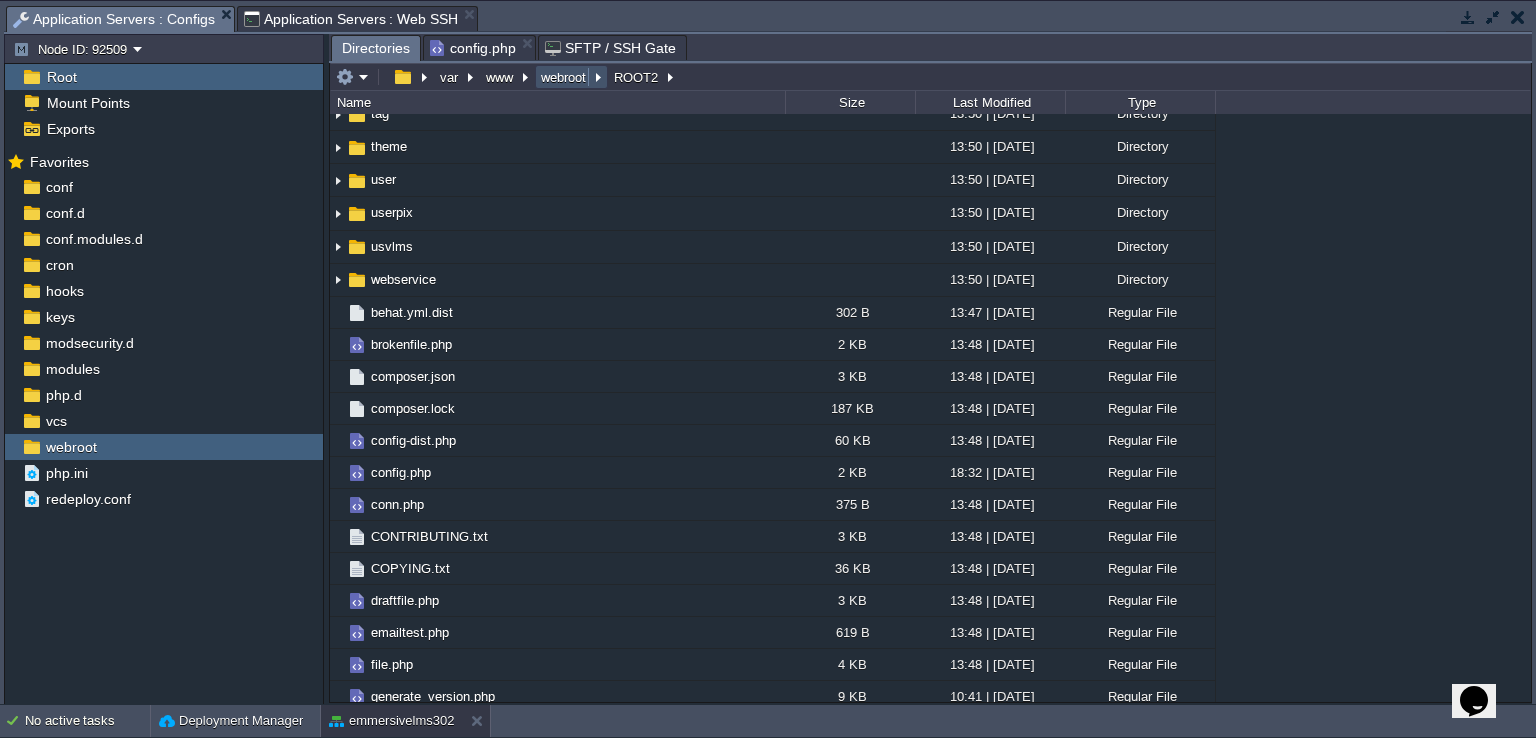 click on "webroot" at bounding box center (564, 77) 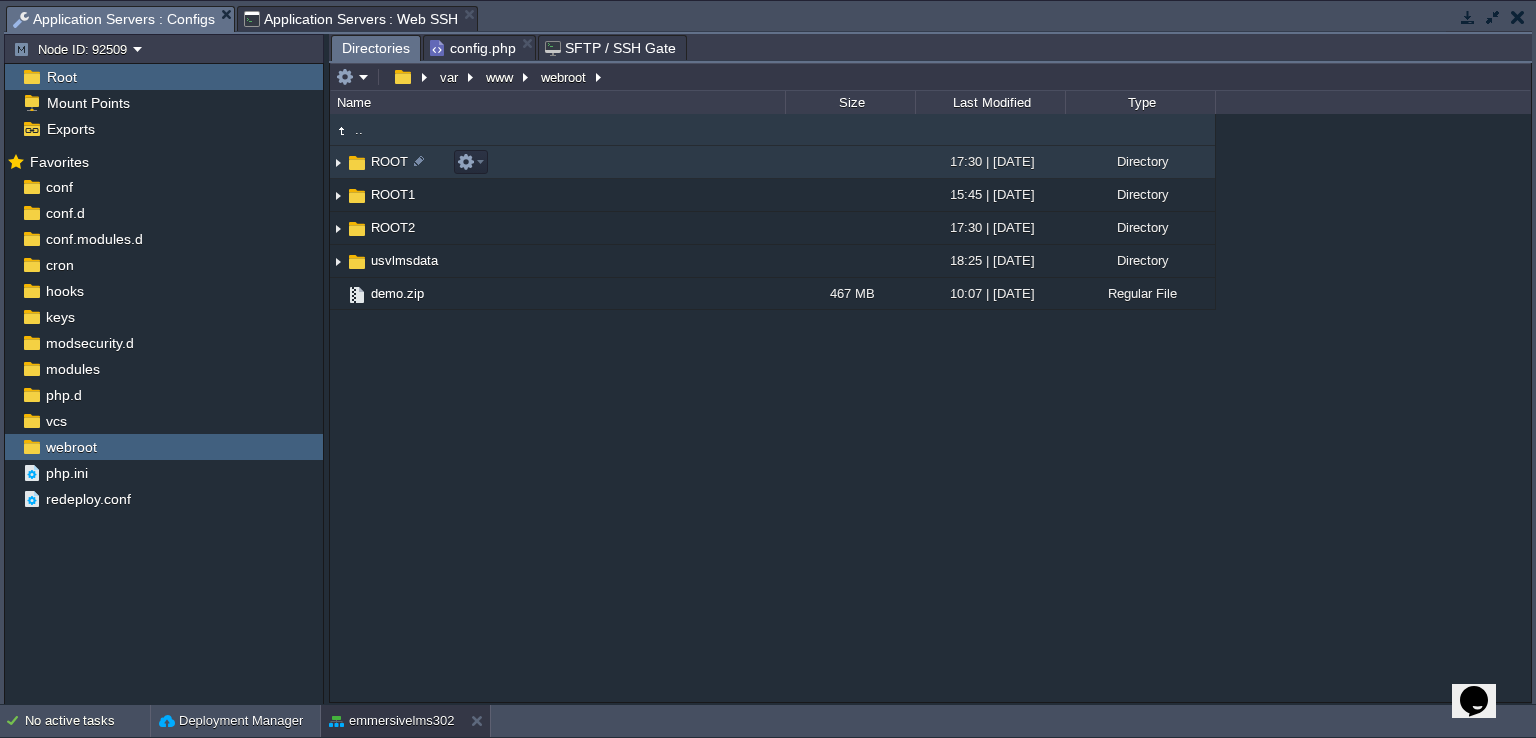 click at bounding box center [357, 163] 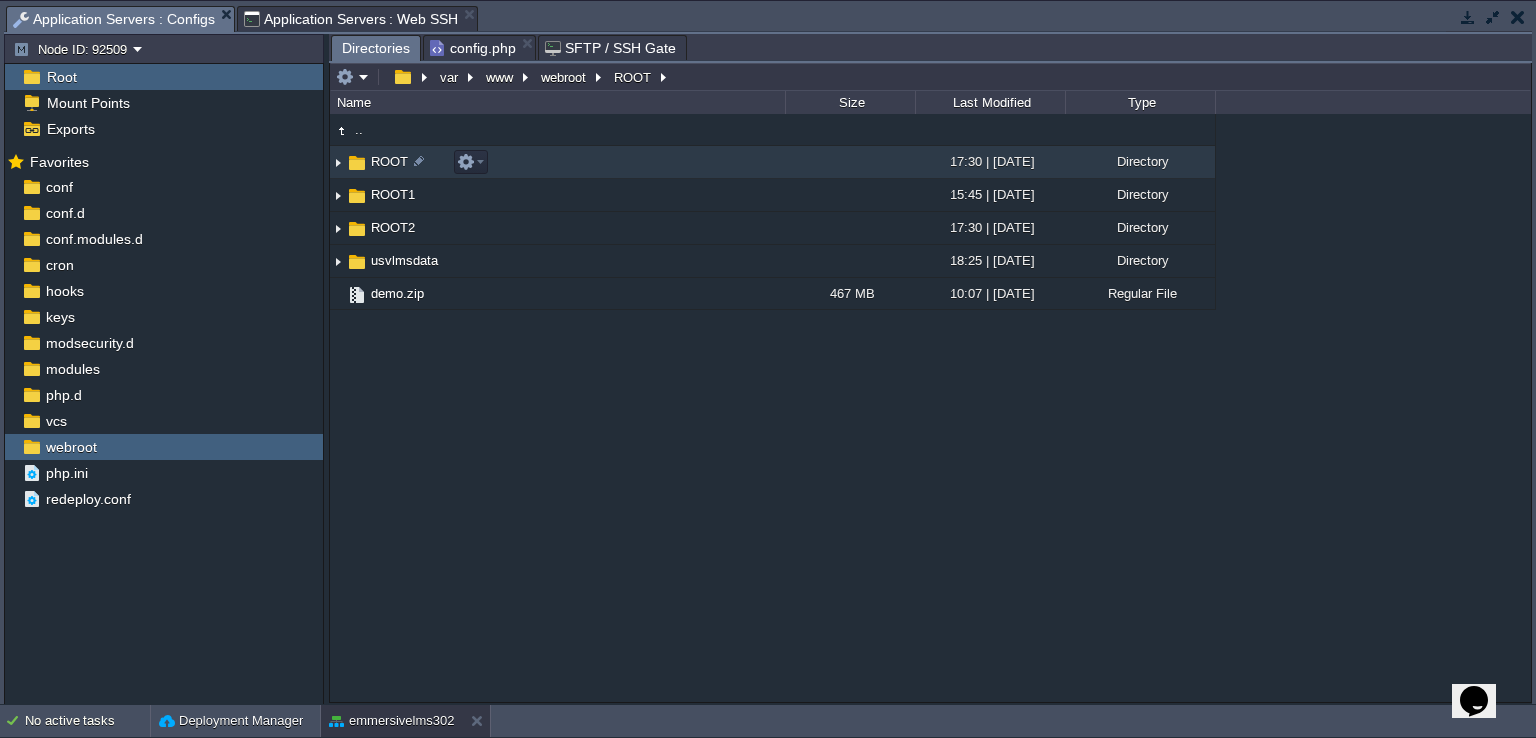 click at bounding box center (357, 163) 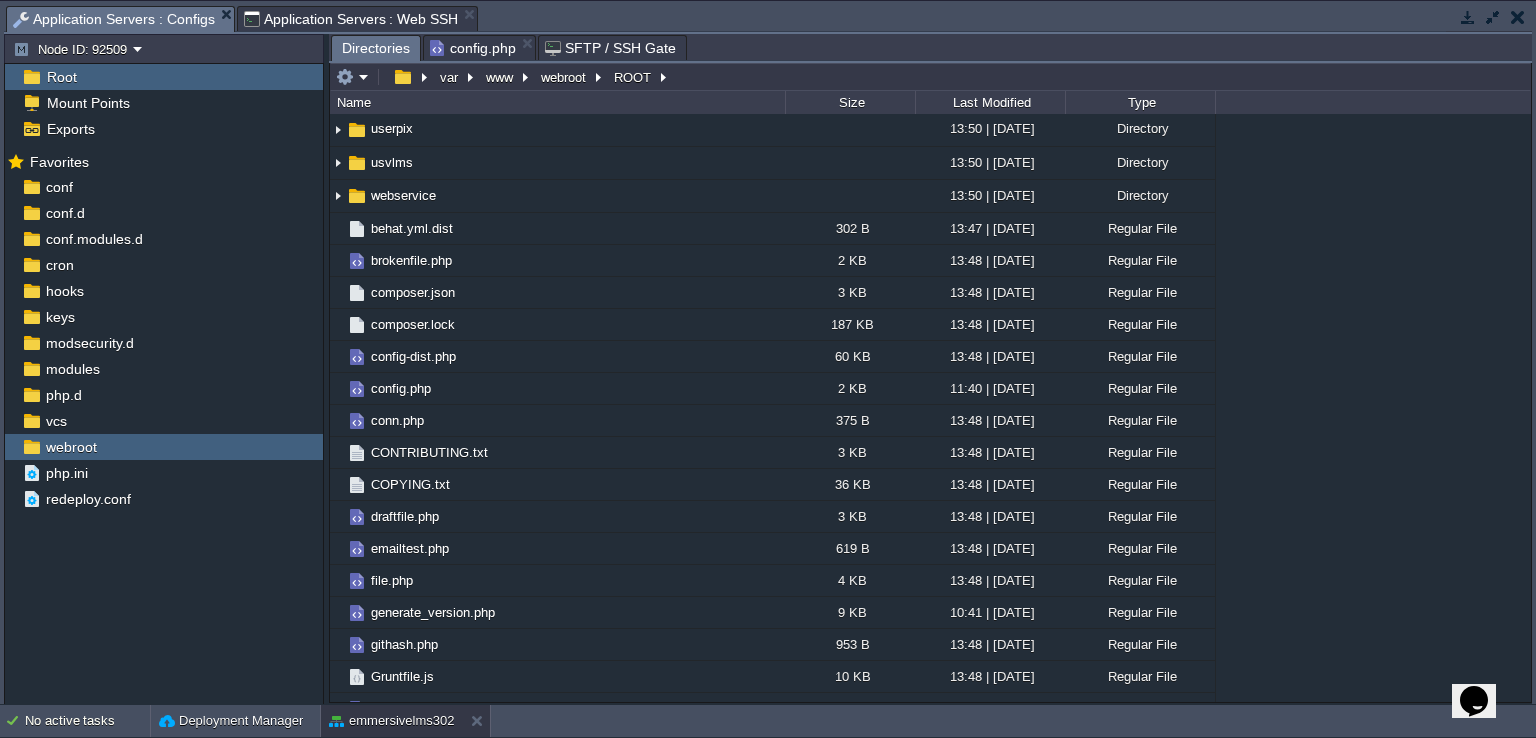 scroll, scrollTop: 1838, scrollLeft: 0, axis: vertical 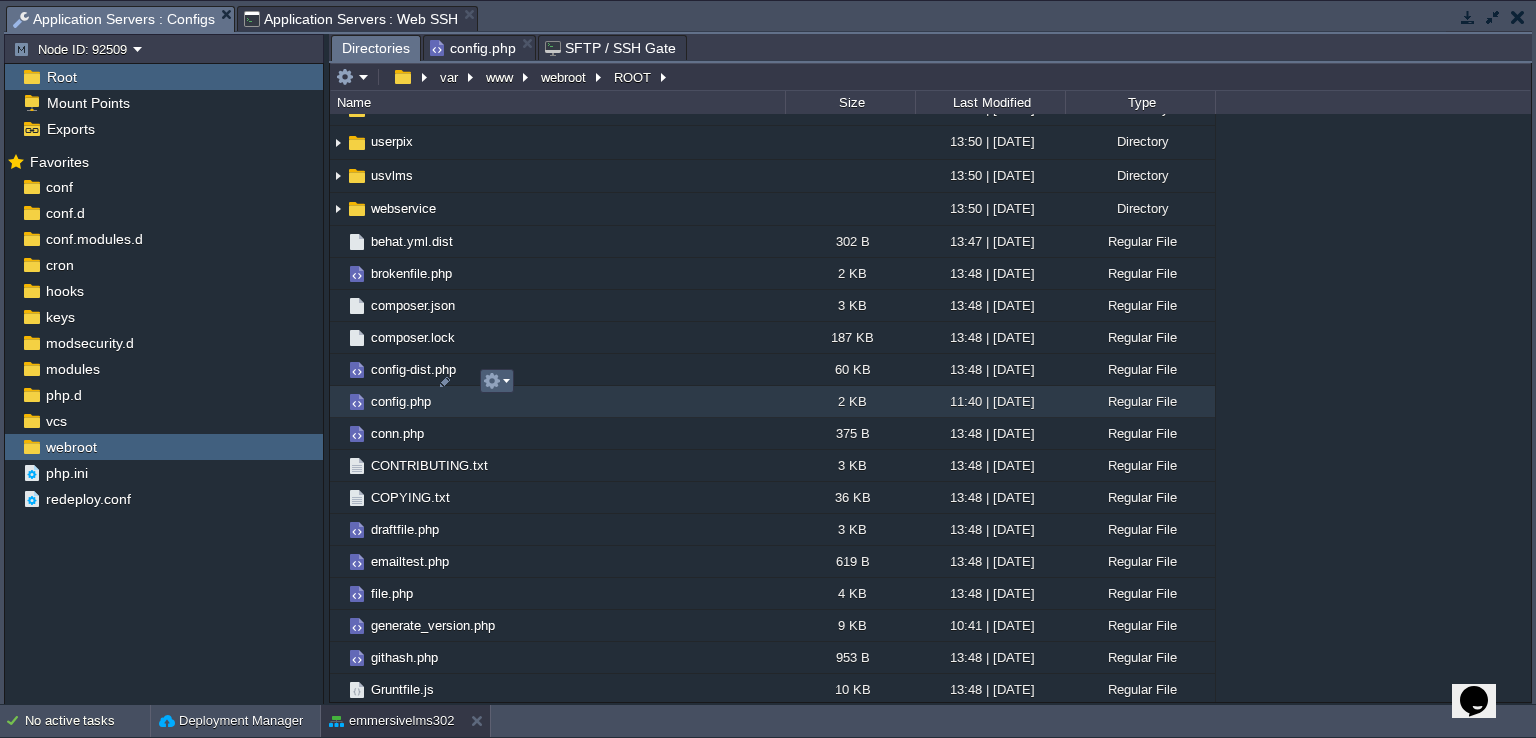 click at bounding box center [496, 381] 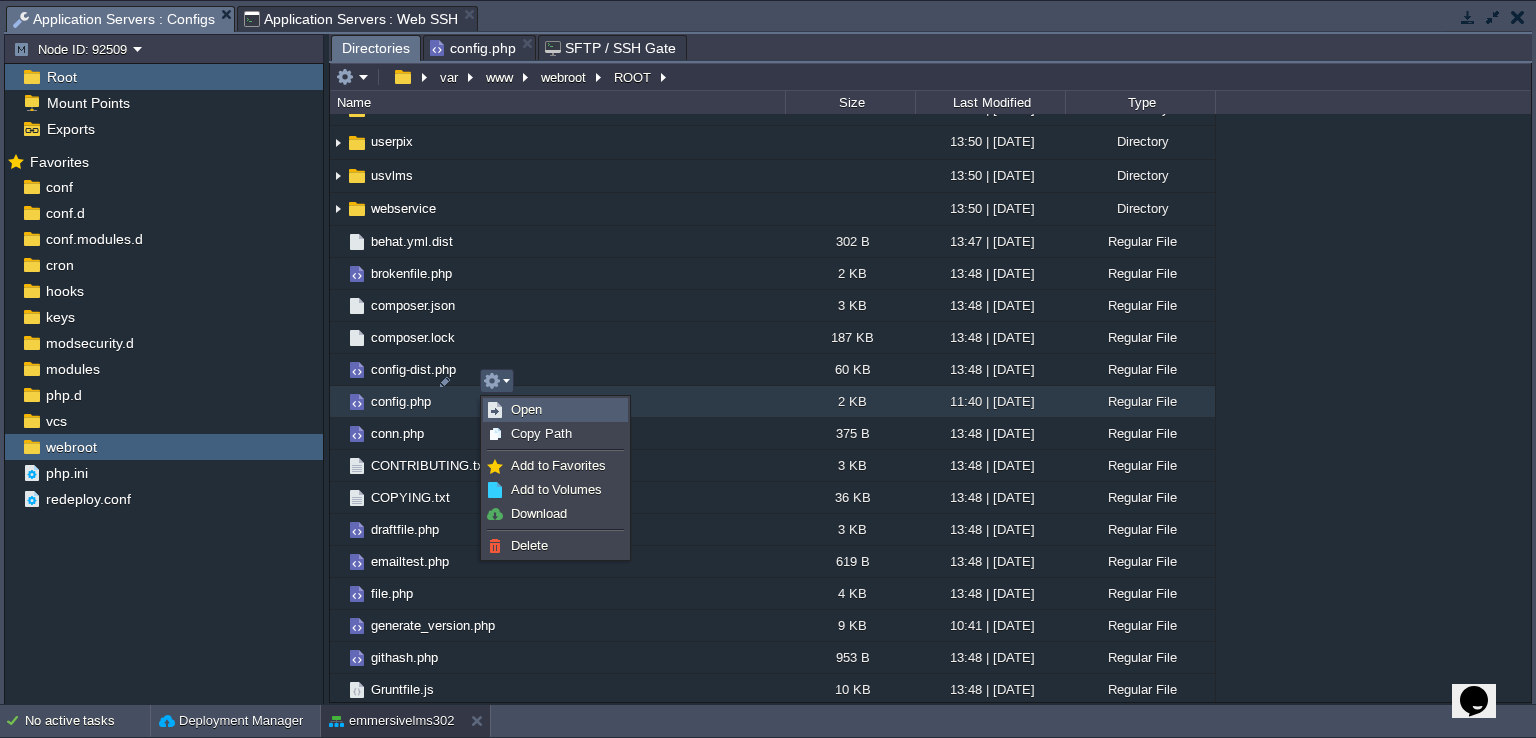 click on "Open" at bounding box center (526, 409) 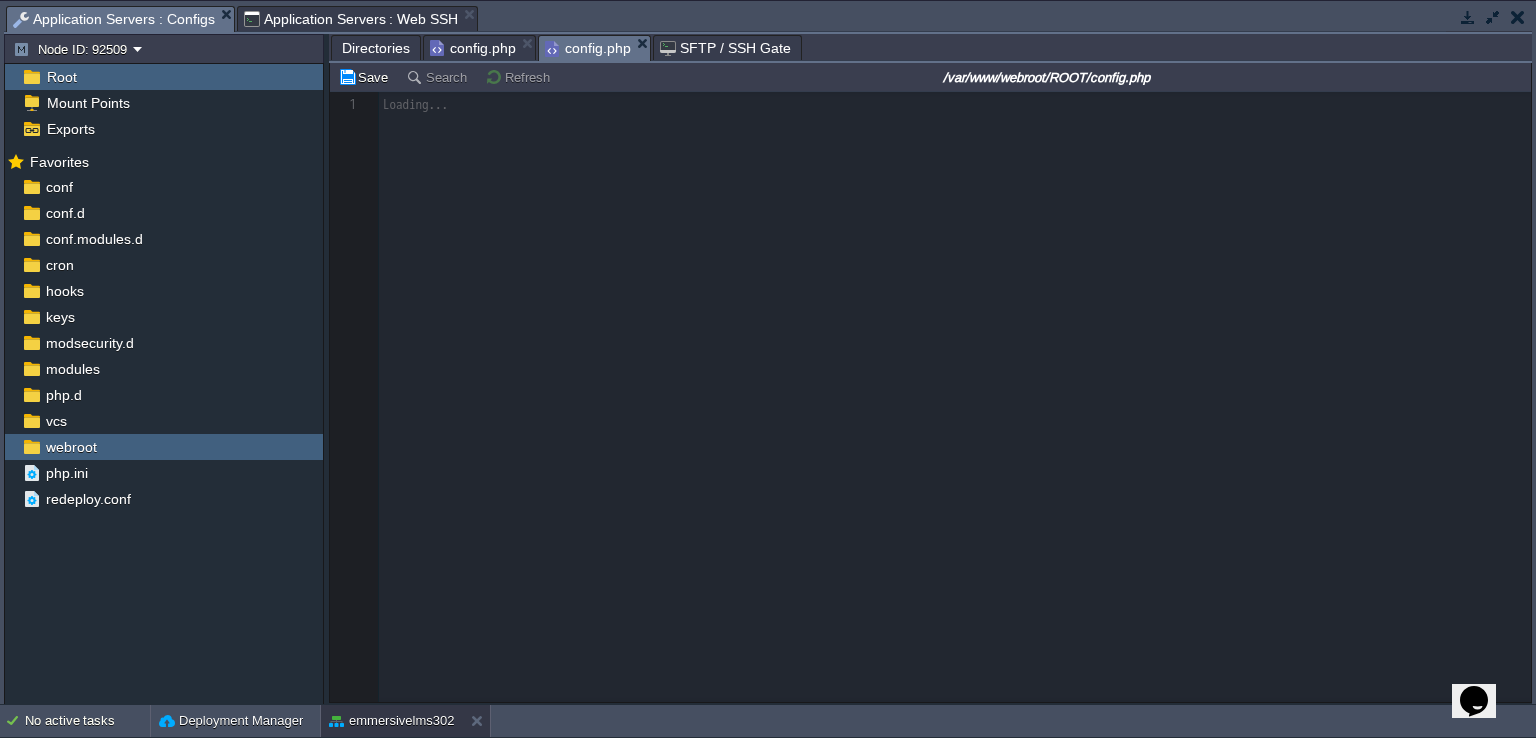 scroll, scrollTop: 6, scrollLeft: 0, axis: vertical 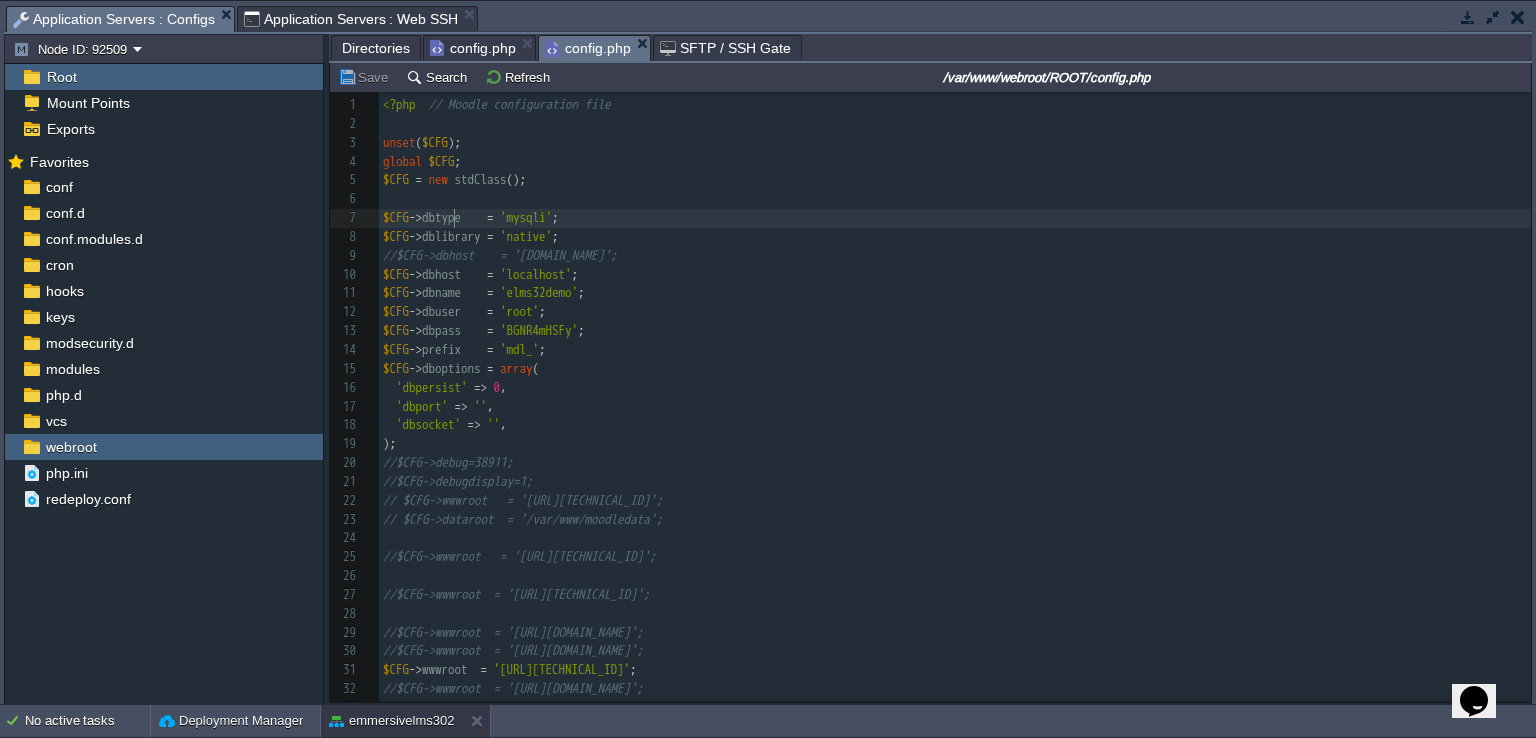 click on "51   1 <?php    // Moodle configuration file 2 ​ 3 unset ( $CFG ); 4 global   $CFG ; 5 $CFG   =   new   stdClass (); 6 ​ 7 $CFG -> dbtype      =   'mysqli' ; 8 $CFG -> dblibrary   =   'native' ; 9 //$CFG->dbhost    = '[DOMAIN_NAME]'; 10 $CFG -> dbhost      =   'localhost' ; 11 $CFG -> dbname      =   'elms32demo' ; 12 $CFG -> dbuser      =   'root' ; 13 $CFG -> dbpass      =   'BGNR4mHSFy' ; 14 $CFG -> prefix      =   'mdl_' ; 15 $CFG -> dboptions   =   array ( 16    'dbpersist'   =>   0 , 17    'dbport'   =>   '' , 18    'dbsocket'   =>   '' , 19 ); 20 //$CFG->debug=38911; 21 //$CFG->debugdisplay=1; 22 // $CFG->wwwroot   = '[URL][TECHNICAL_ID]'; 23 // $CFG->dataroot  = '/var/www/moodledata'; 24 ​ 25 //$CFG->wwwroot   = '[URL][TECHNICAL_ID]'; 26 ​ 27 //$CFG->wwwroot  = '[URL][TECHNICAL_ID]'; 28 ​ 29 //$CFG->wwwroot  = '[URL][DOMAIN_NAME]'; 30 //$CFG->wwwroot  = '[URL][DOMAIN_NAME]'; 31 $CFG -> wwwroot    =   ; 32 33 ​ =" at bounding box center (955, 491) 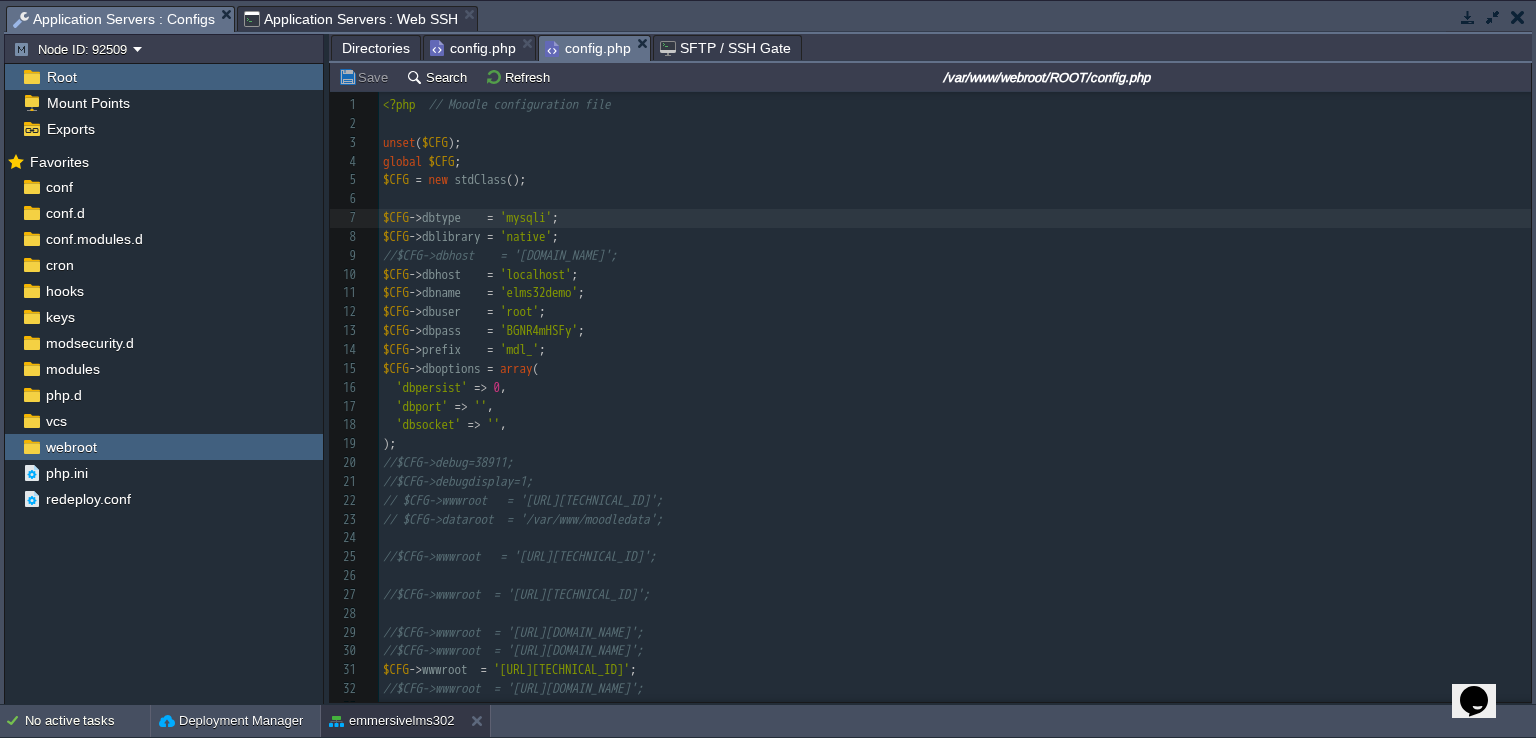 type on "-" 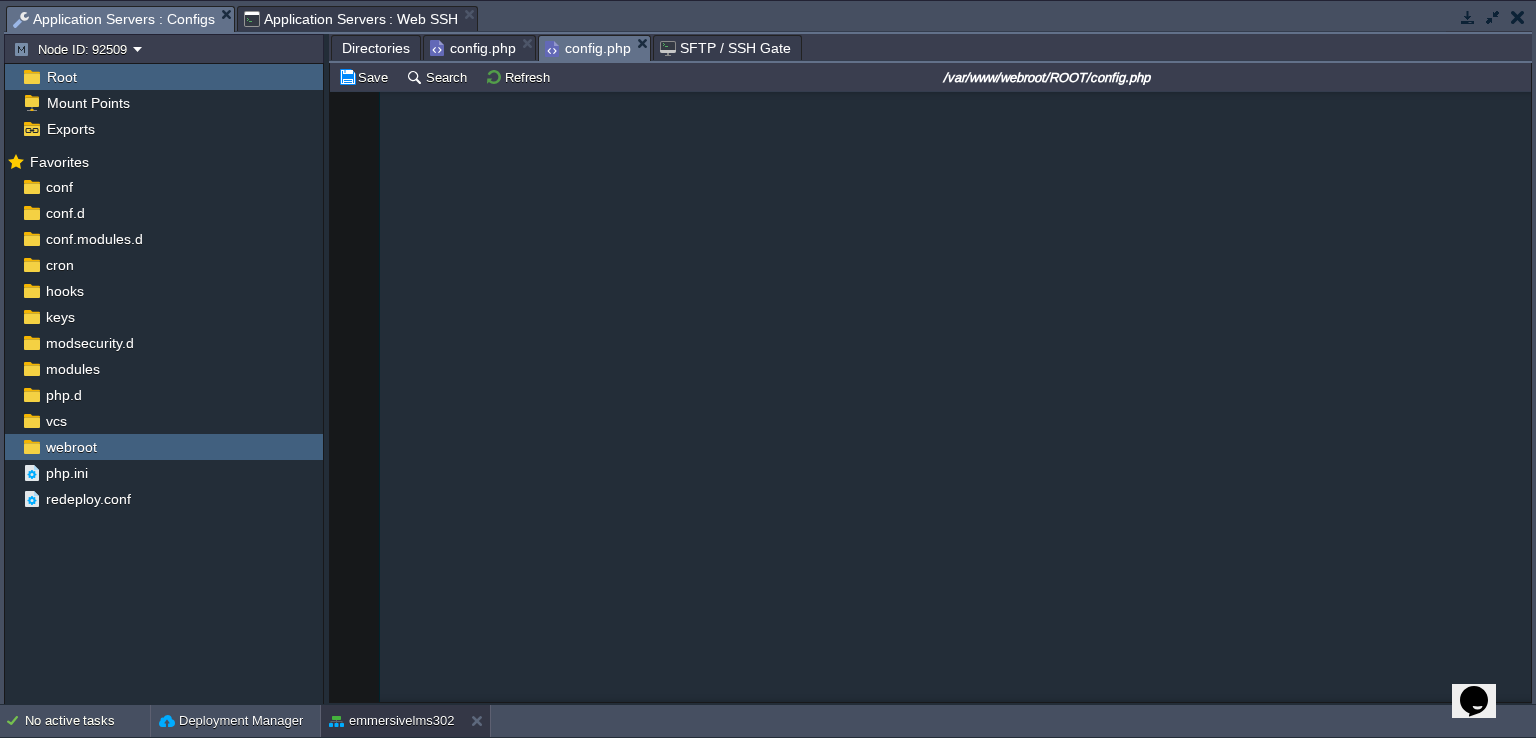 scroll, scrollTop: 1340, scrollLeft: 0, axis: vertical 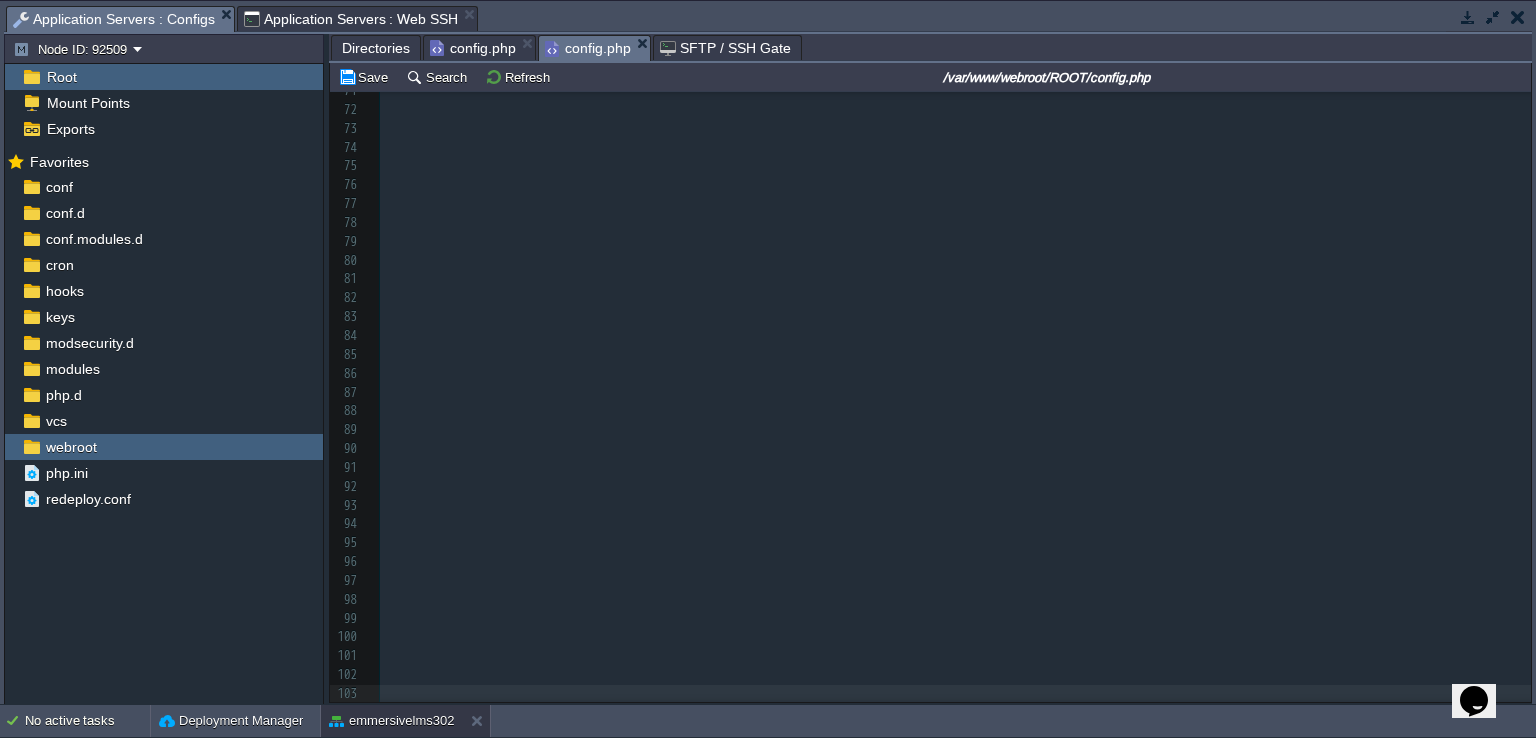 type 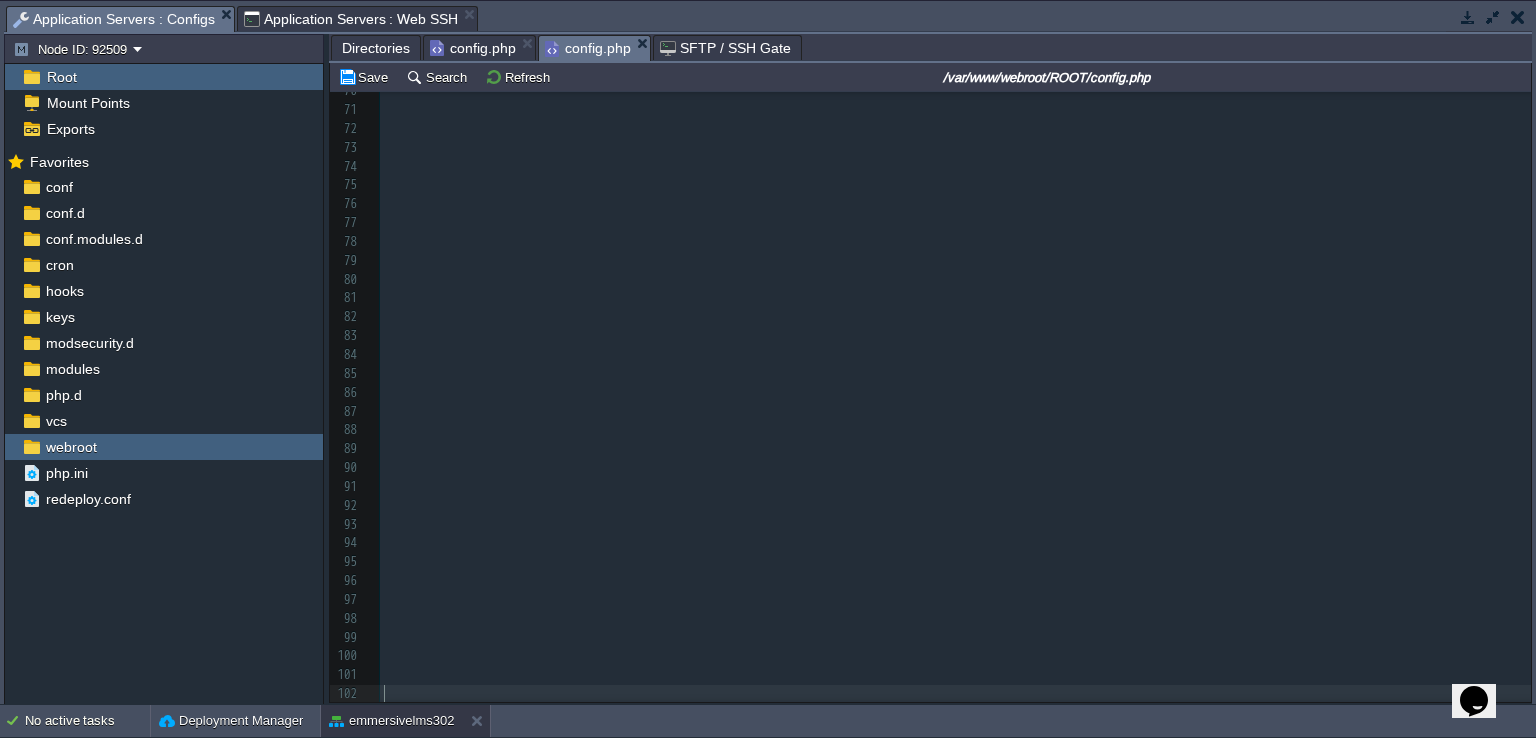 scroll, scrollTop: 1321, scrollLeft: 0, axis: vertical 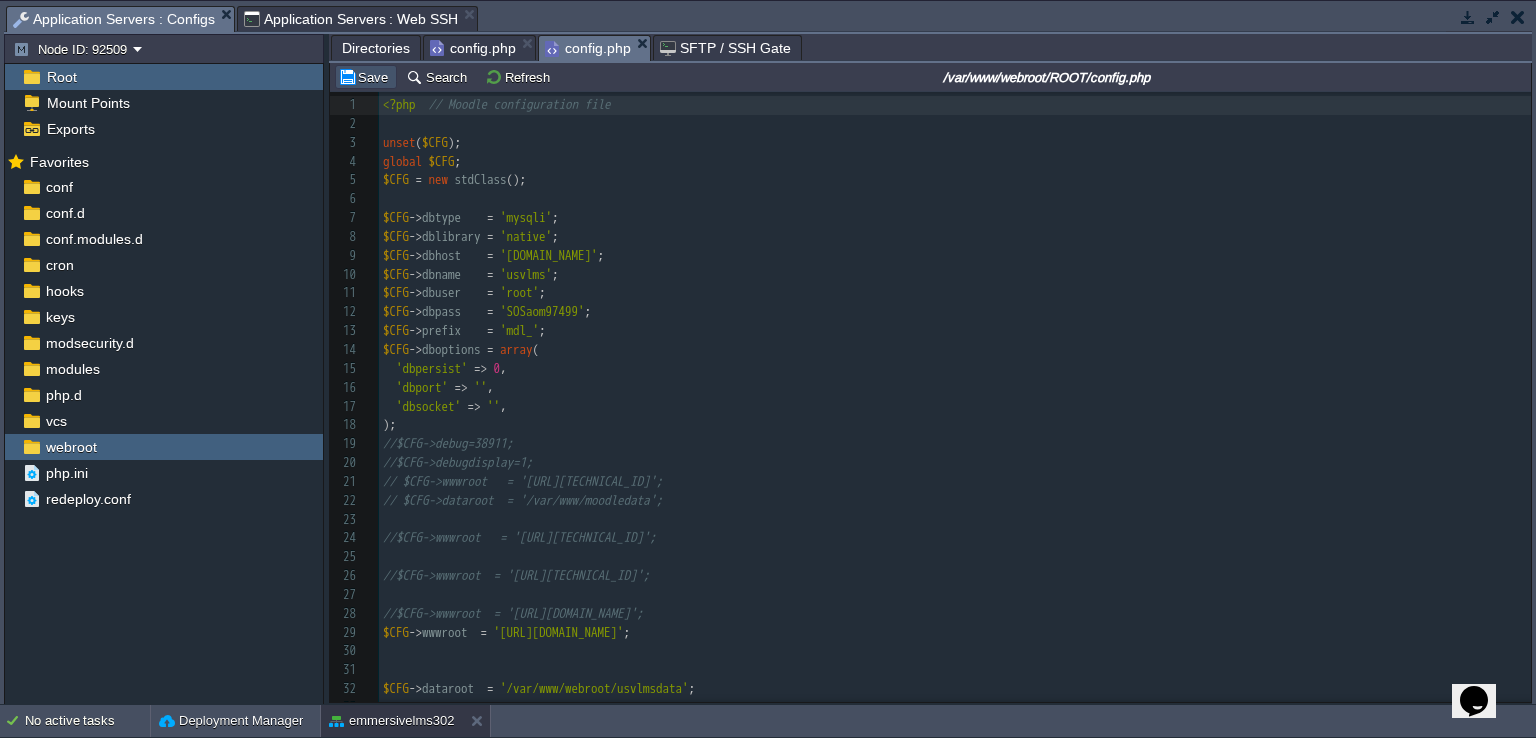 click on "Save" at bounding box center (366, 77) 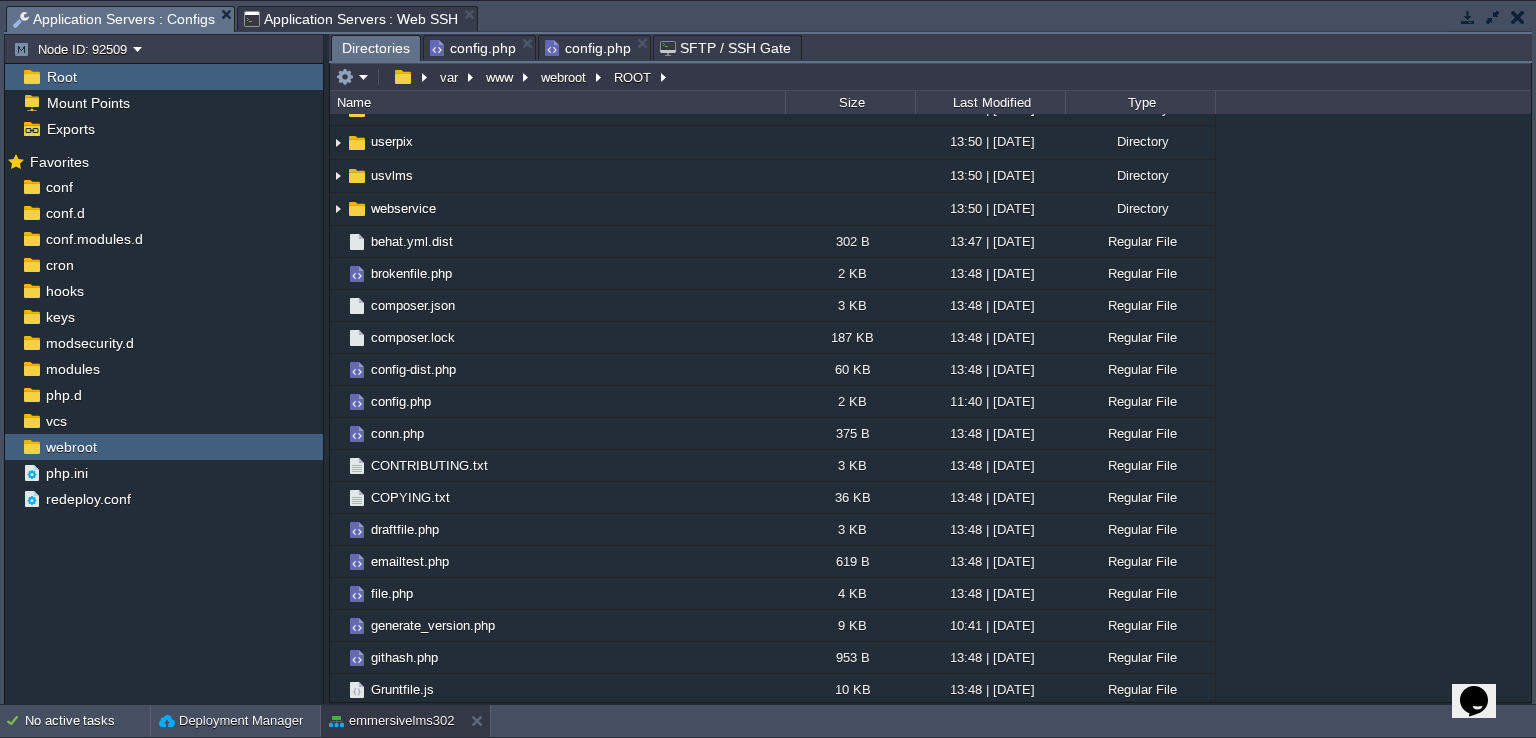 click on "Directories" at bounding box center (376, 48) 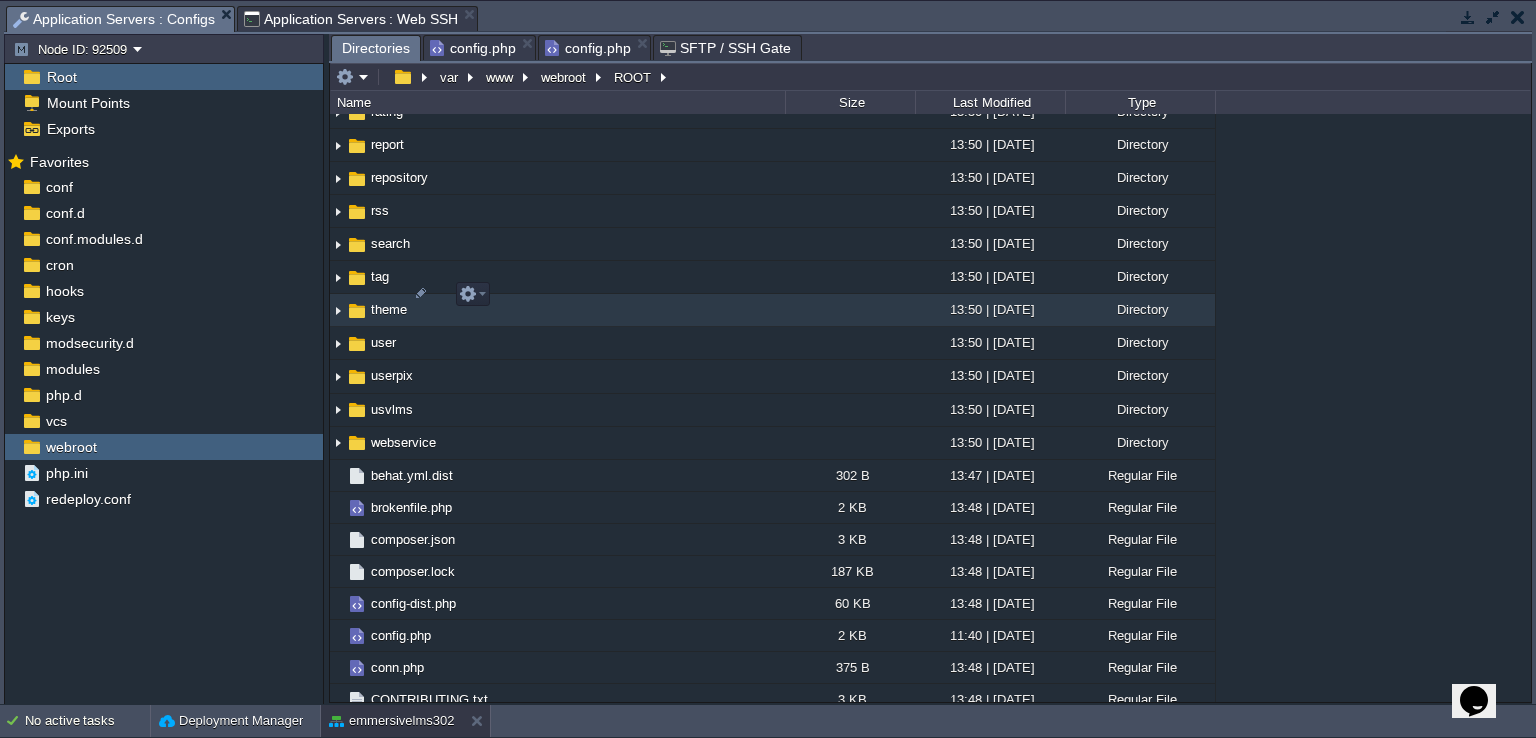 click at bounding box center [338, 310] 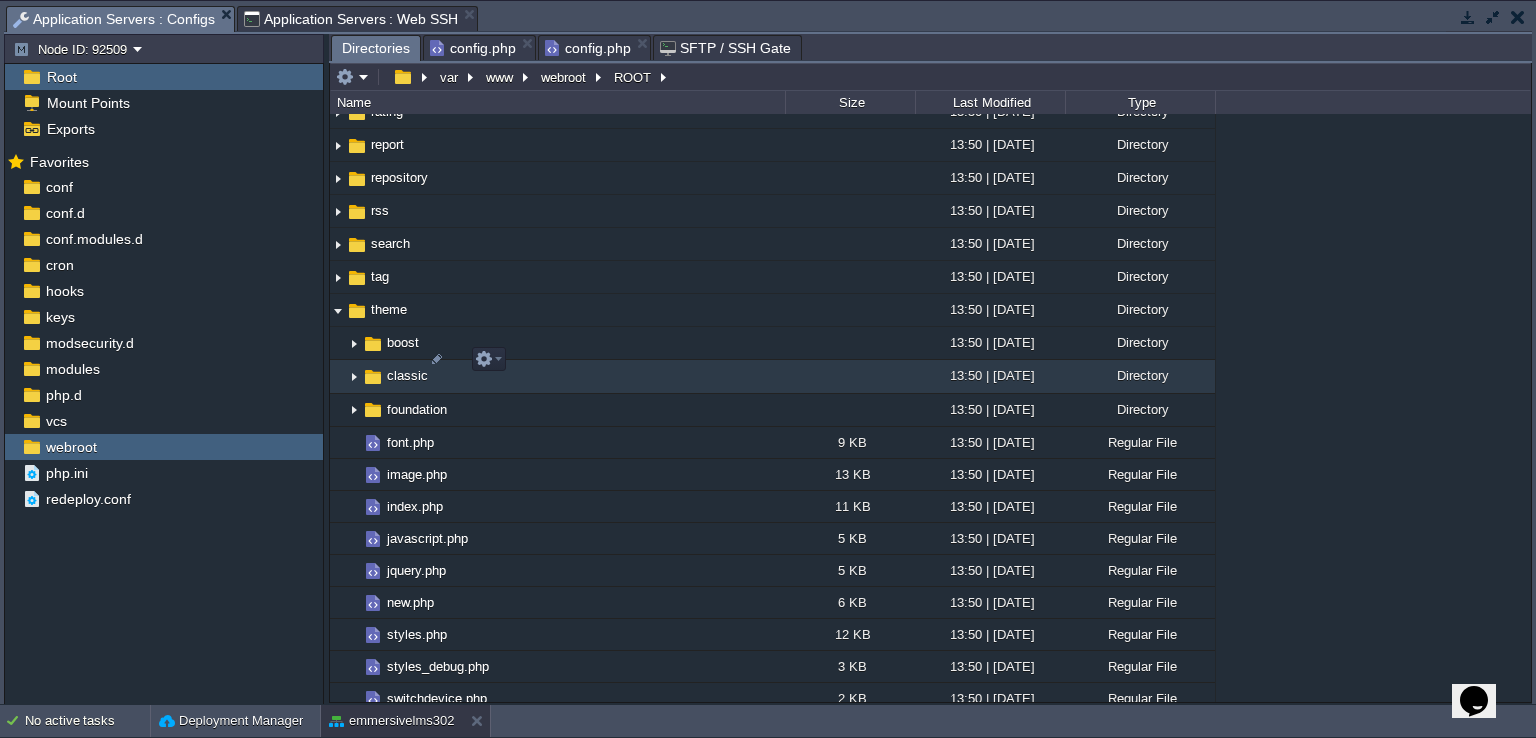 click at bounding box center [354, 377] 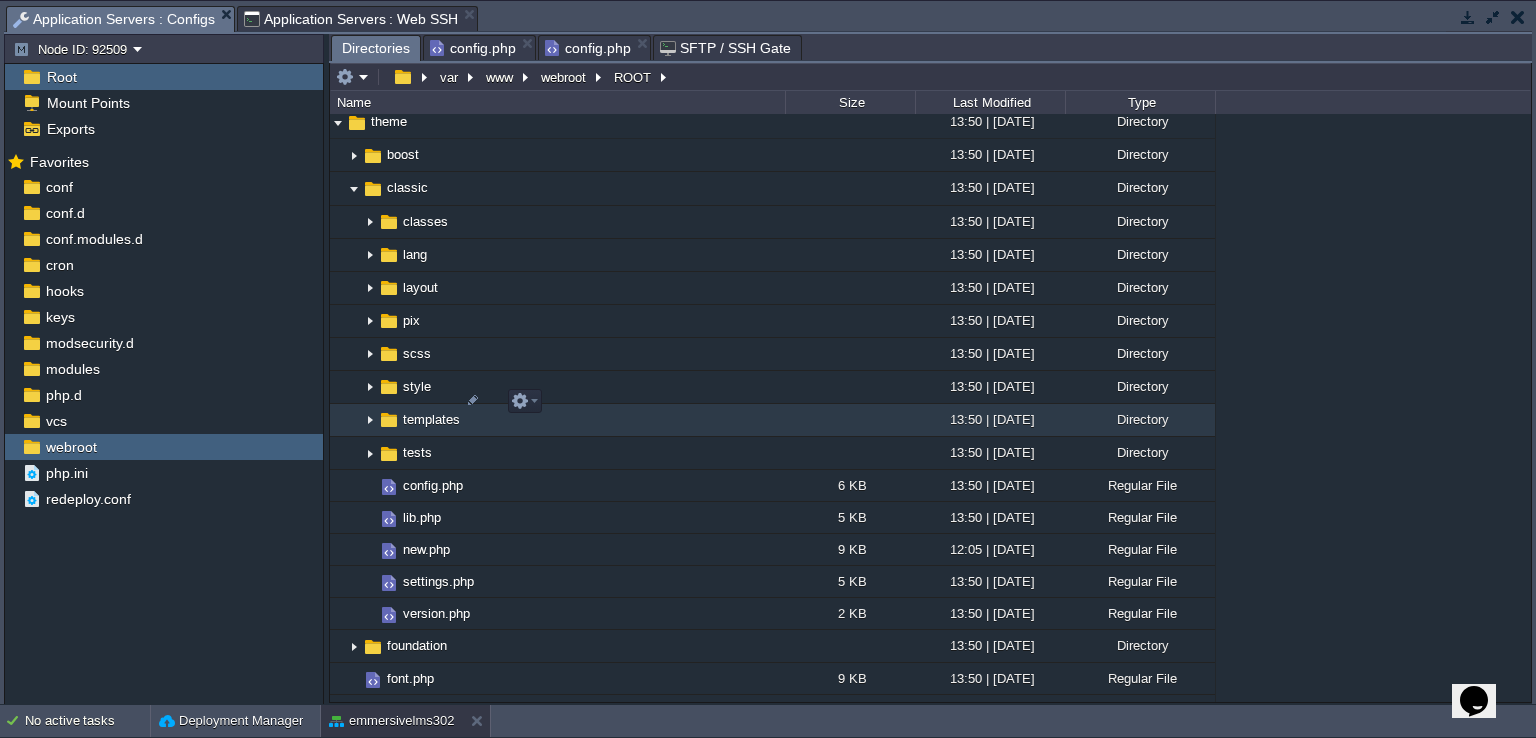 click at bounding box center [370, 420] 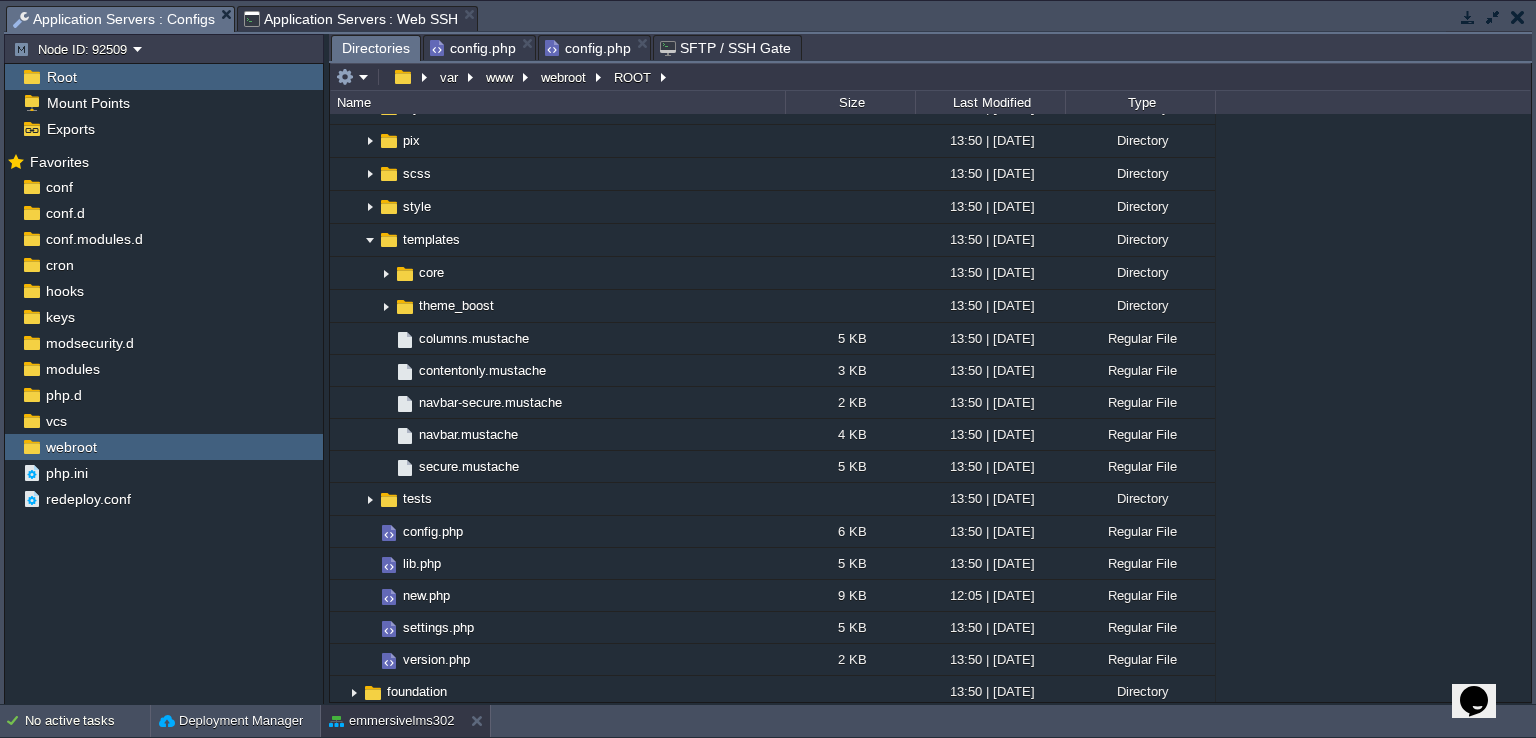 scroll, scrollTop: 2018, scrollLeft: 0, axis: vertical 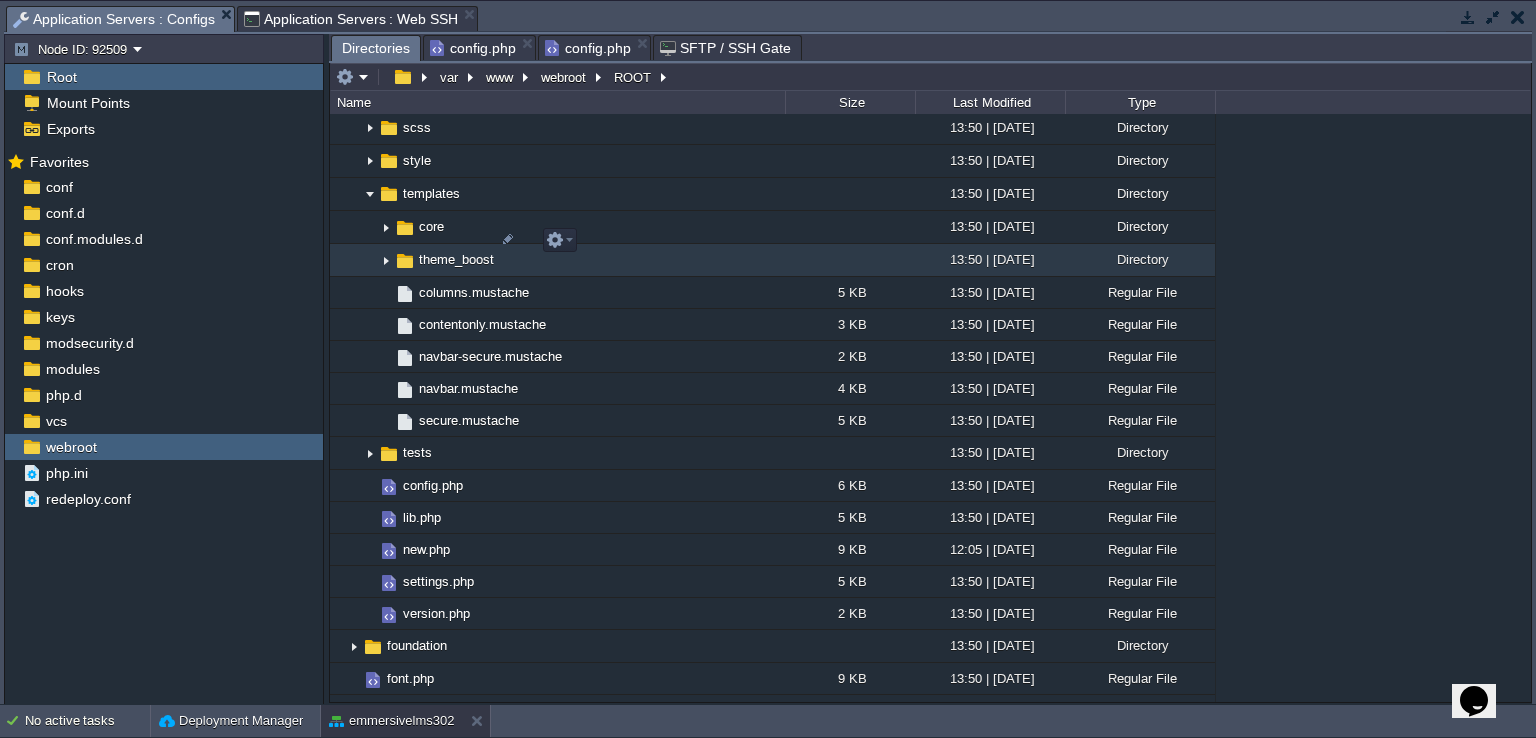 click at bounding box center (386, 260) 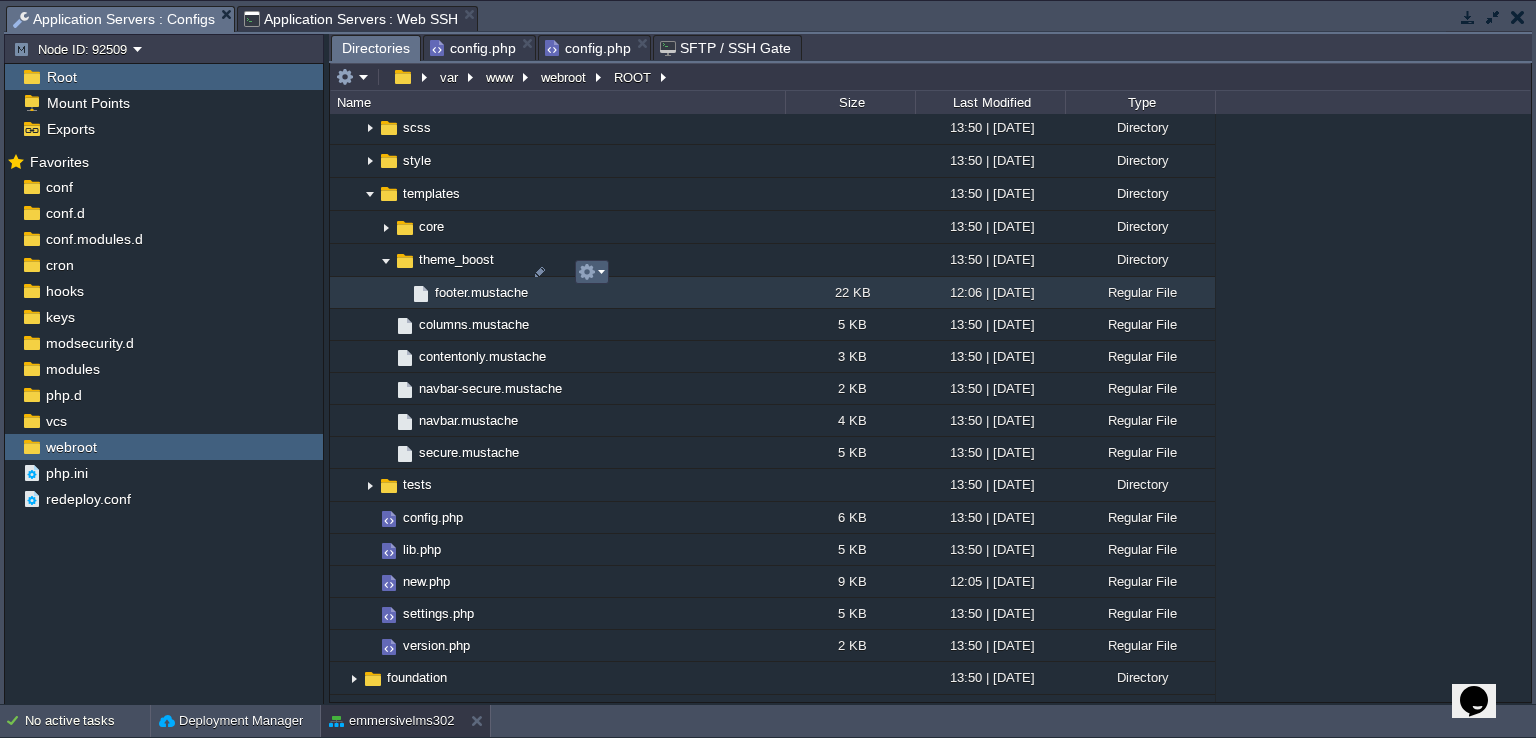 click at bounding box center (591, 272) 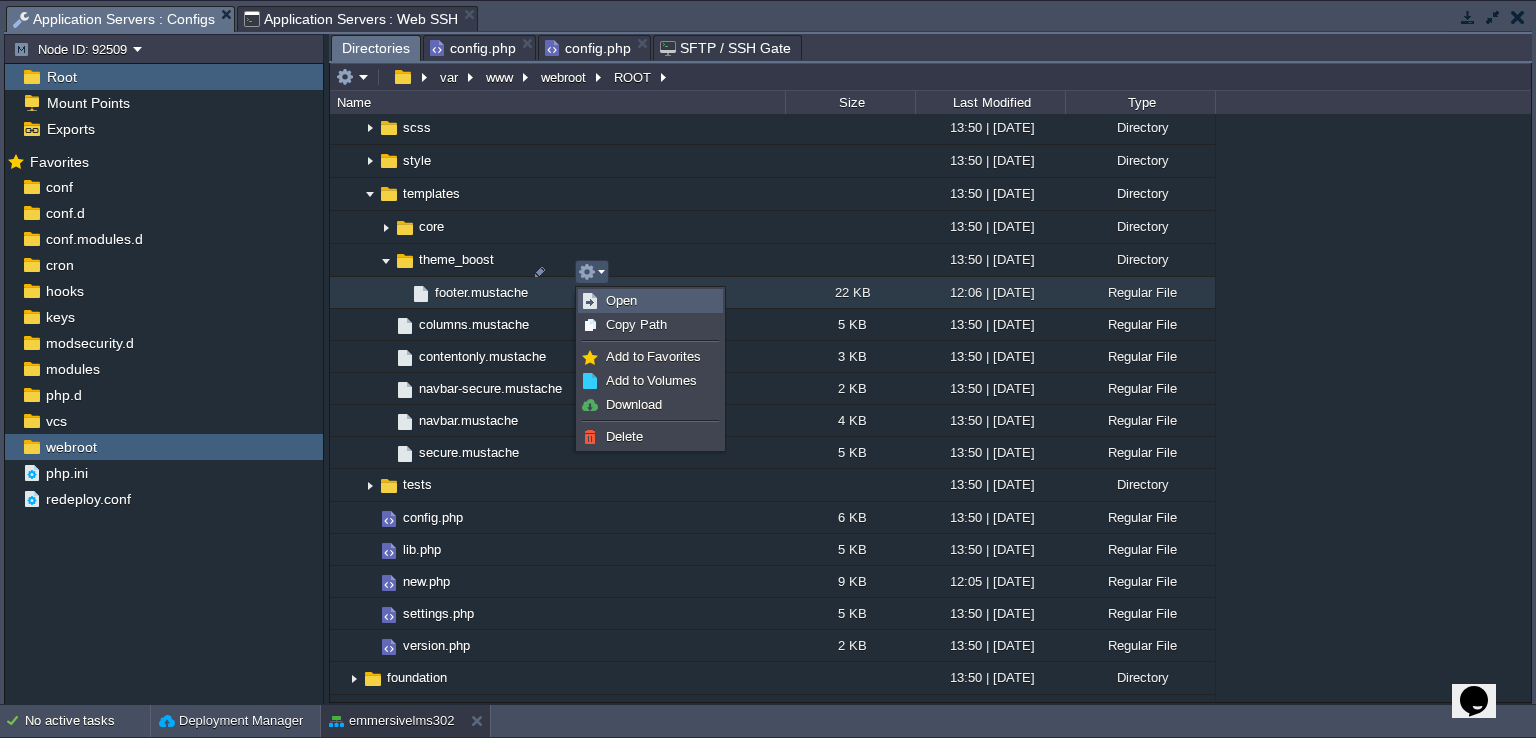 click on "Open" at bounding box center [621, 300] 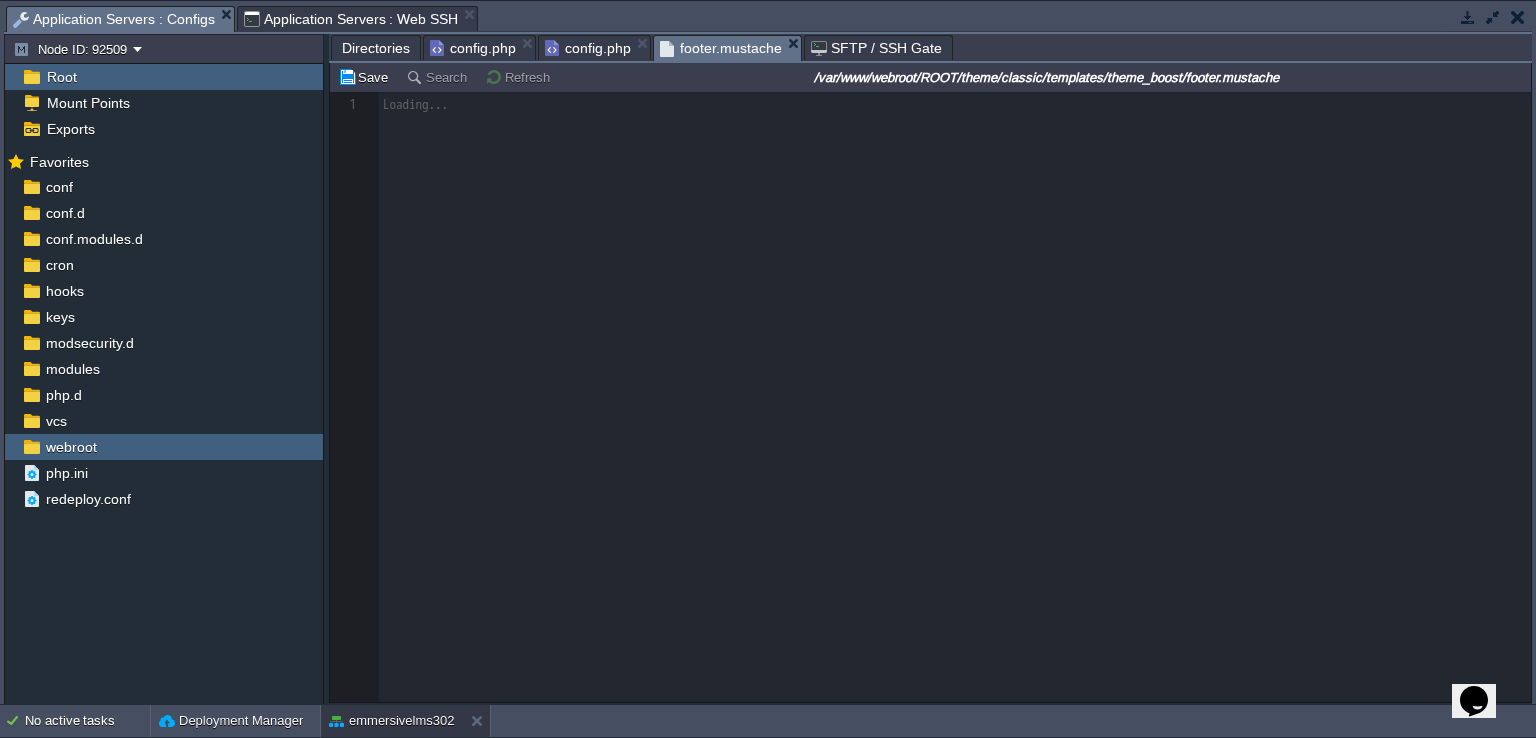 scroll, scrollTop: 6, scrollLeft: 0, axis: vertical 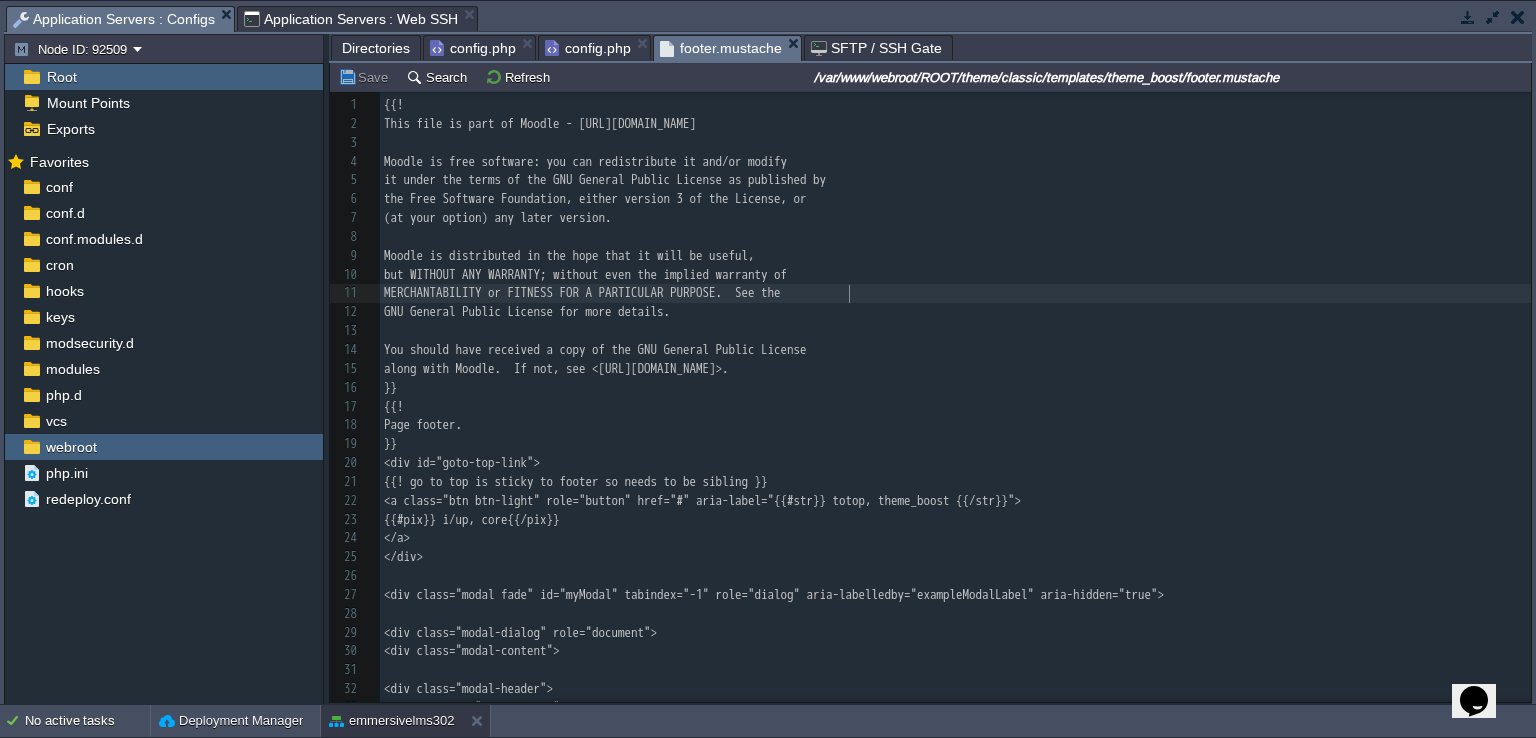click on "MERCHANTABILITY or FITNESS FOR A PARTICULAR PURPOSE.  See the" at bounding box center (955, 293) 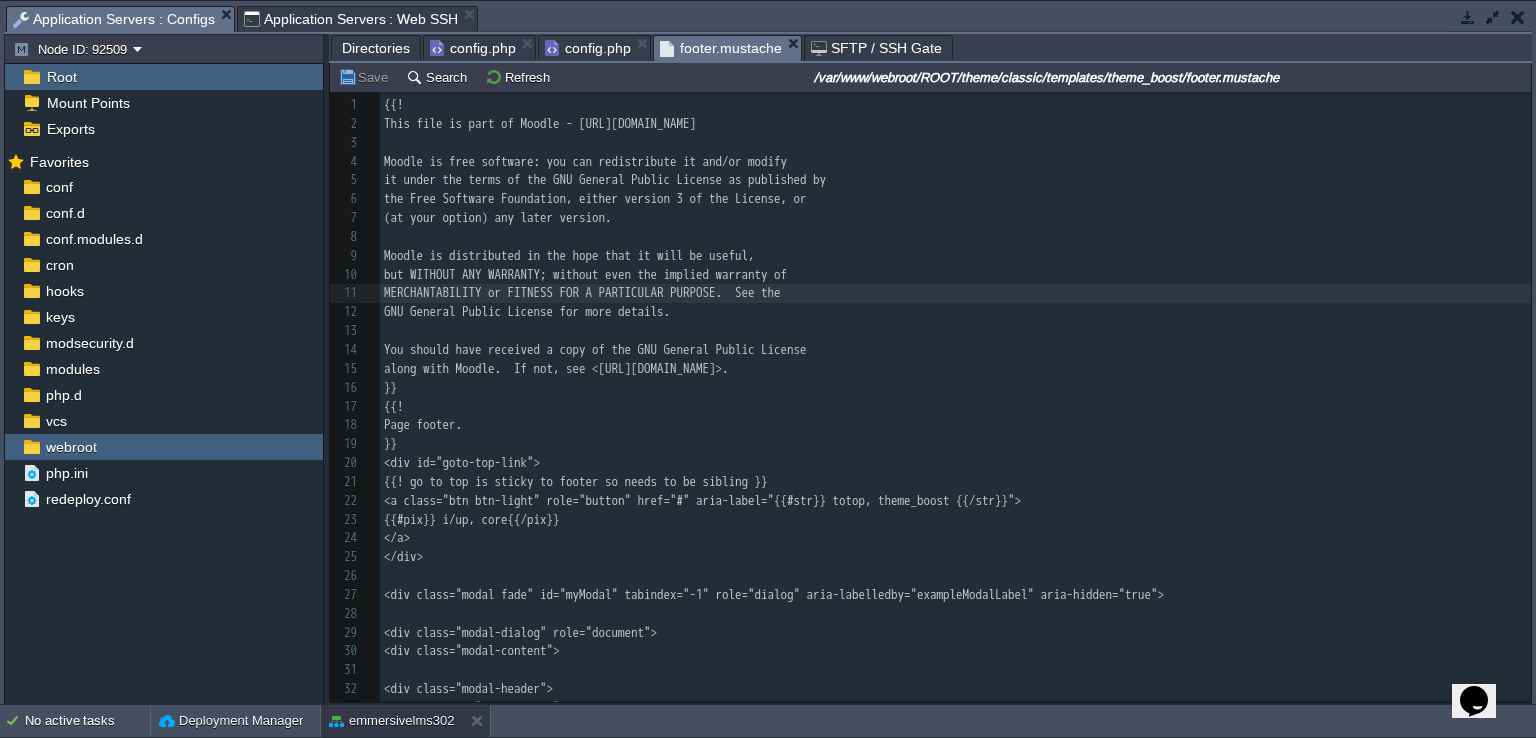 scroll, scrollTop: 30, scrollLeft: 0, axis: vertical 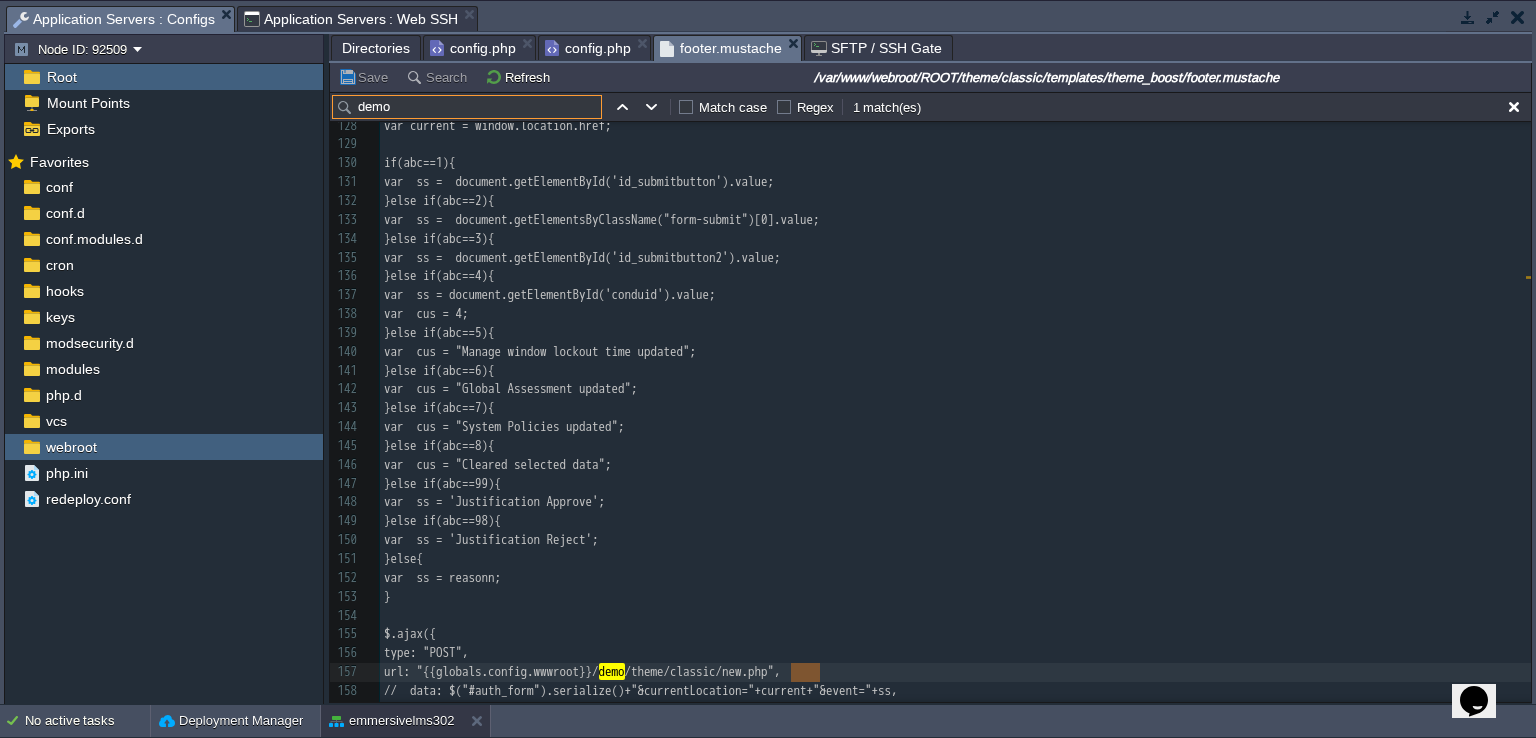 type on "demo" 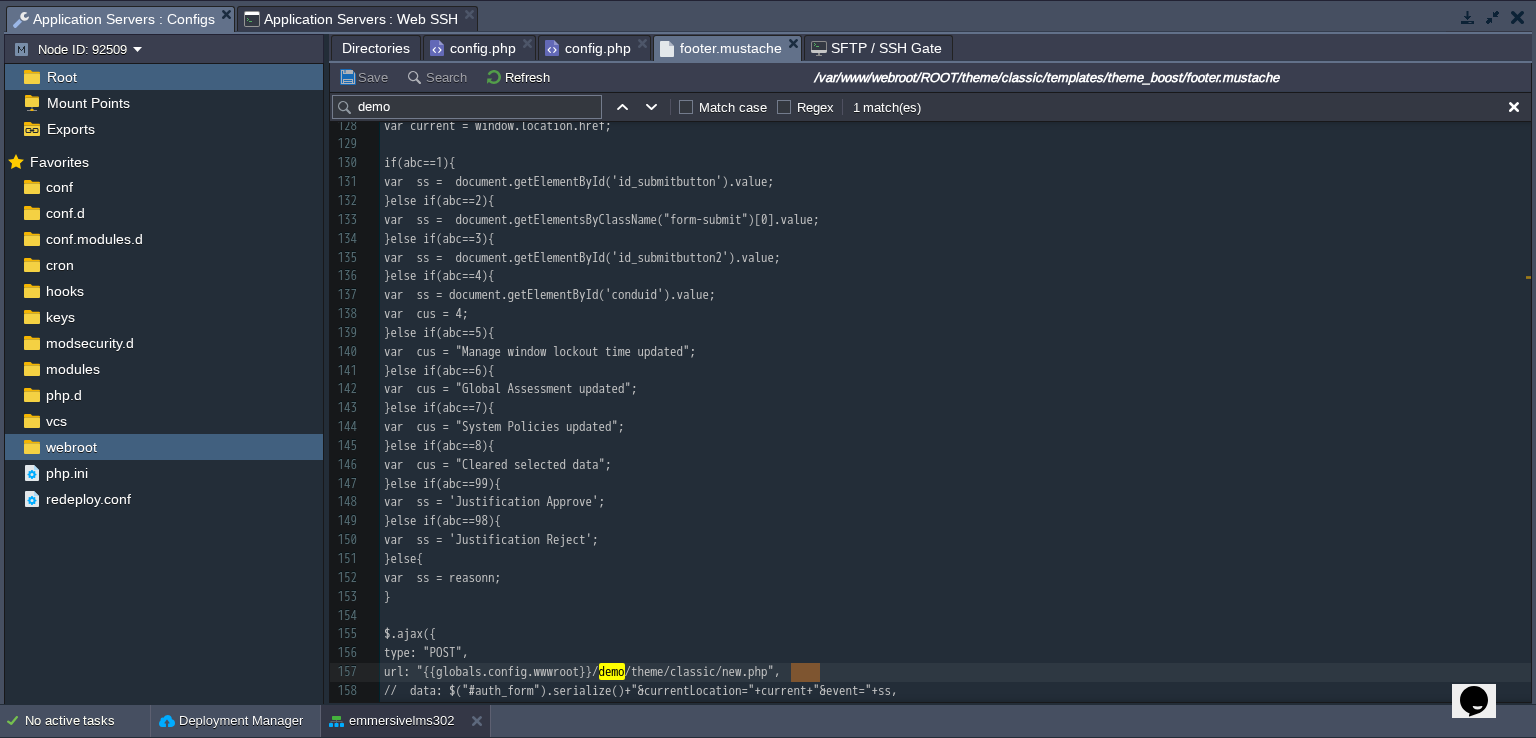 click on "demo" at bounding box center [612, 671] 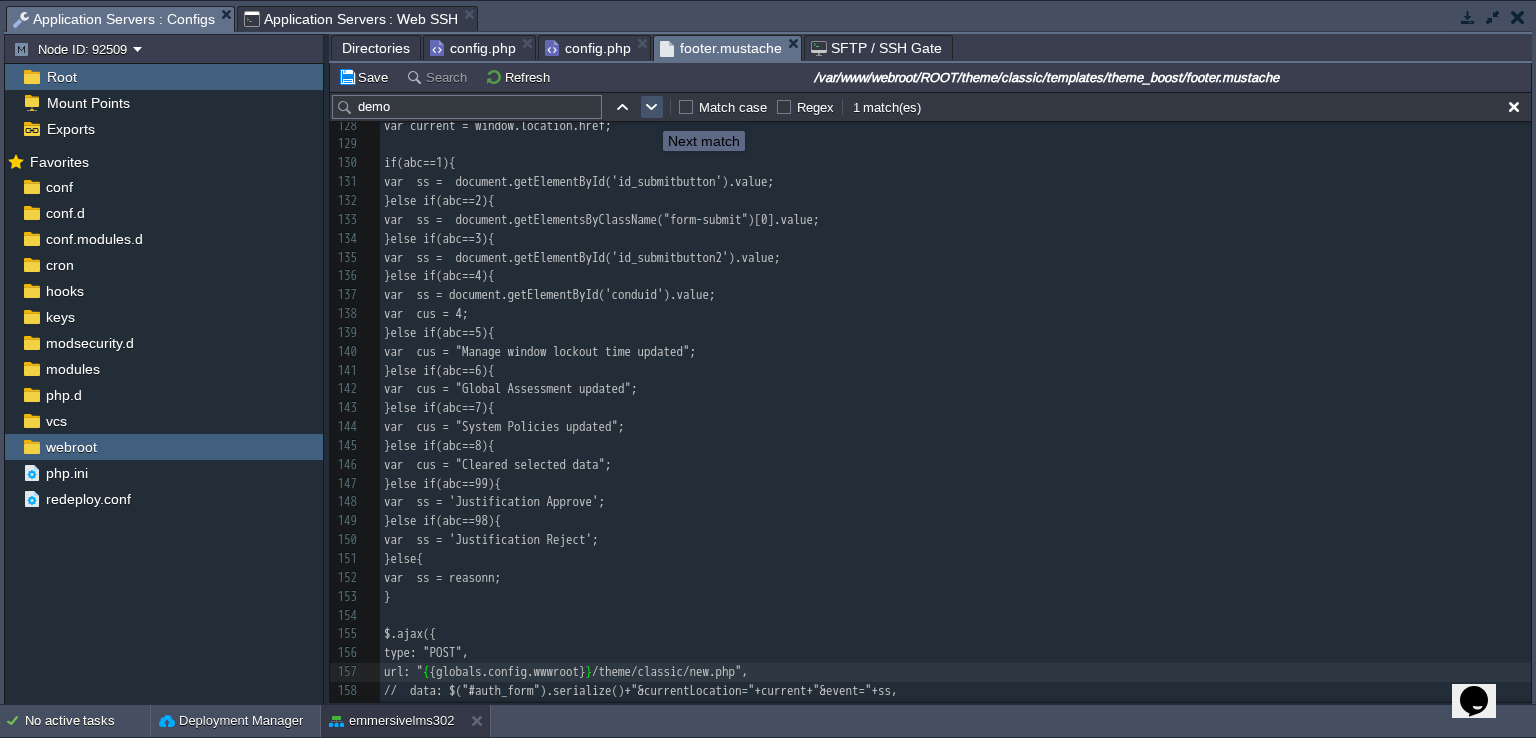 click at bounding box center [652, 107] 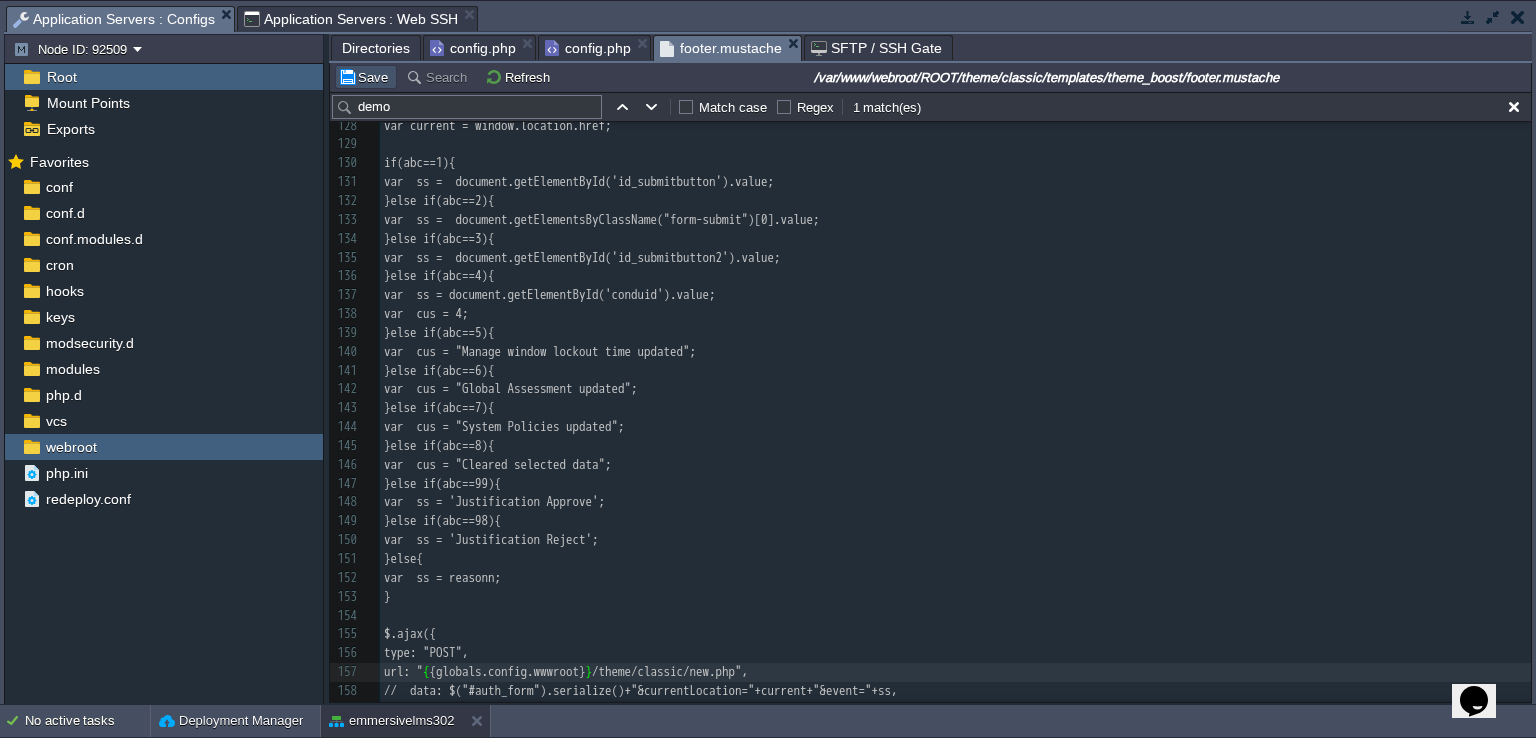 click on "Save" at bounding box center [366, 77] 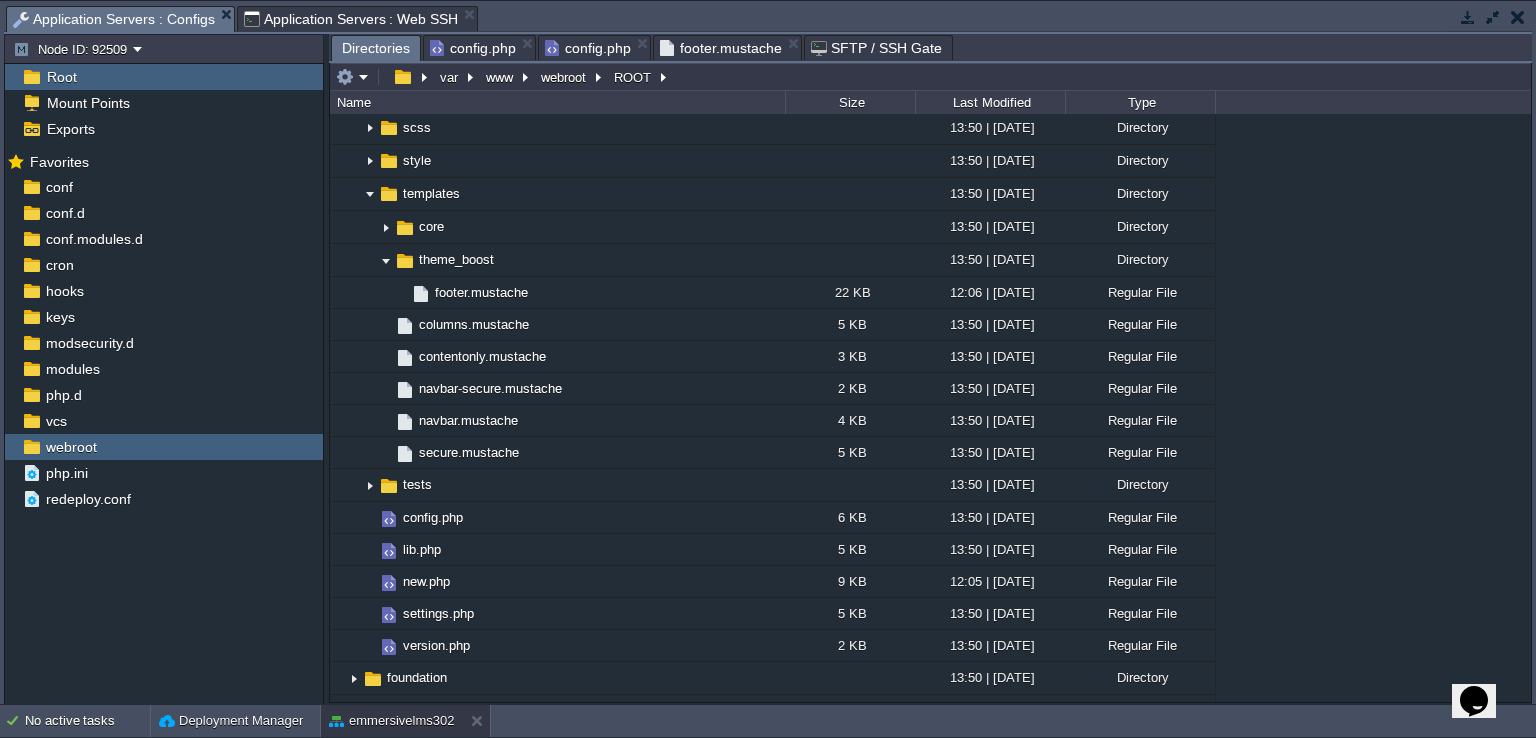 click on "Directories" at bounding box center [376, 48] 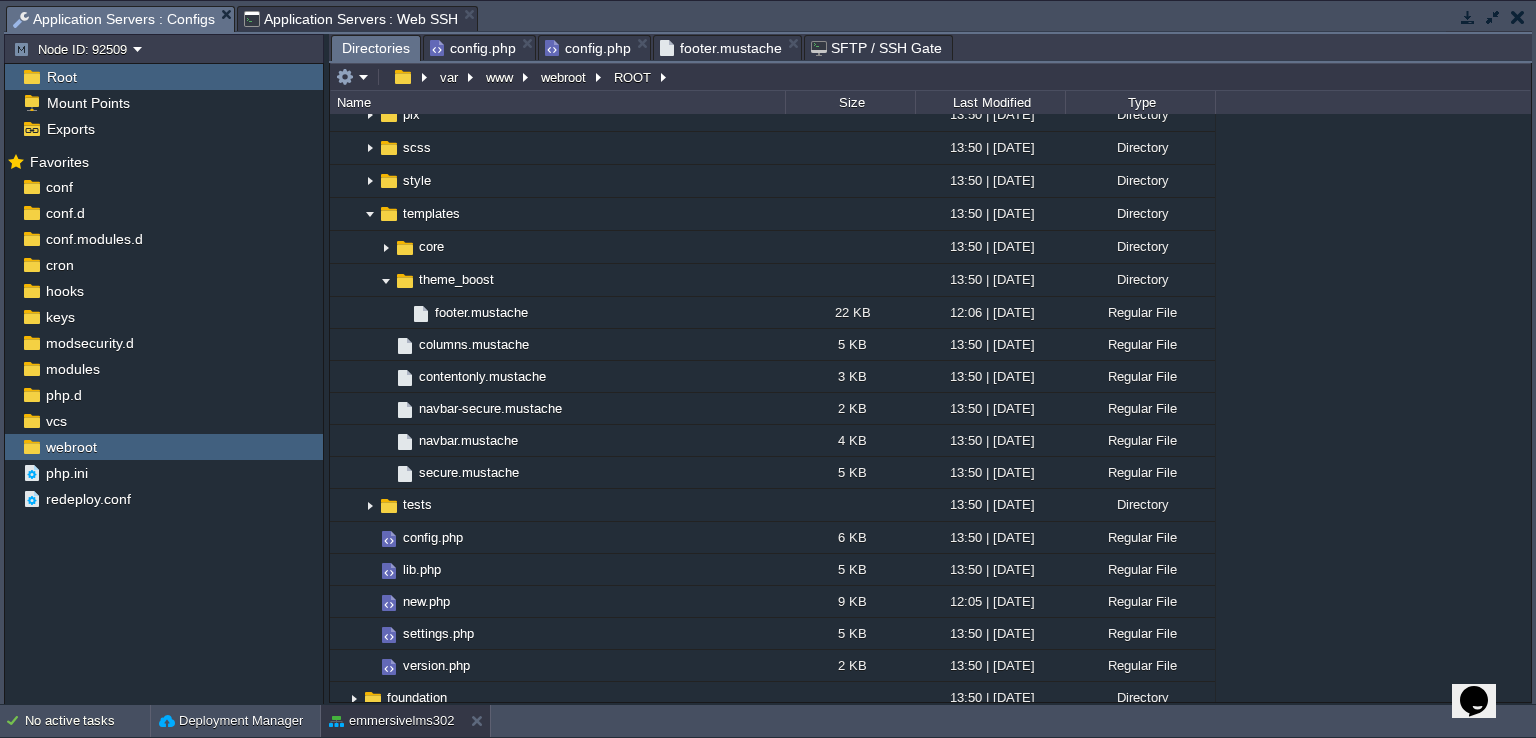 scroll, scrollTop: 1888, scrollLeft: 0, axis: vertical 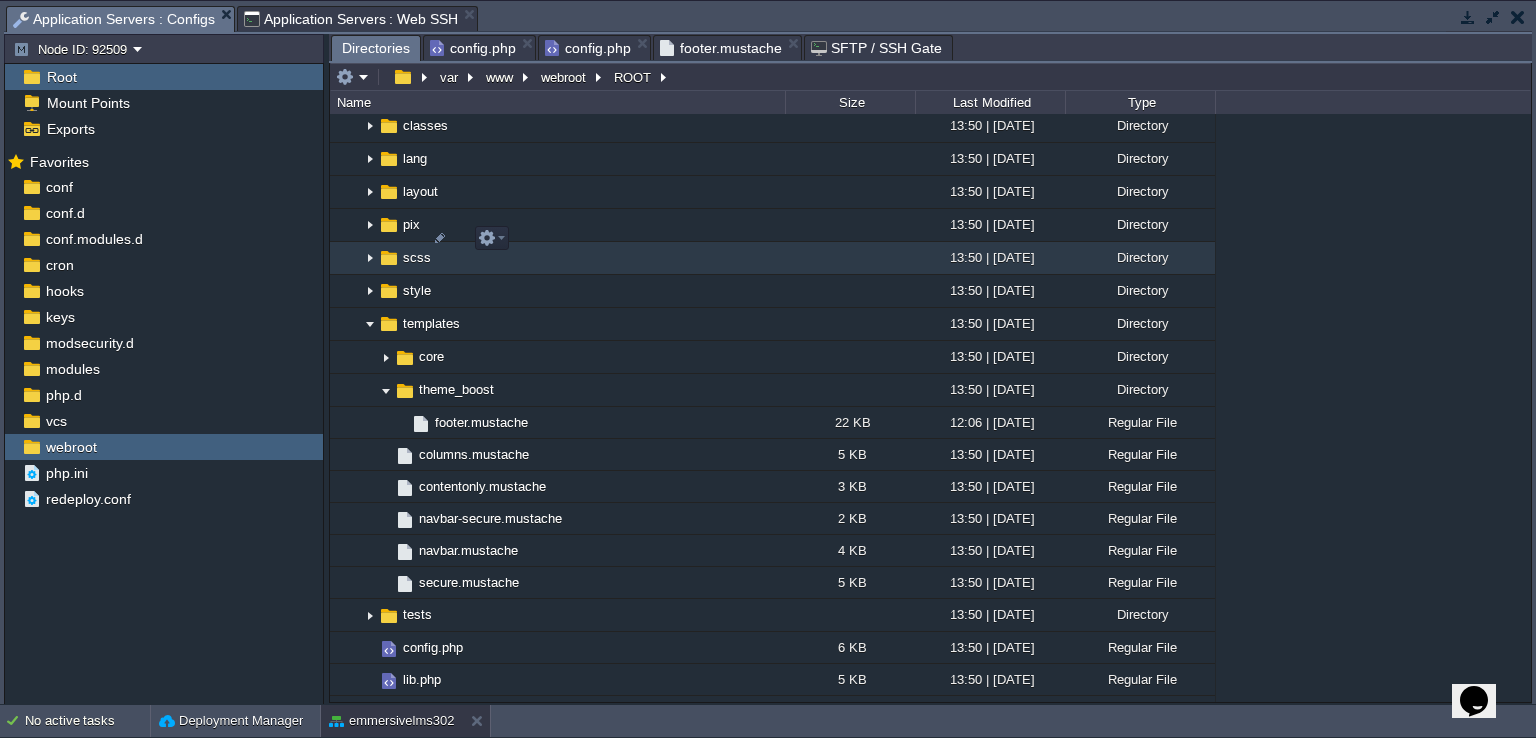 click at bounding box center [370, 258] 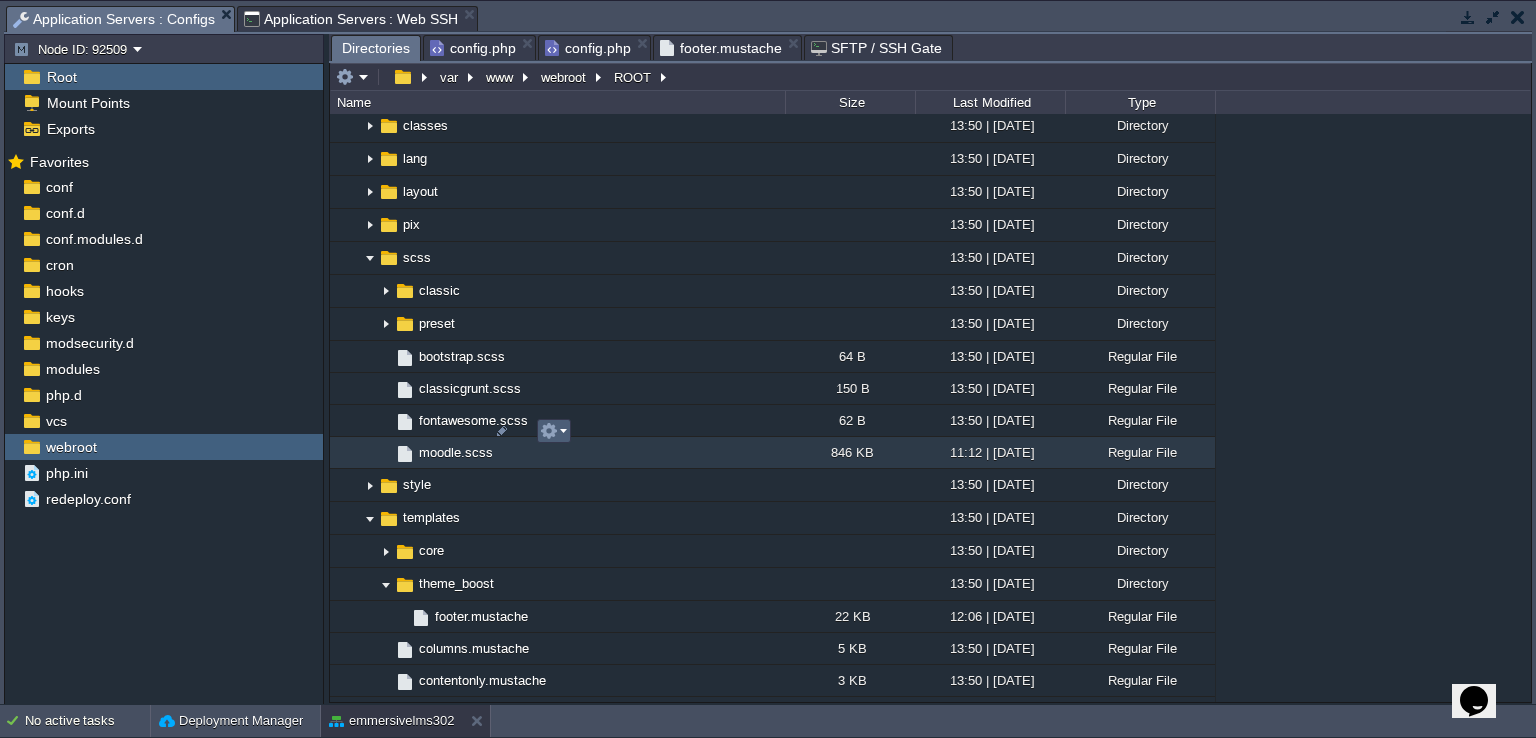 click at bounding box center (553, 431) 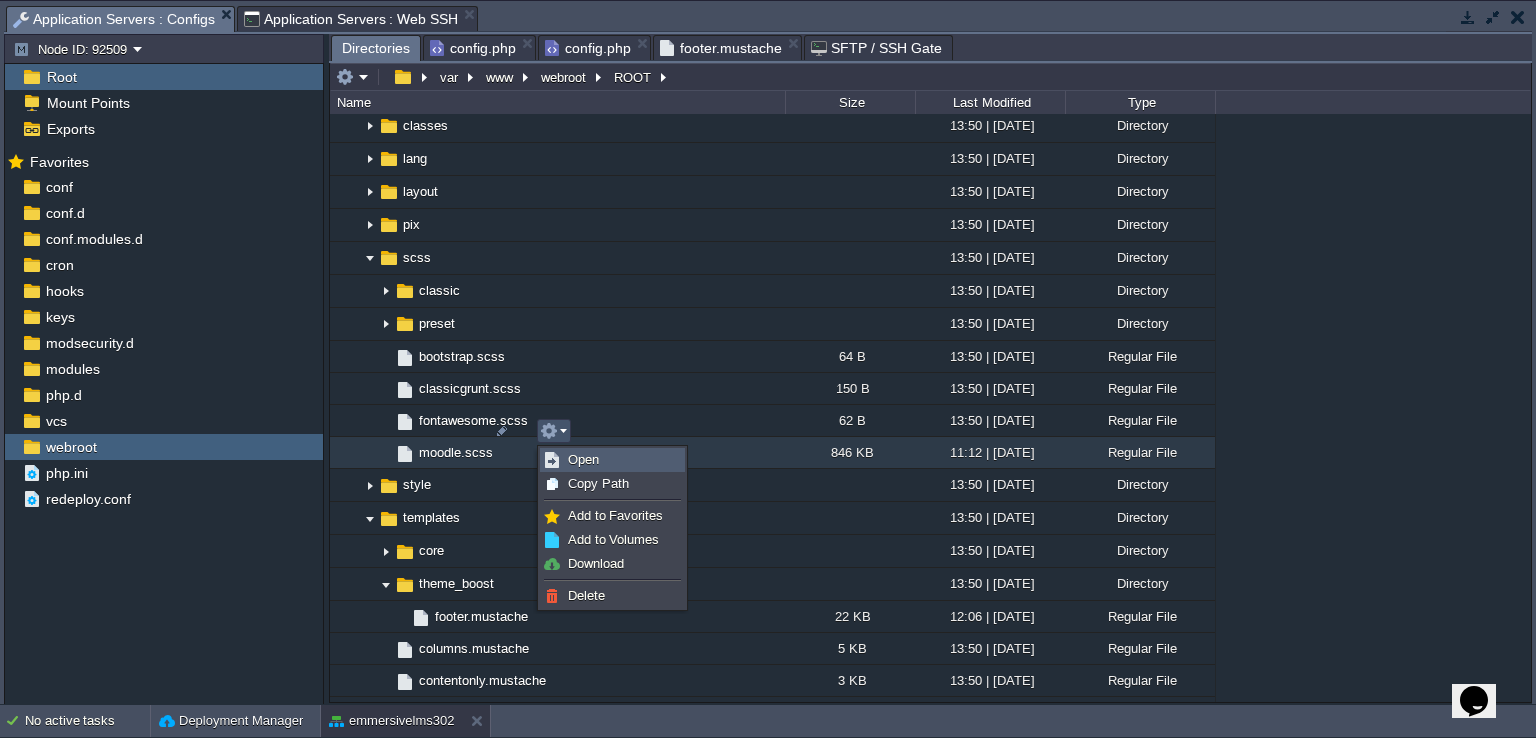 click on "Open" at bounding box center (583, 459) 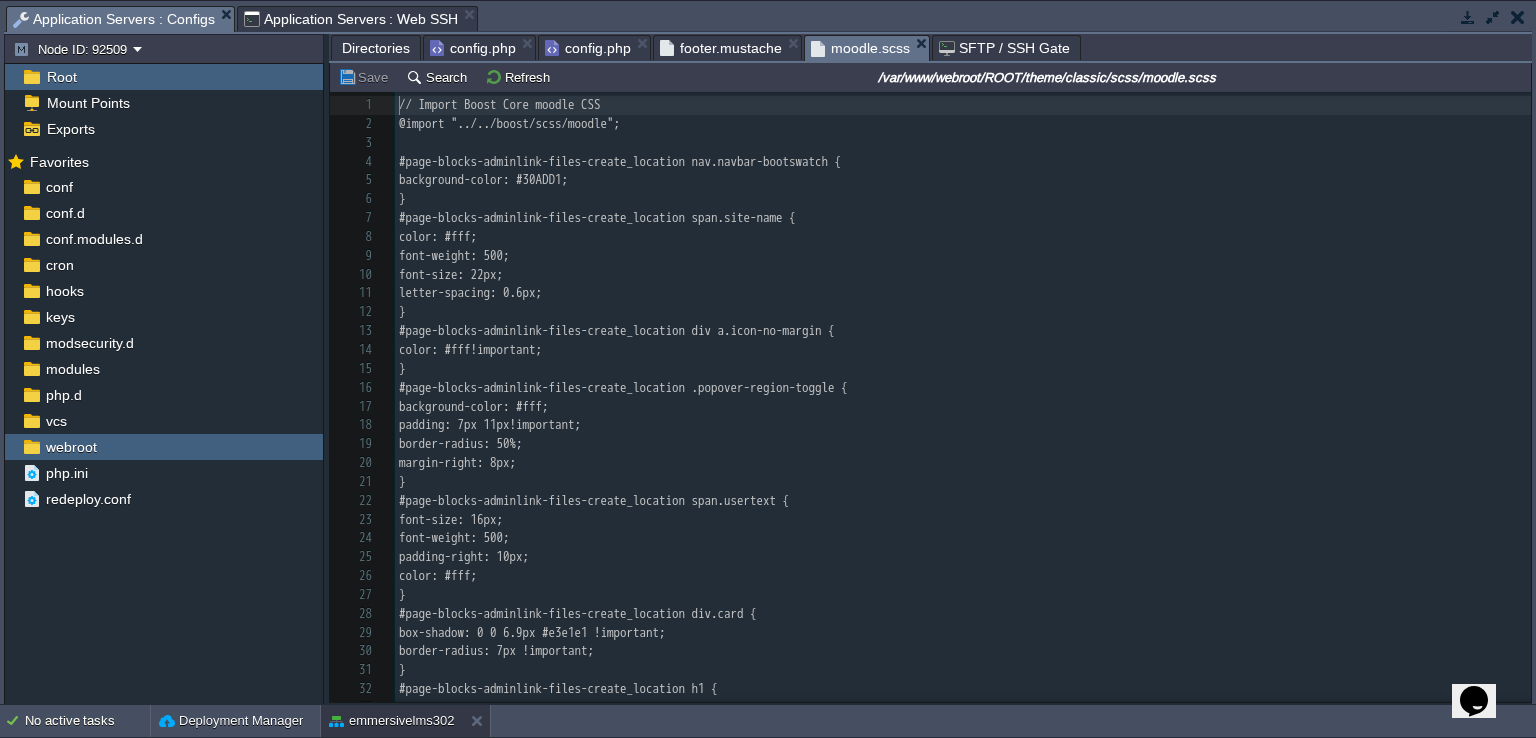 scroll, scrollTop: 6, scrollLeft: 0, axis: vertical 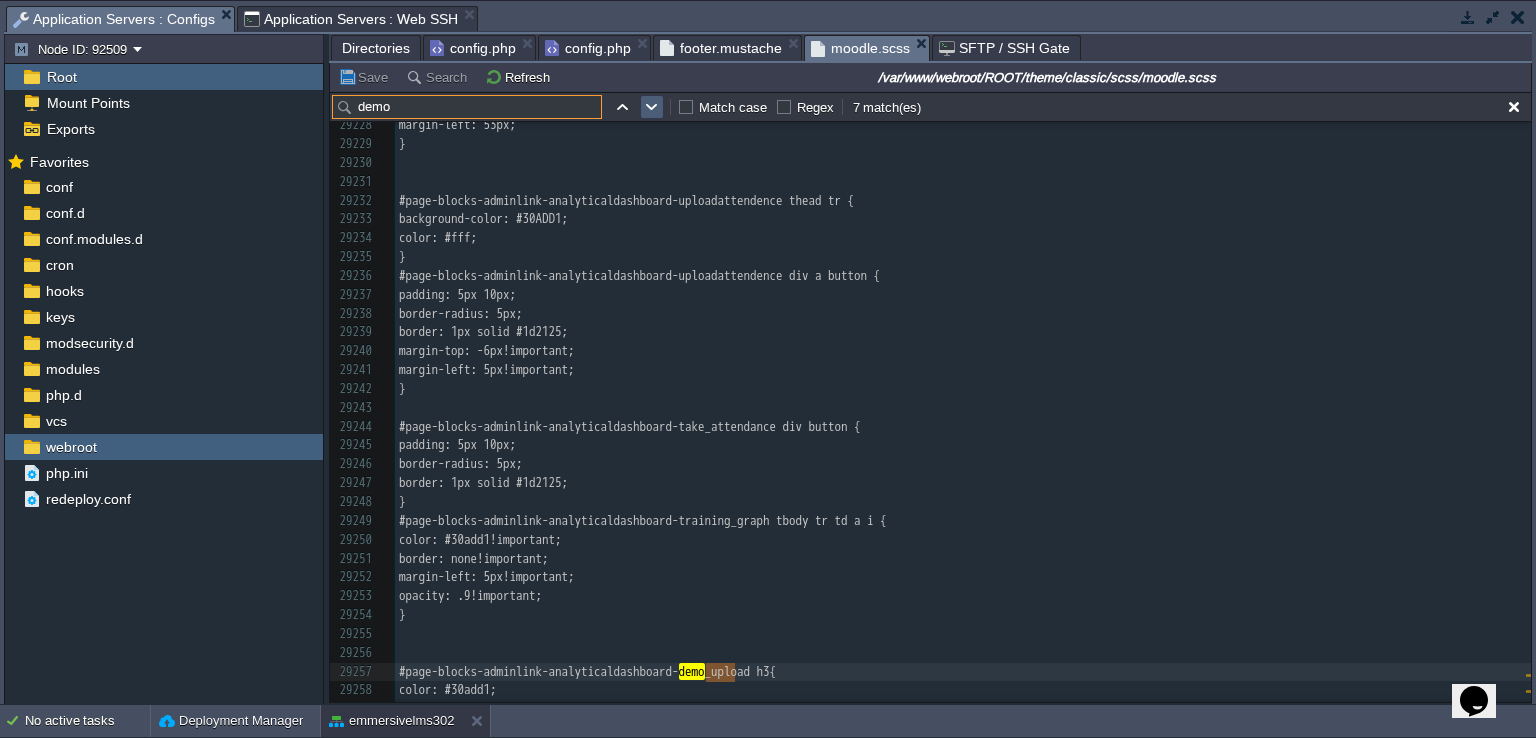 type on "demo" 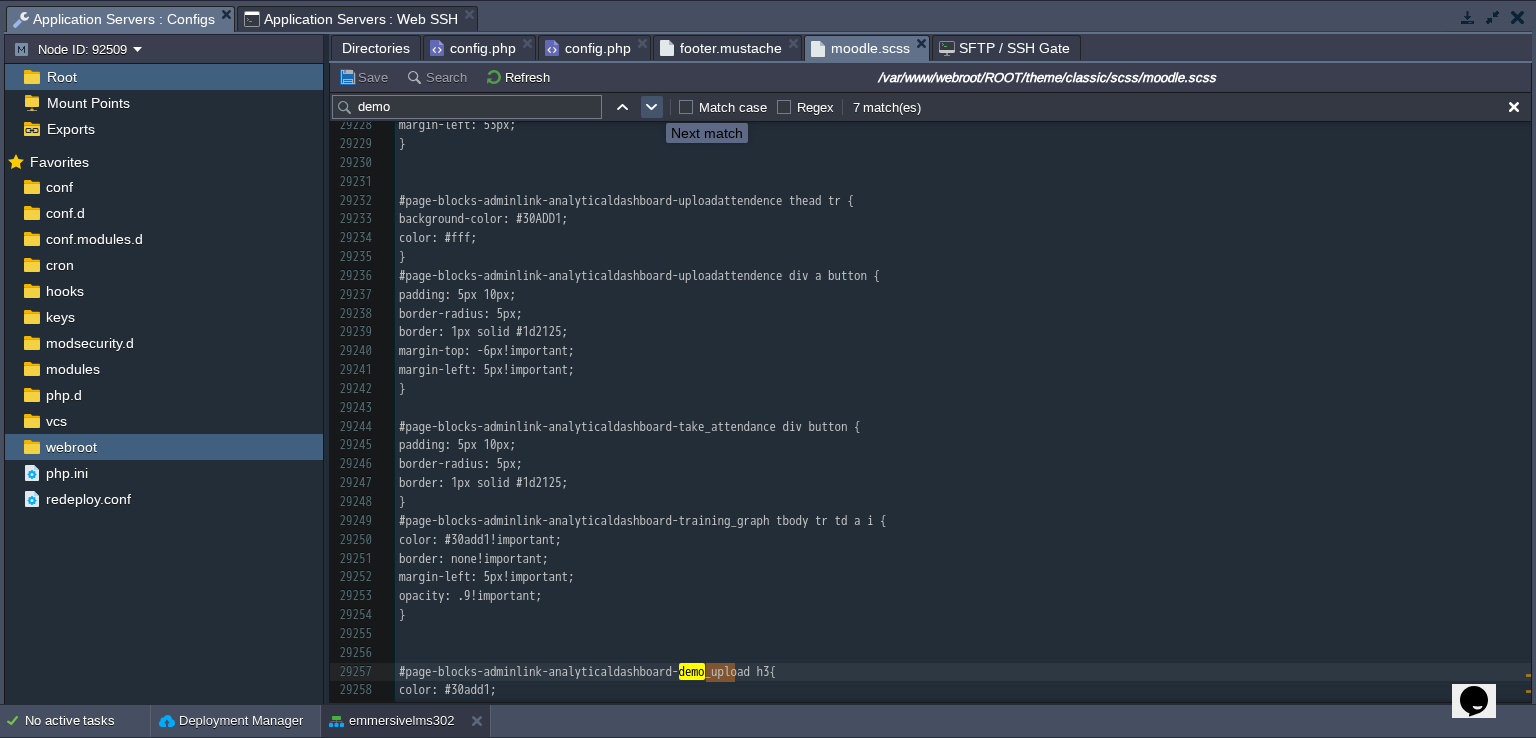 click at bounding box center (652, 107) 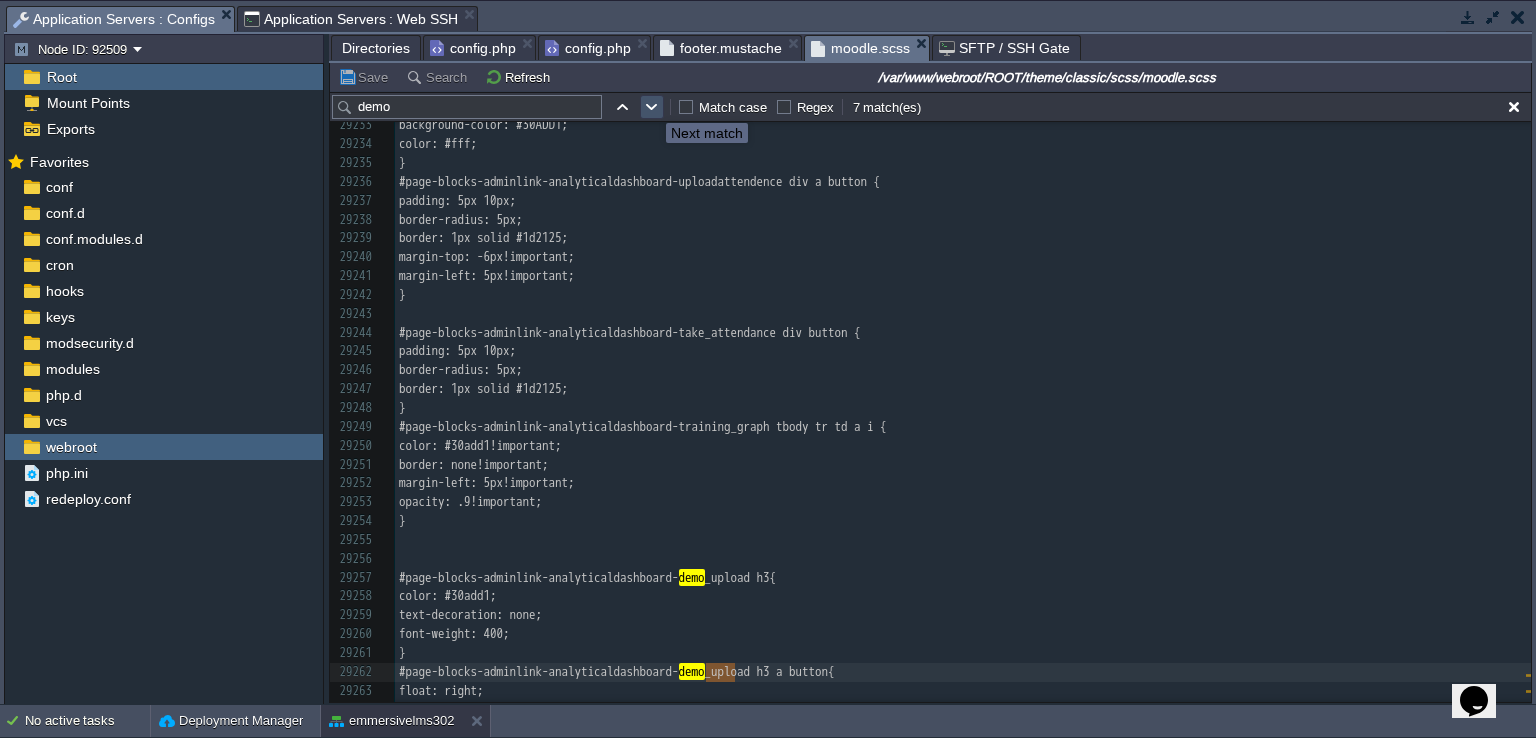 click at bounding box center [652, 107] 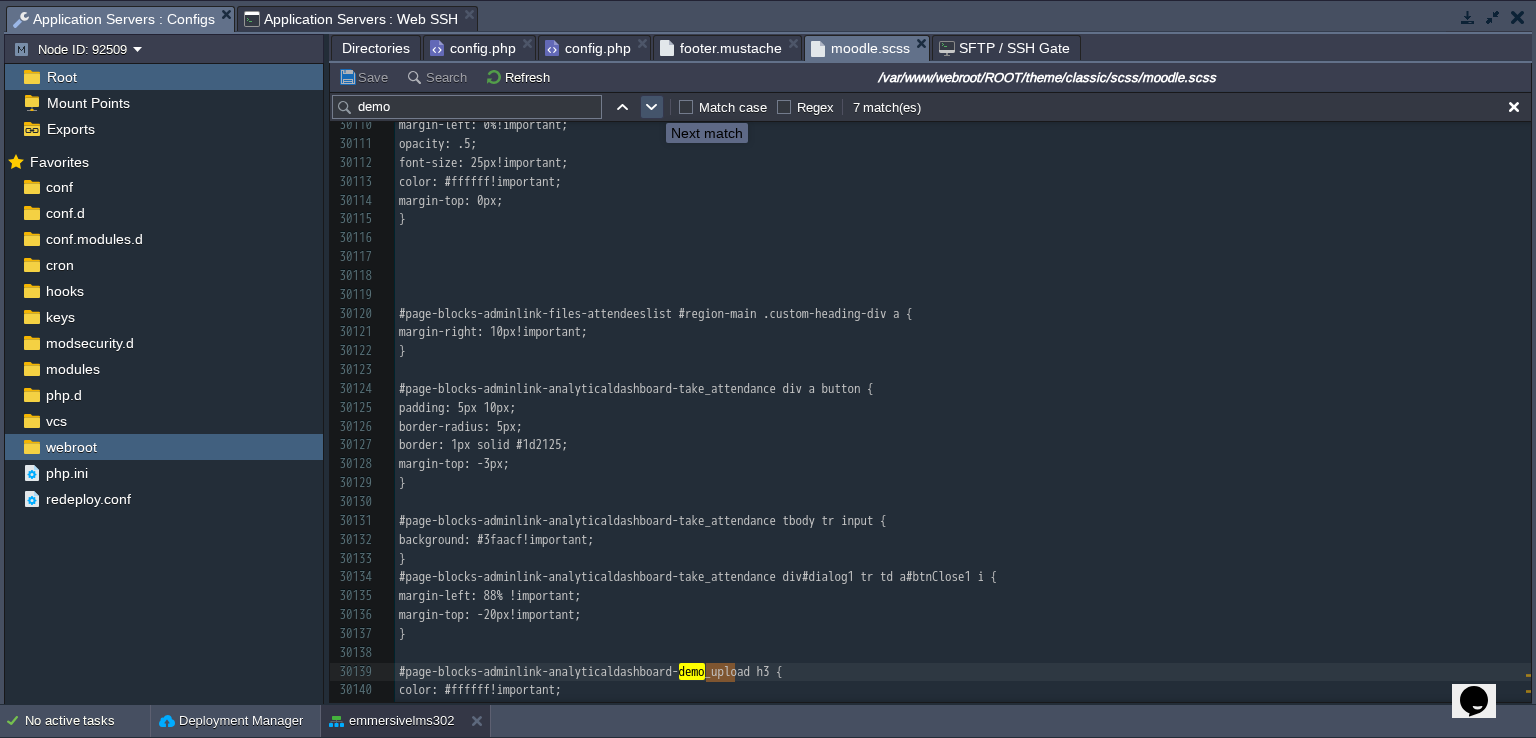click at bounding box center [652, 107] 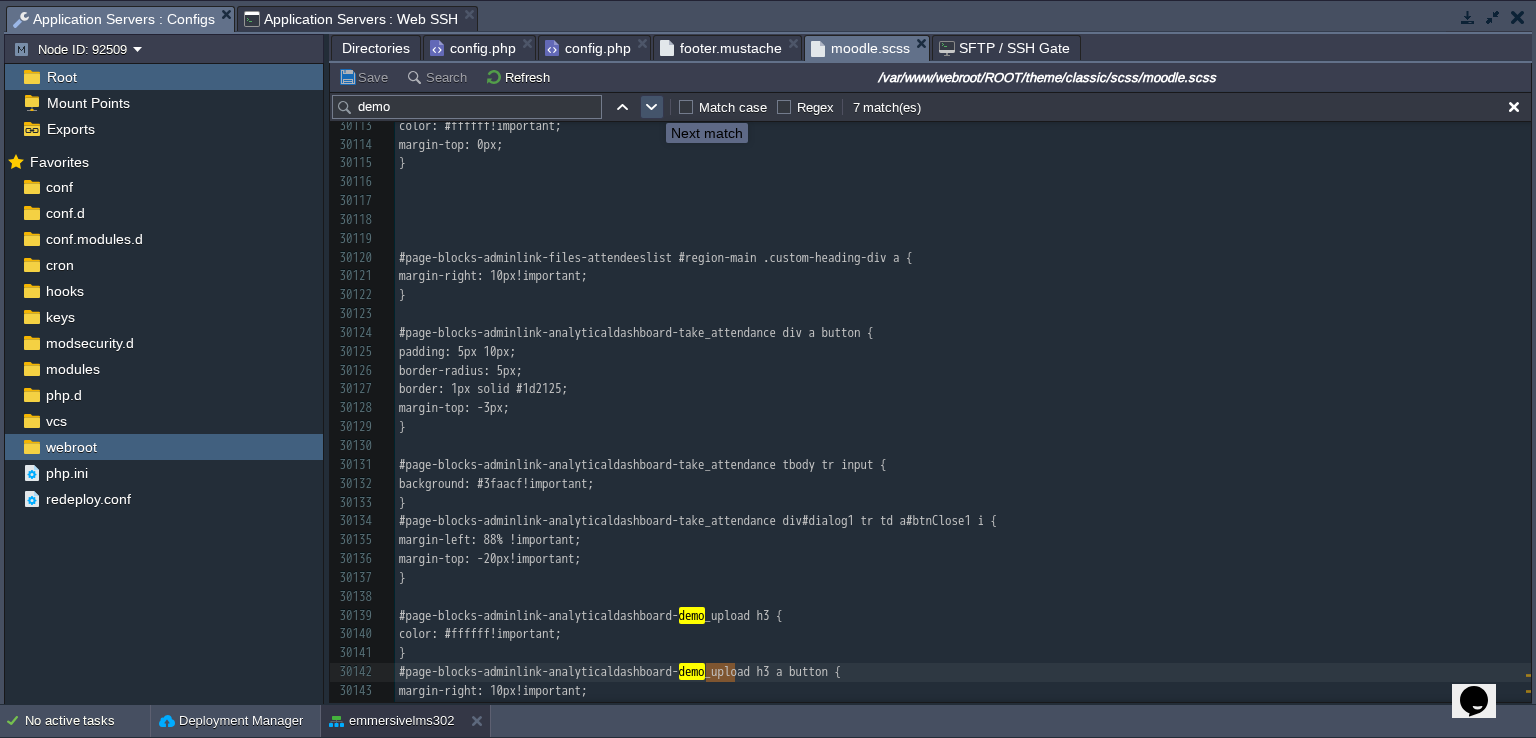 click at bounding box center [652, 107] 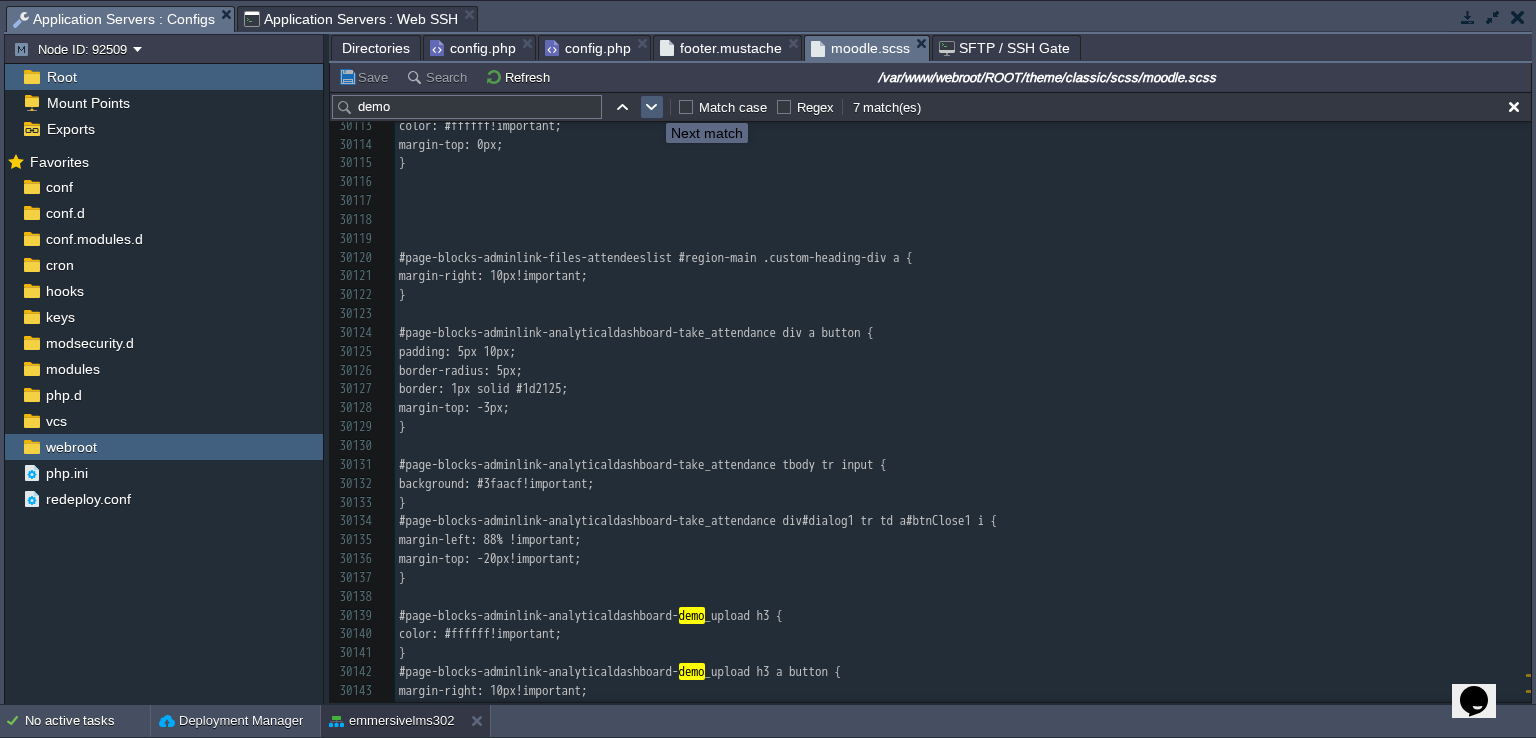 scroll, scrollTop: 567996, scrollLeft: 0, axis: vertical 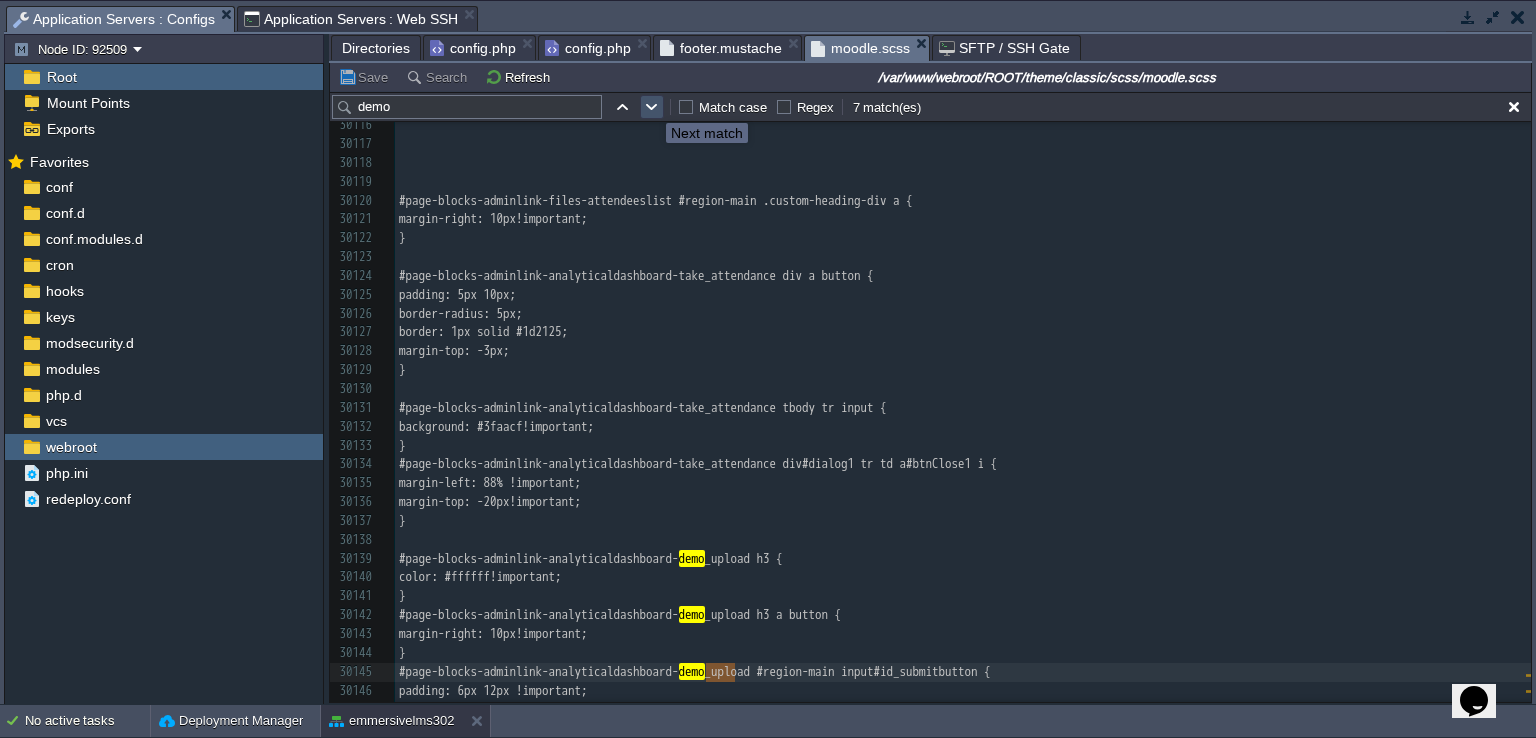 click at bounding box center [652, 107] 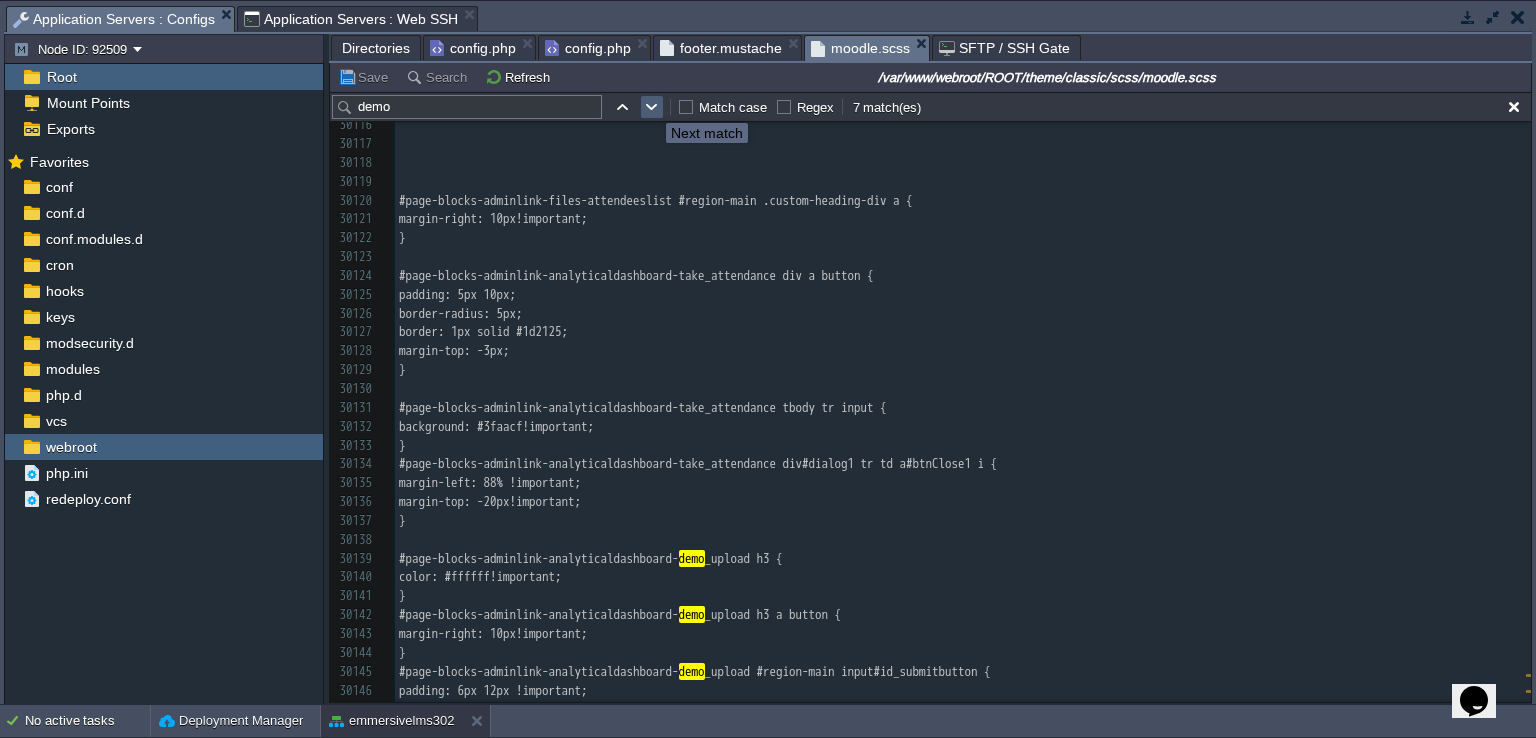 scroll, scrollTop: 568052, scrollLeft: 0, axis: vertical 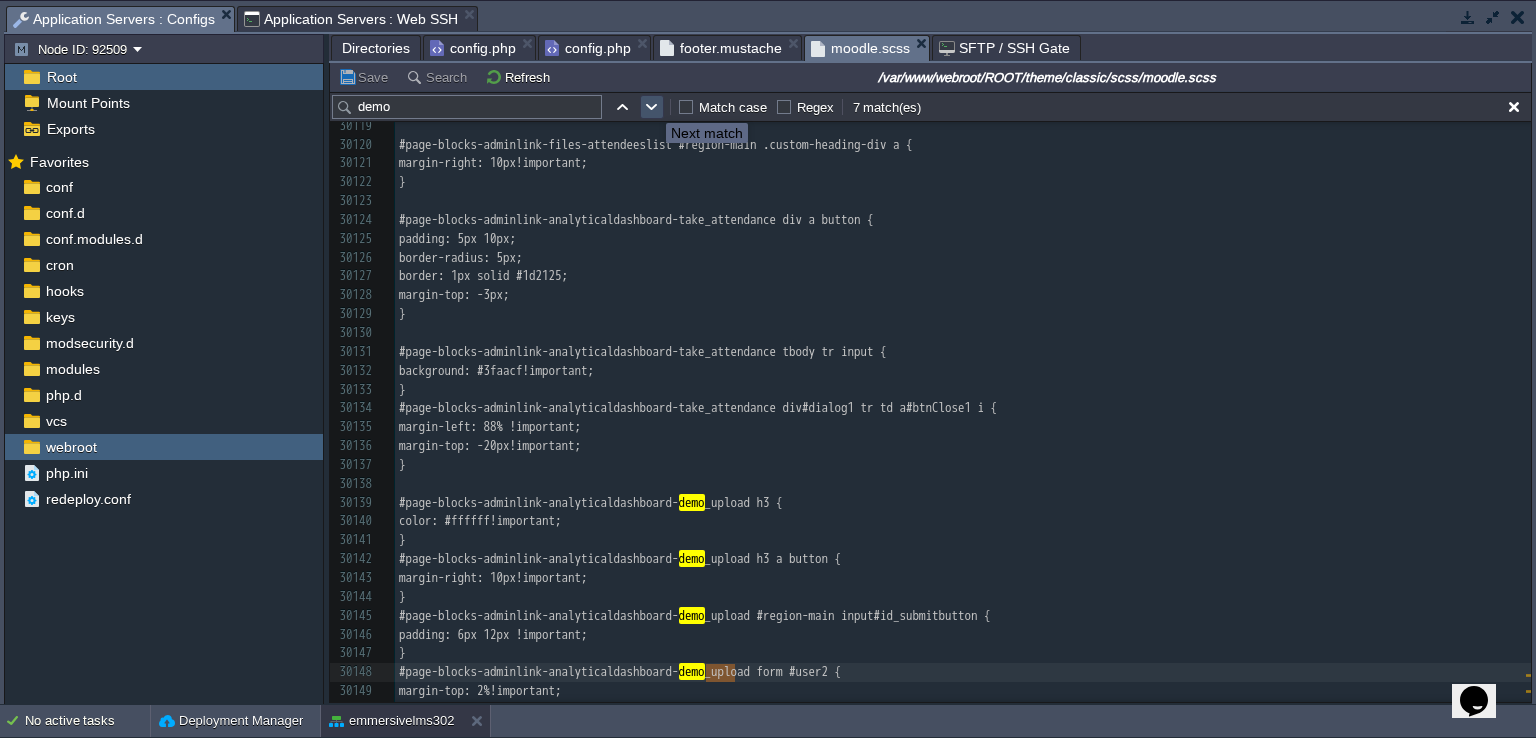 click at bounding box center (652, 107) 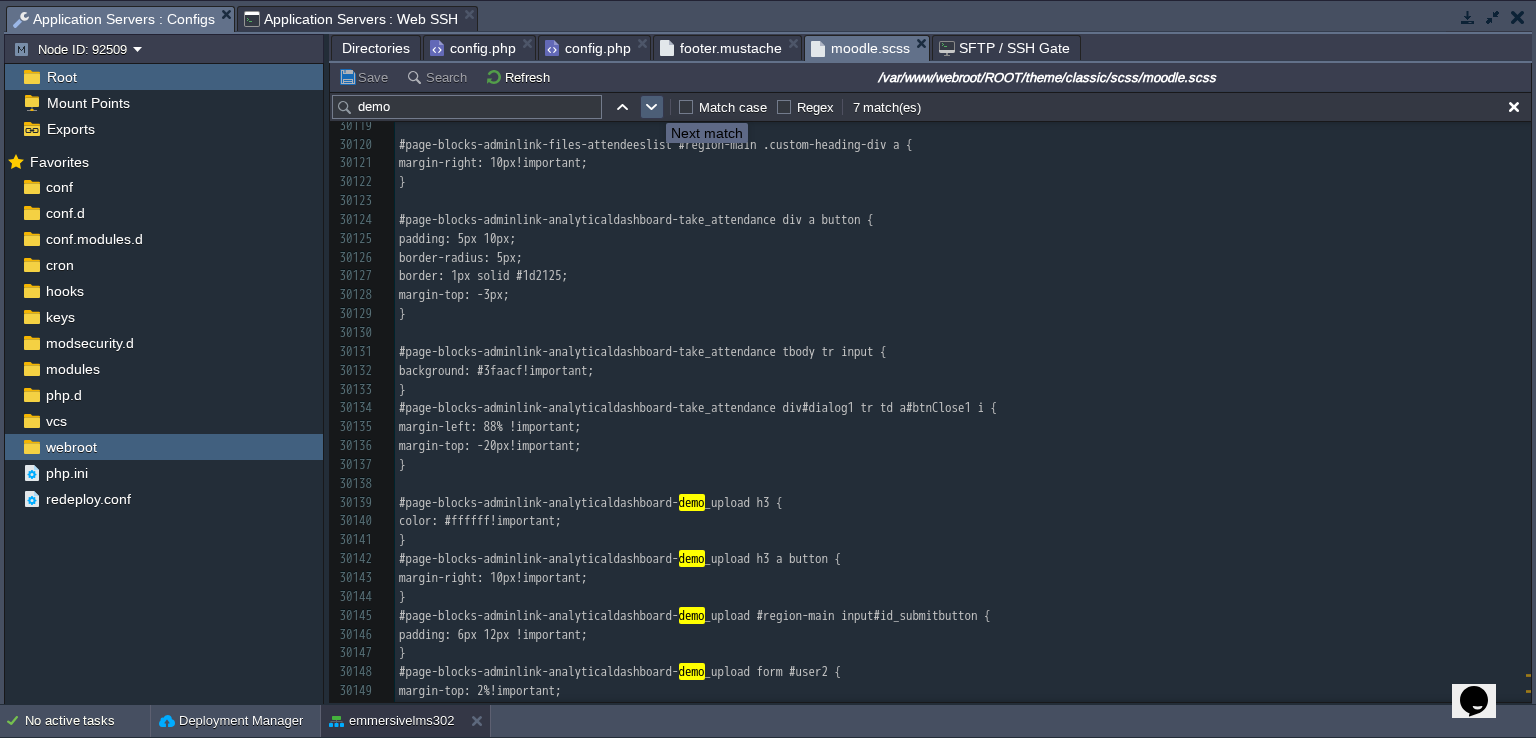 scroll, scrollTop: 568109, scrollLeft: 0, axis: vertical 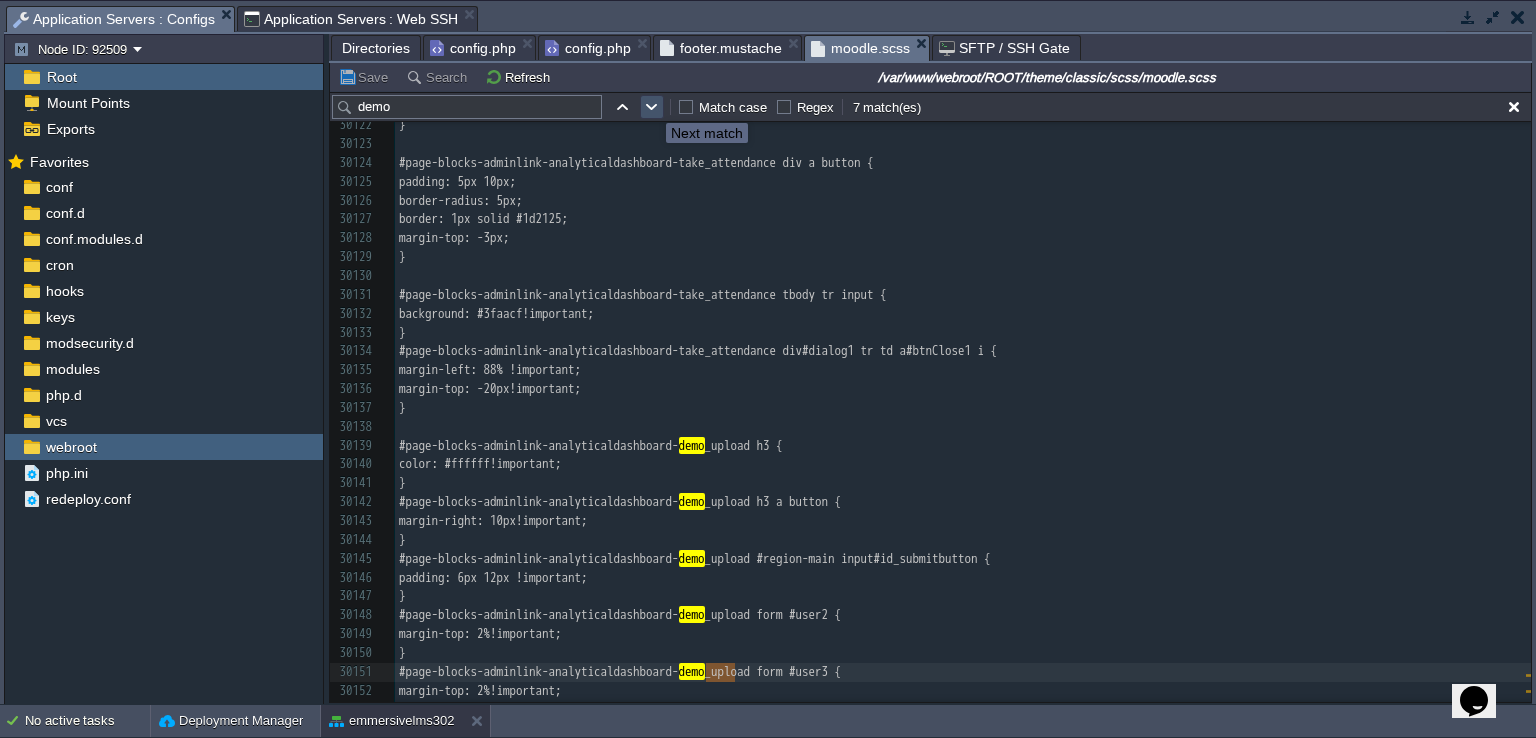 click at bounding box center (652, 107) 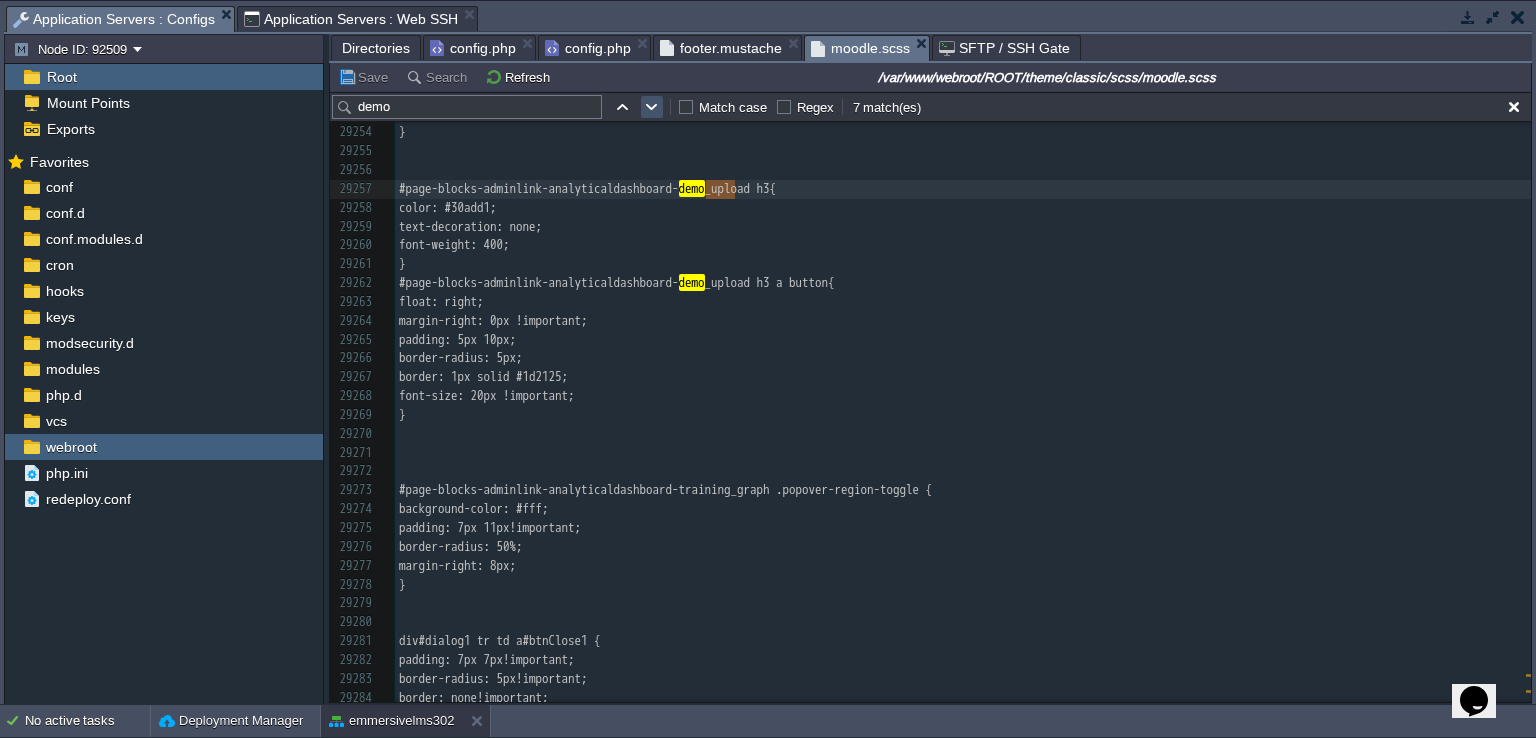 click at bounding box center [652, 107] 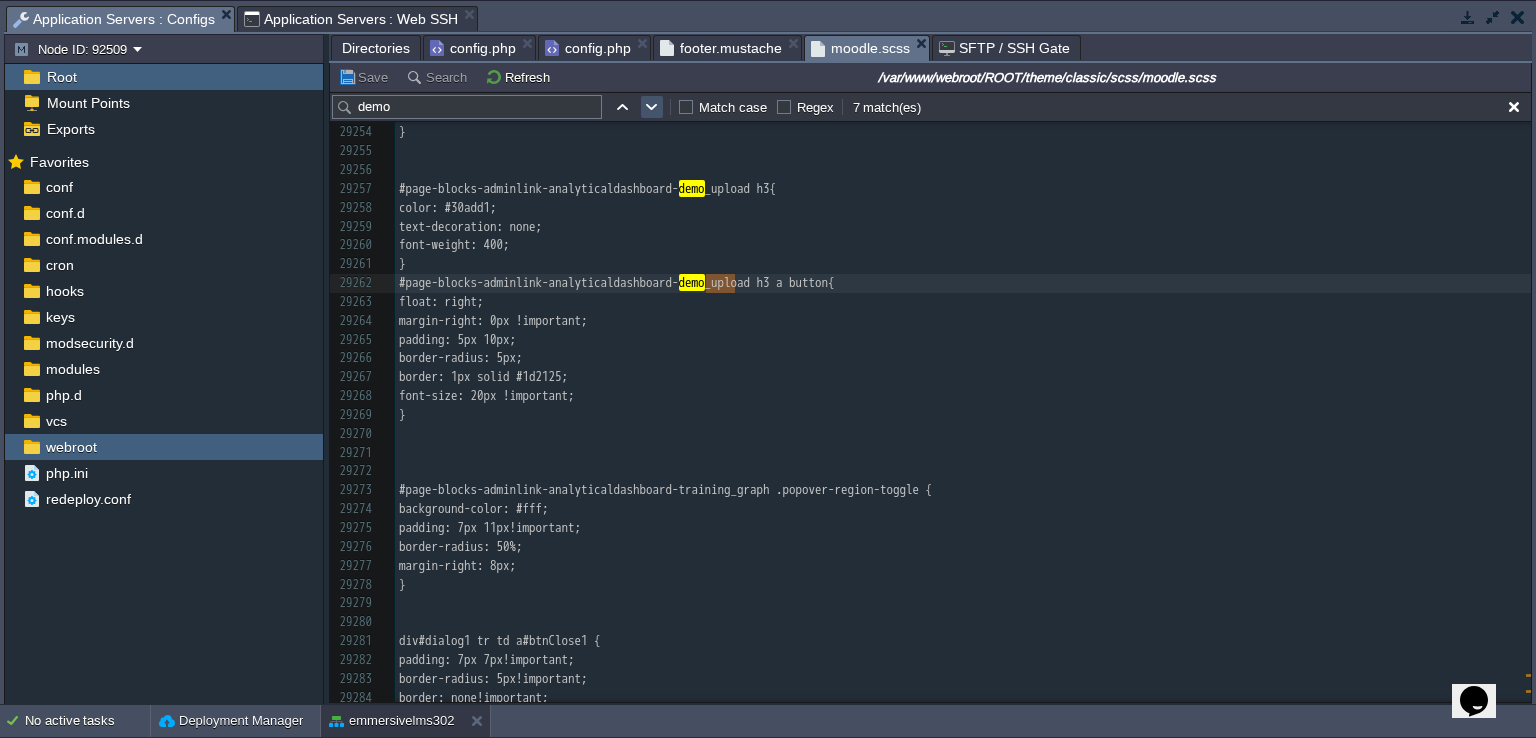 click at bounding box center (652, 107) 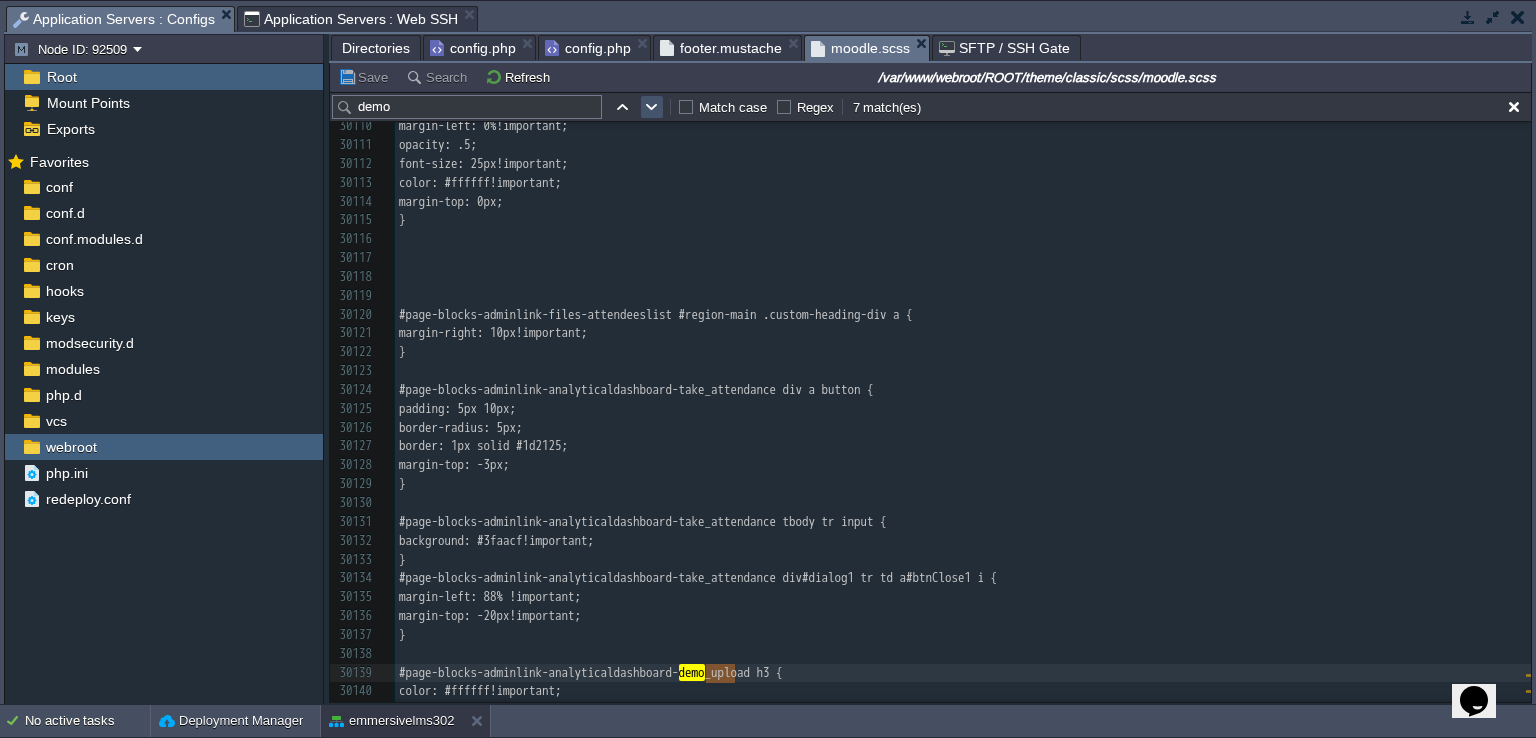 click at bounding box center (652, 107) 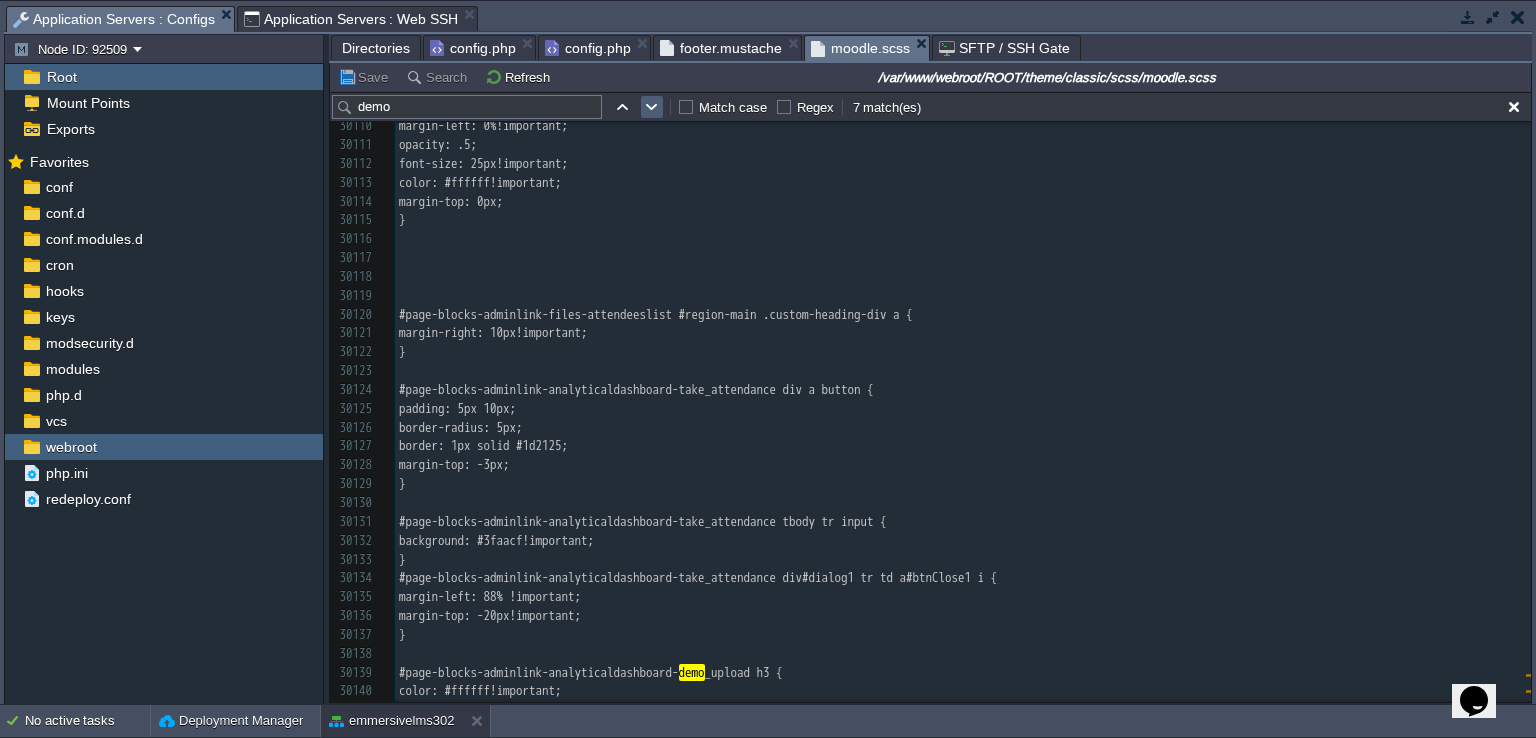 scroll, scrollTop: 567939, scrollLeft: 0, axis: vertical 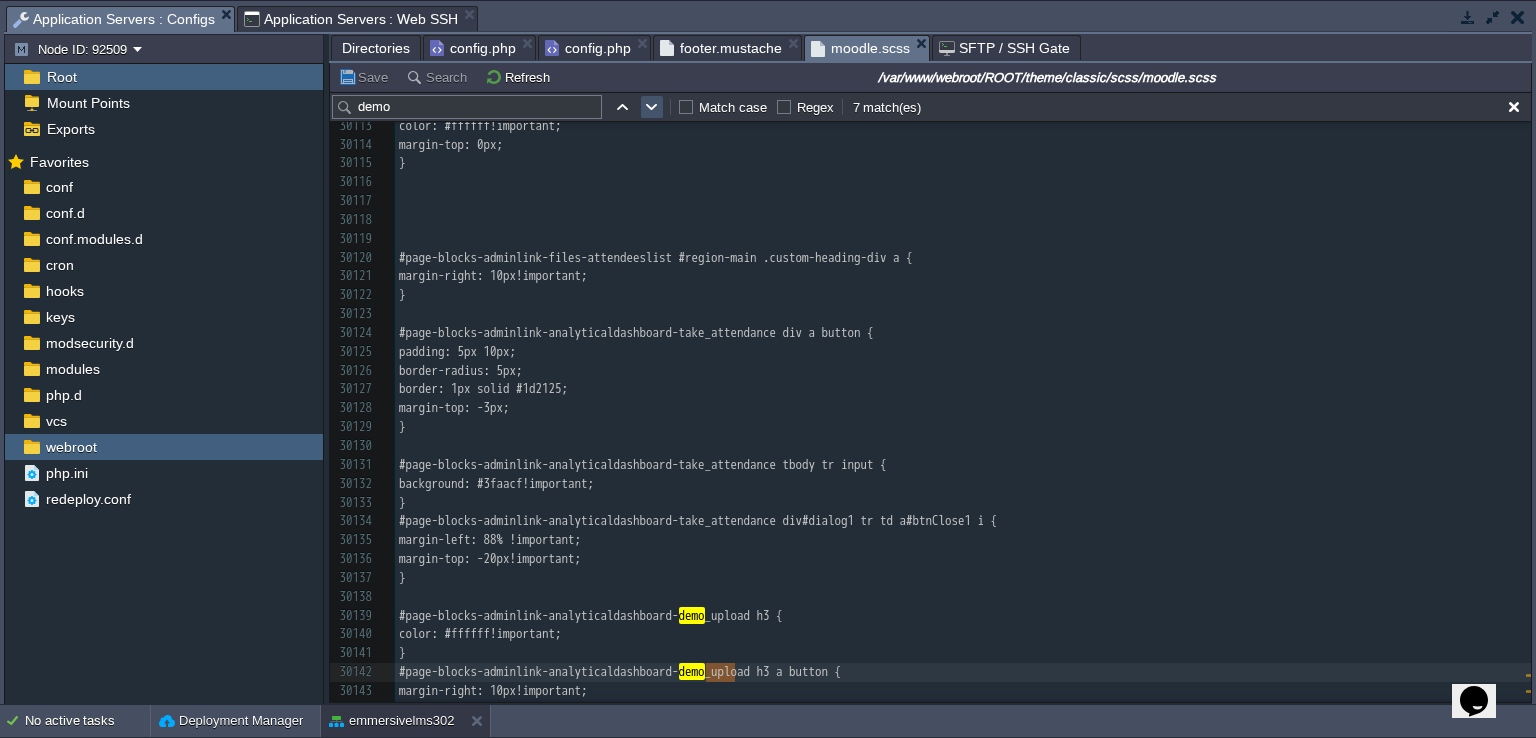 click at bounding box center [652, 107] 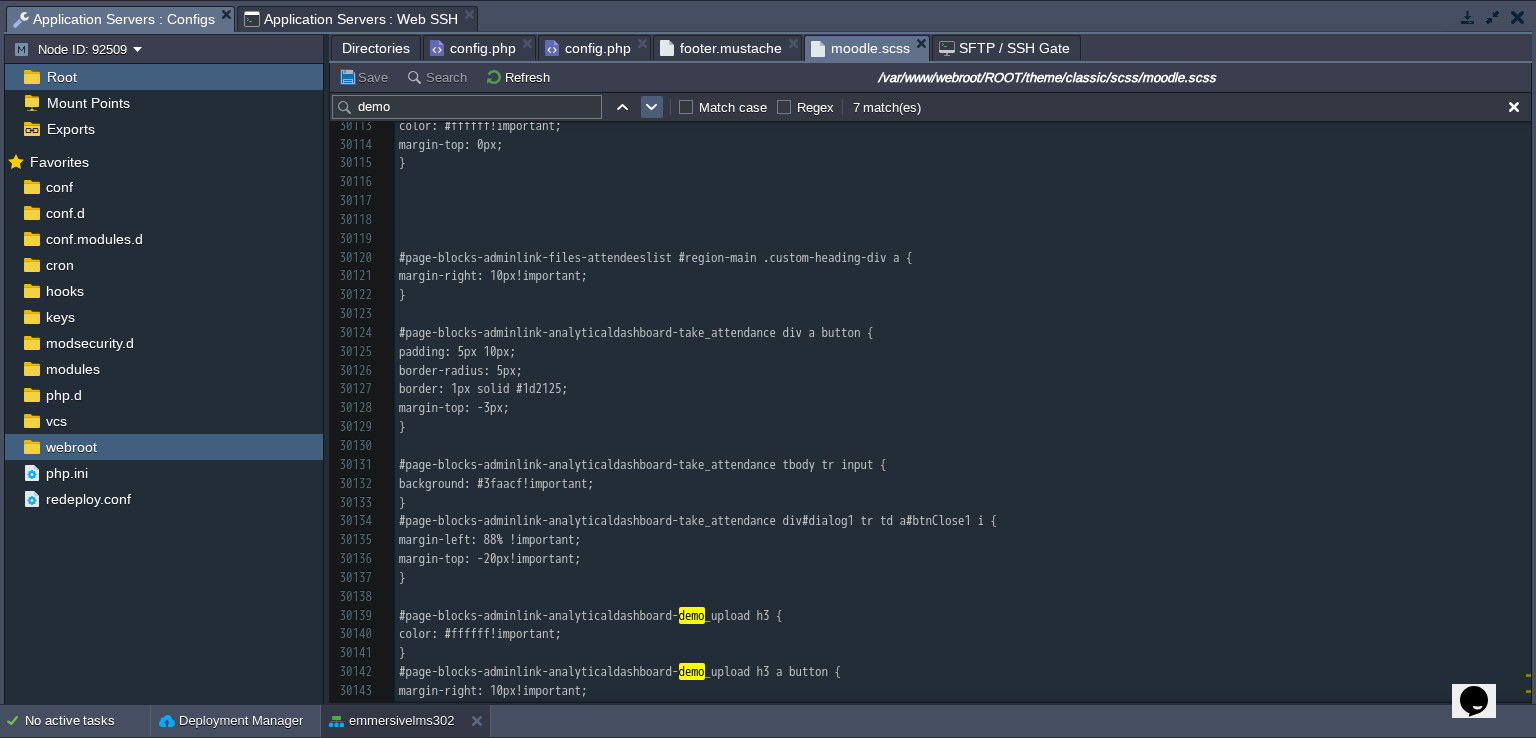 scroll, scrollTop: 567996, scrollLeft: 0, axis: vertical 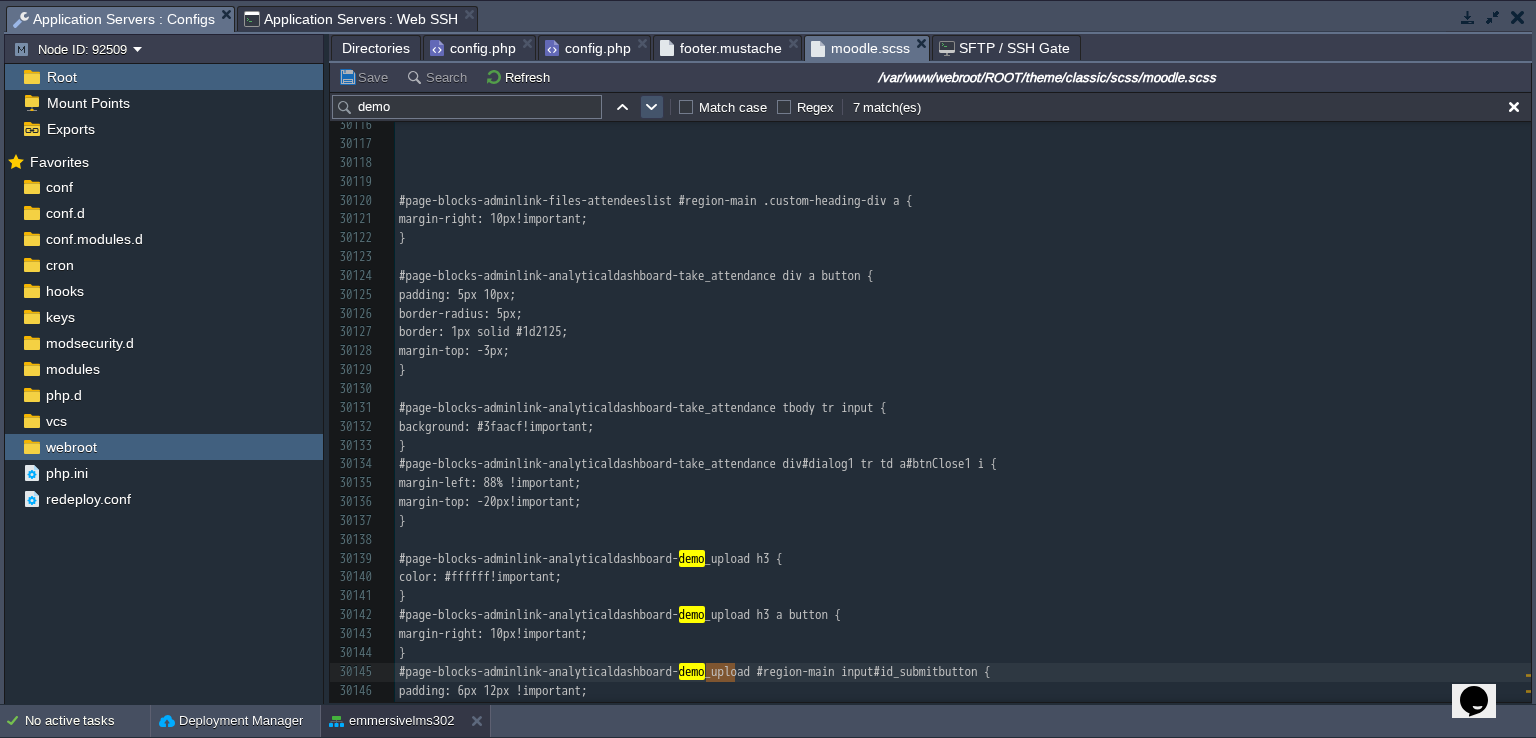 click at bounding box center [652, 107] 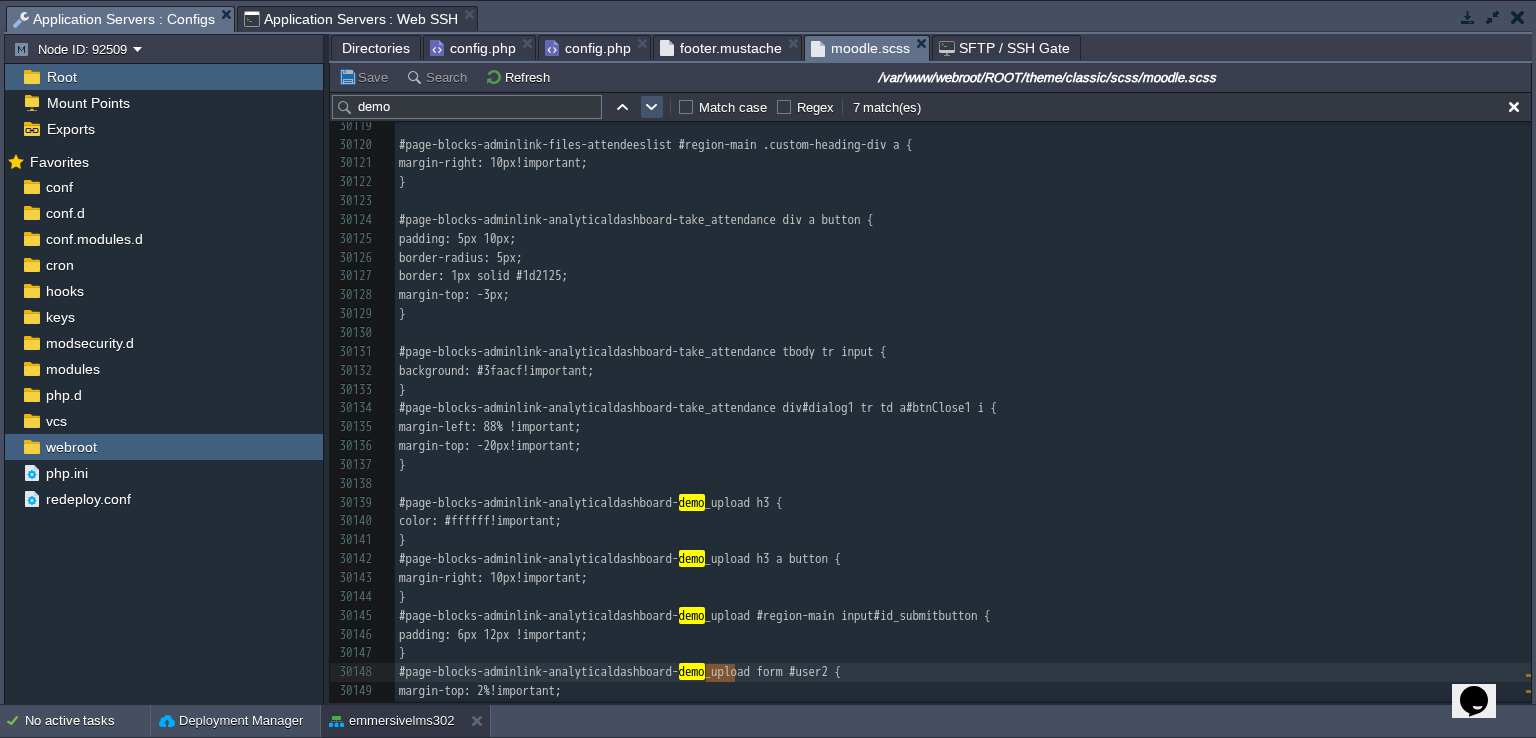 click at bounding box center [652, 107] 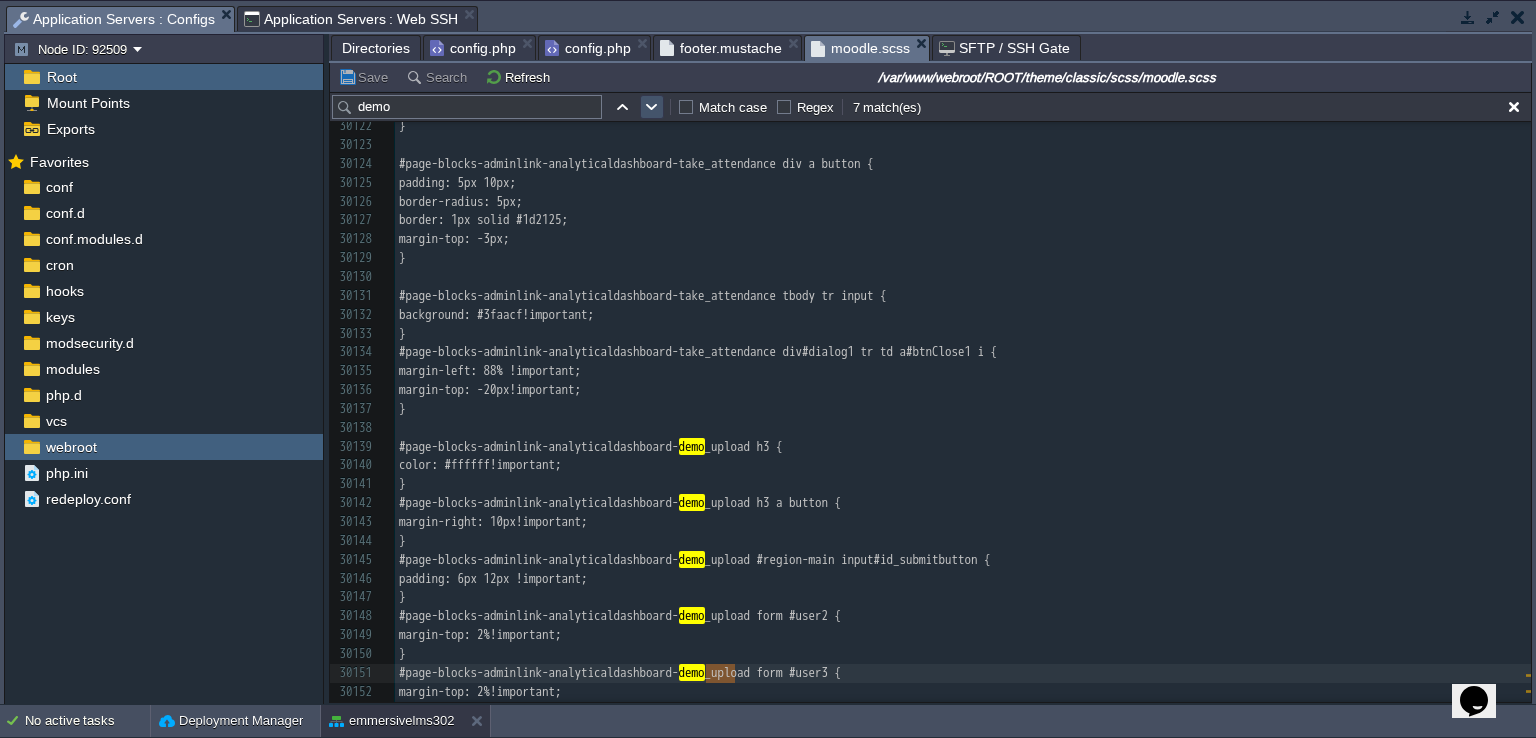 click at bounding box center [652, 107] 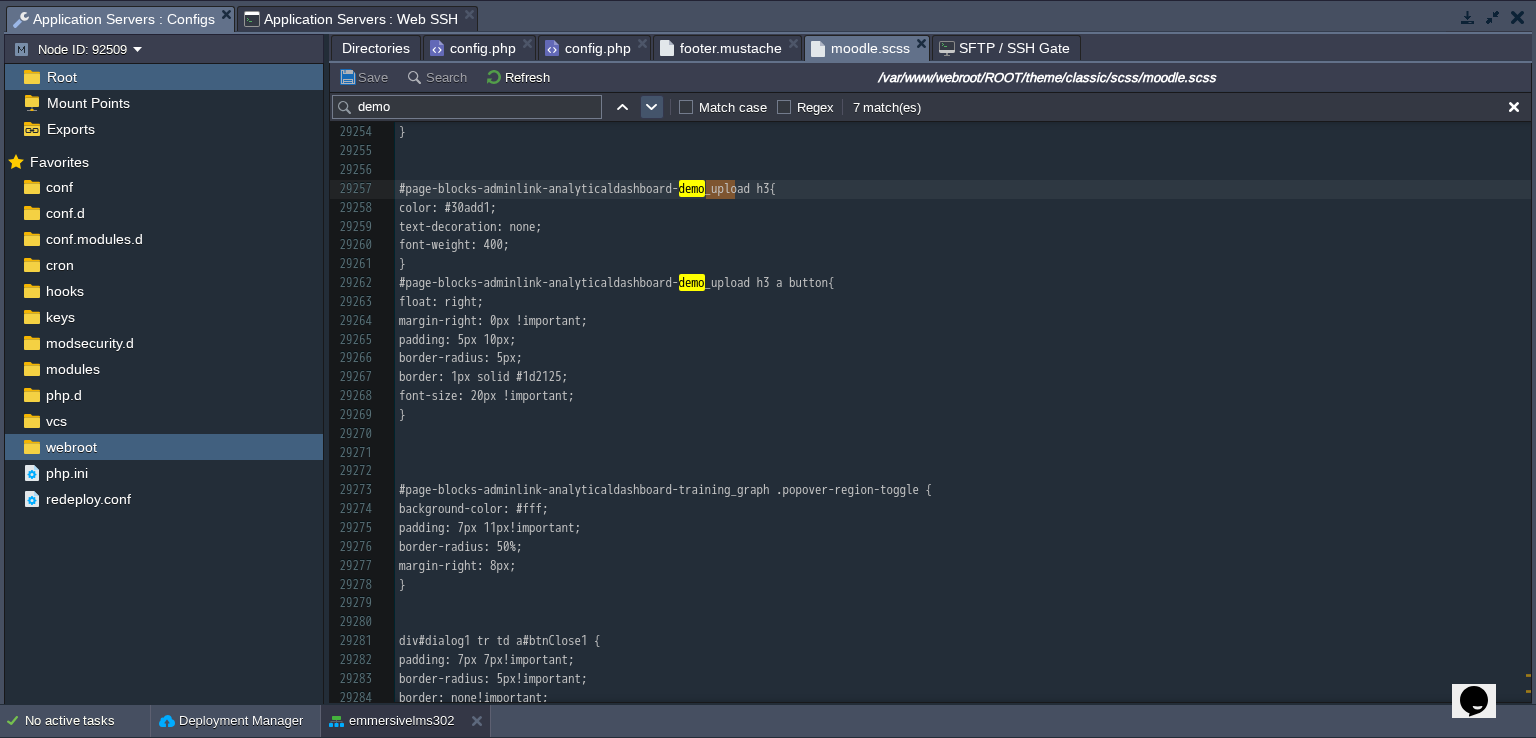 click at bounding box center (652, 107) 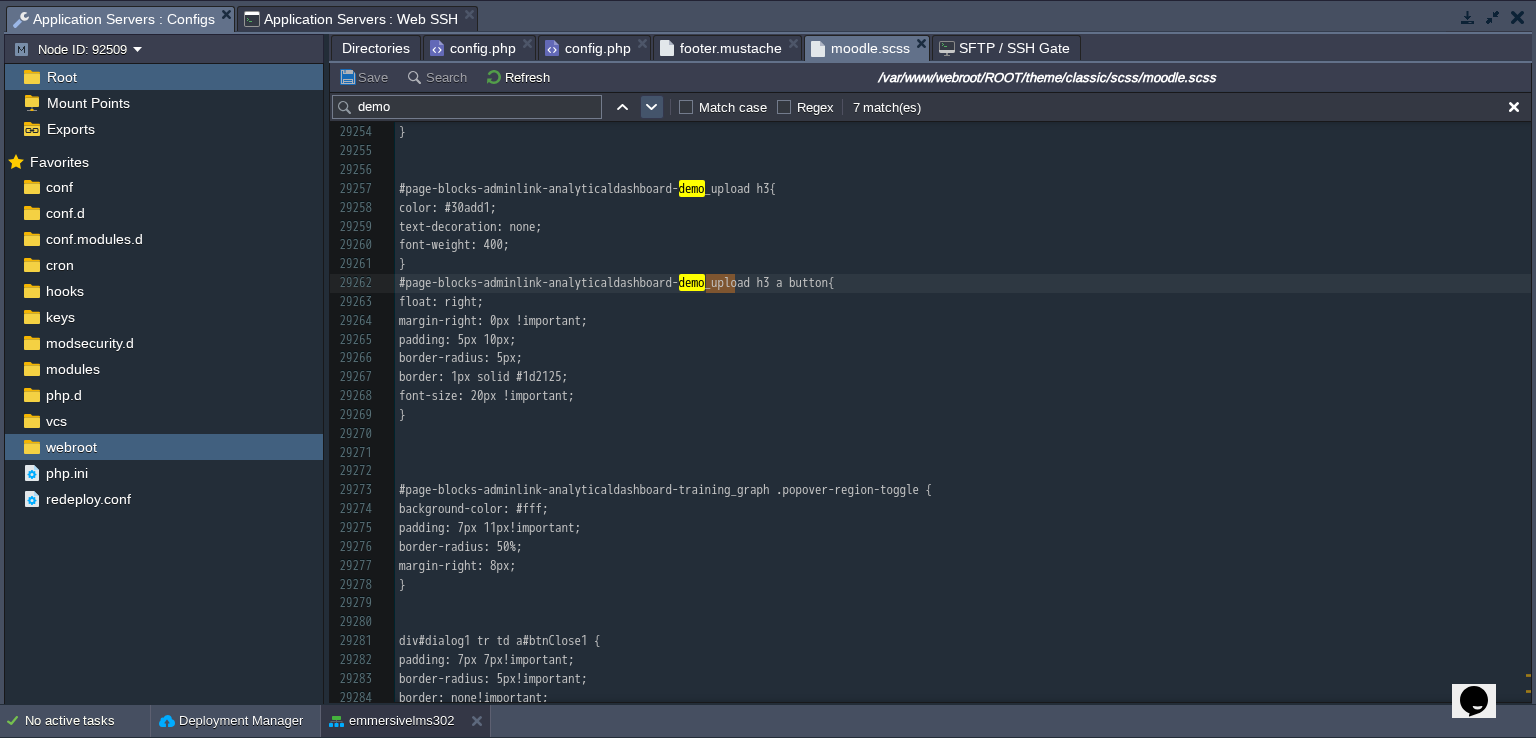 click at bounding box center [652, 107] 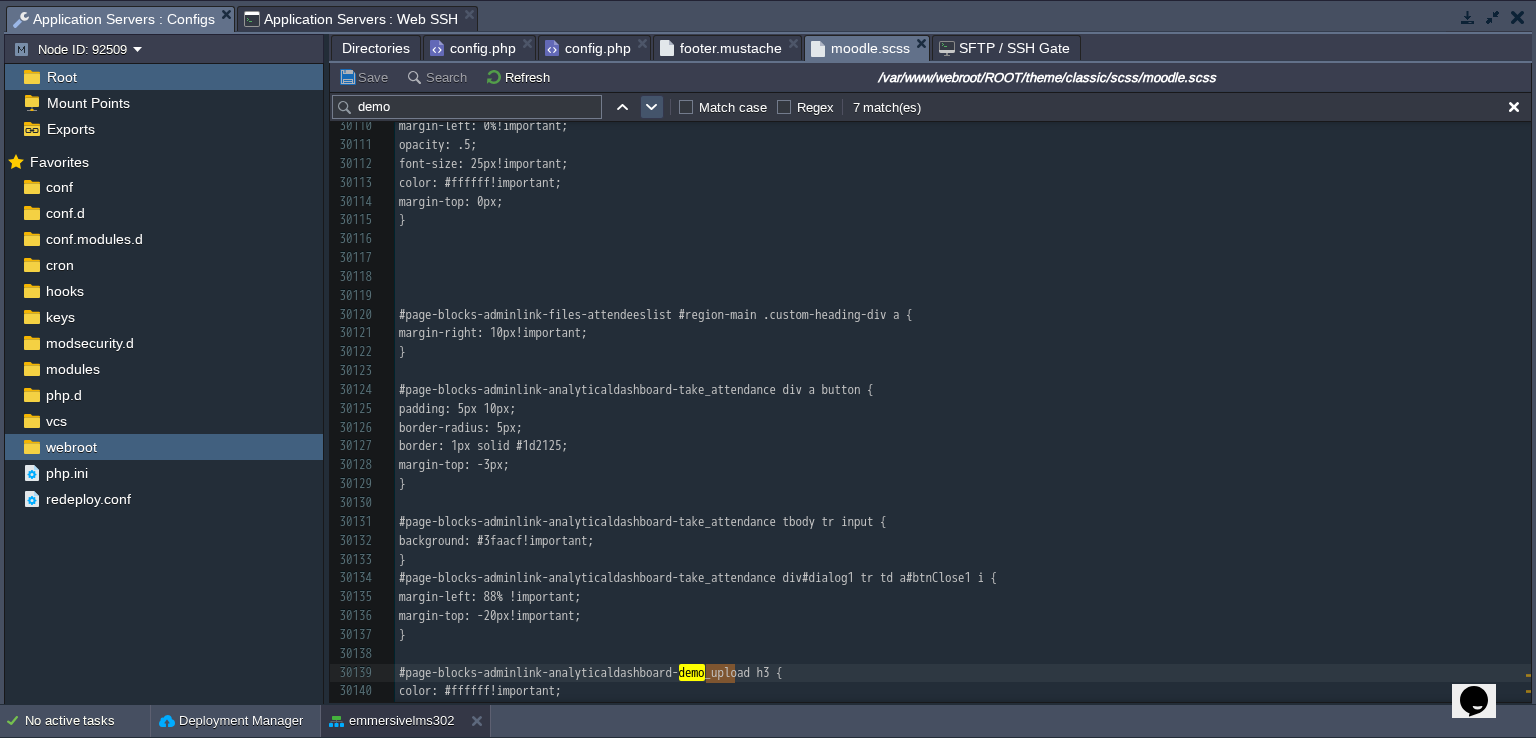 click at bounding box center [652, 107] 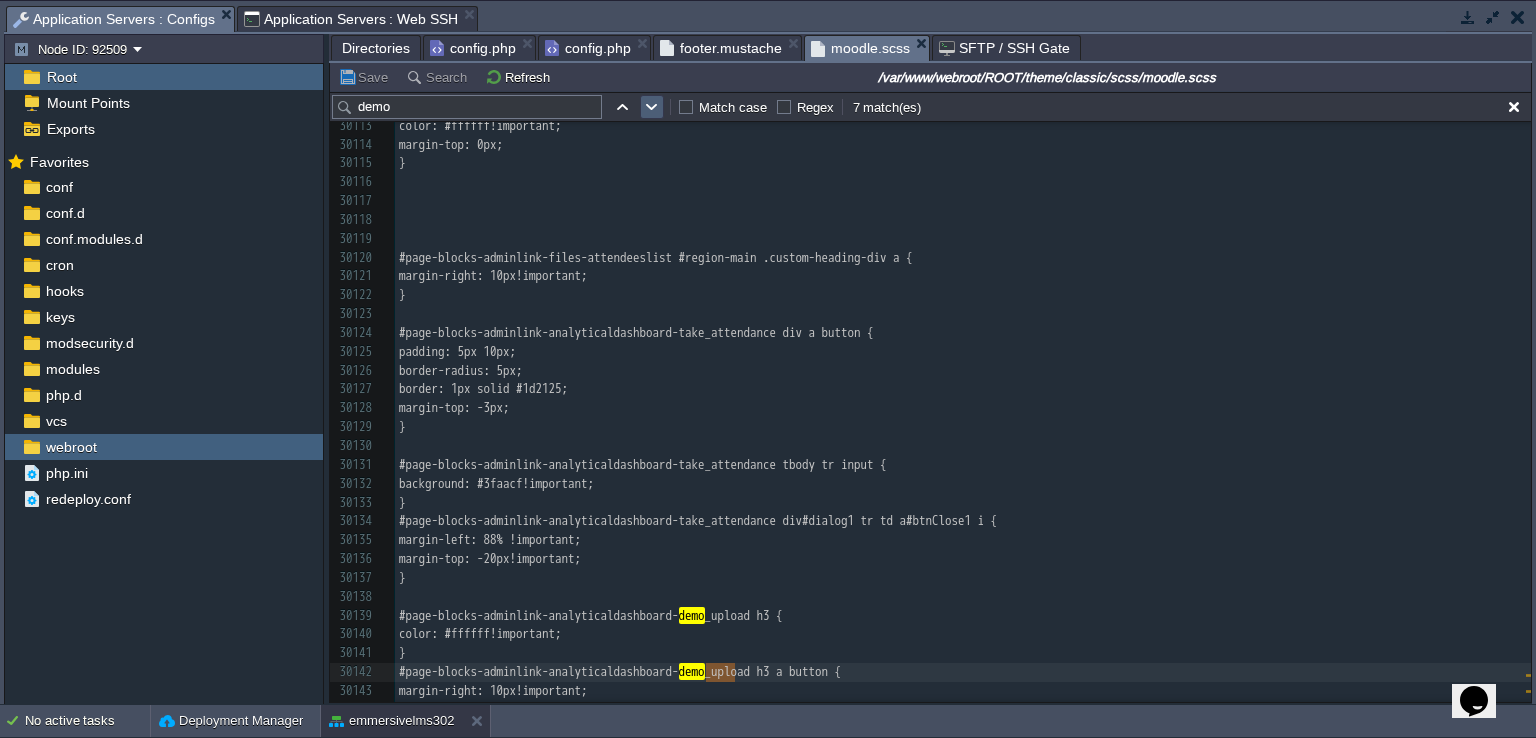 click at bounding box center (652, 107) 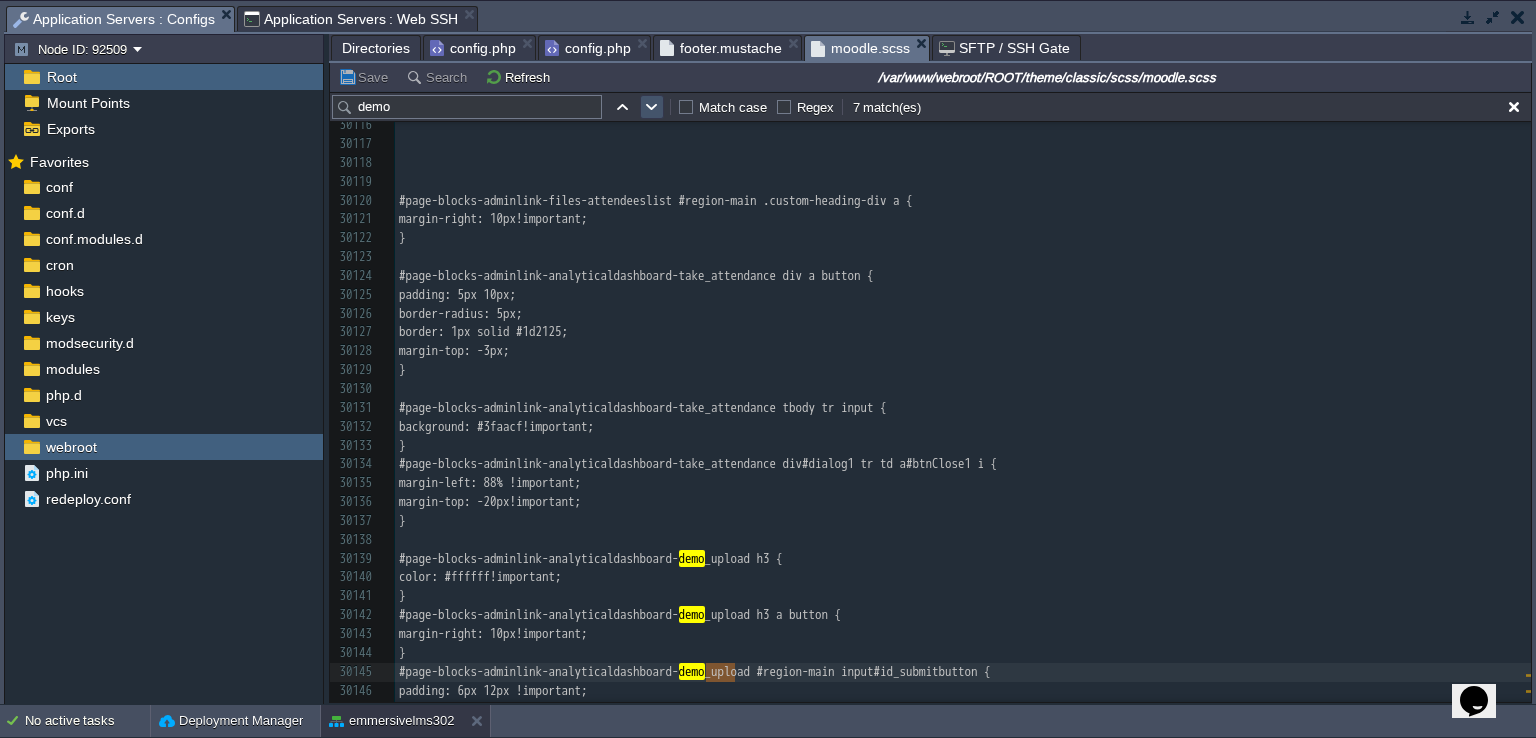 click at bounding box center [652, 107] 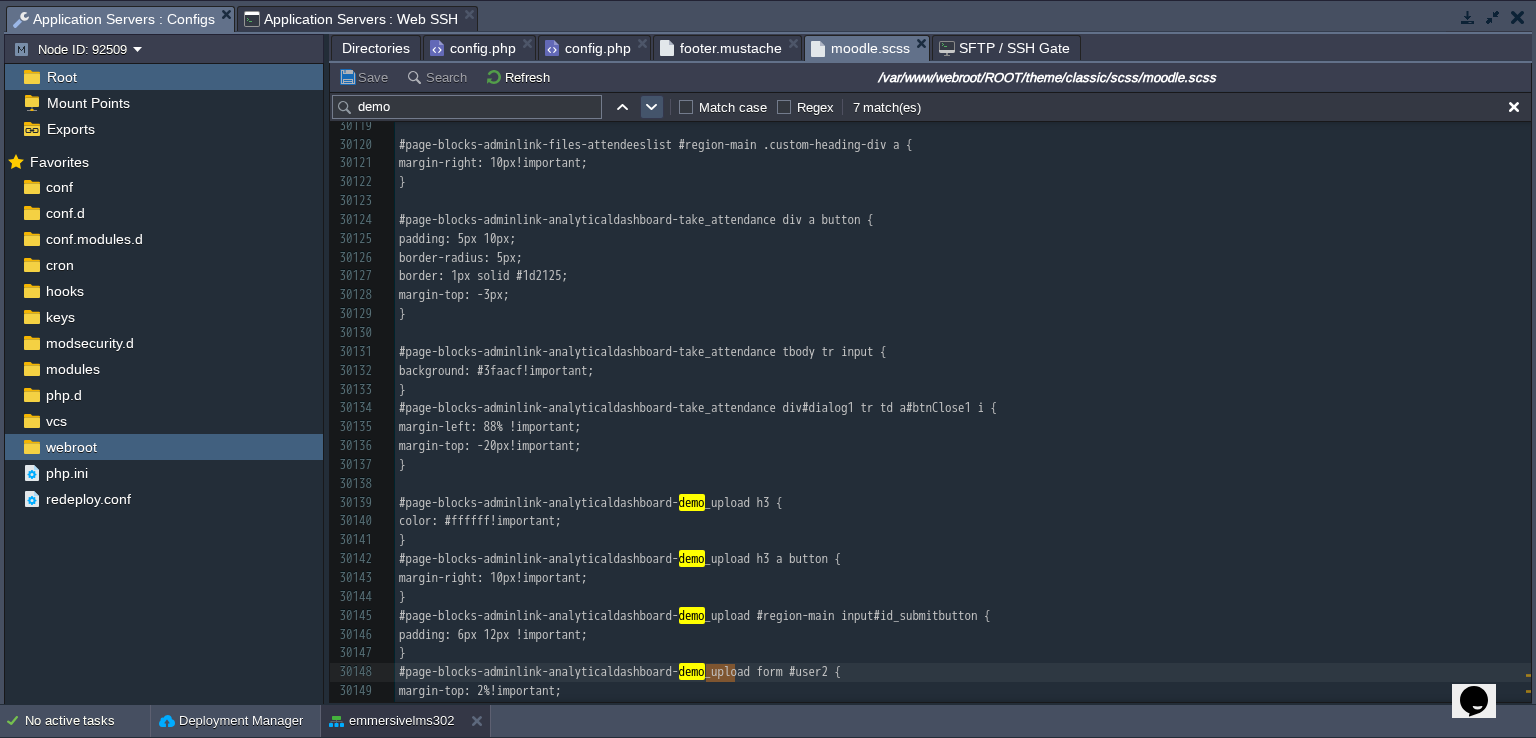 click at bounding box center (652, 107) 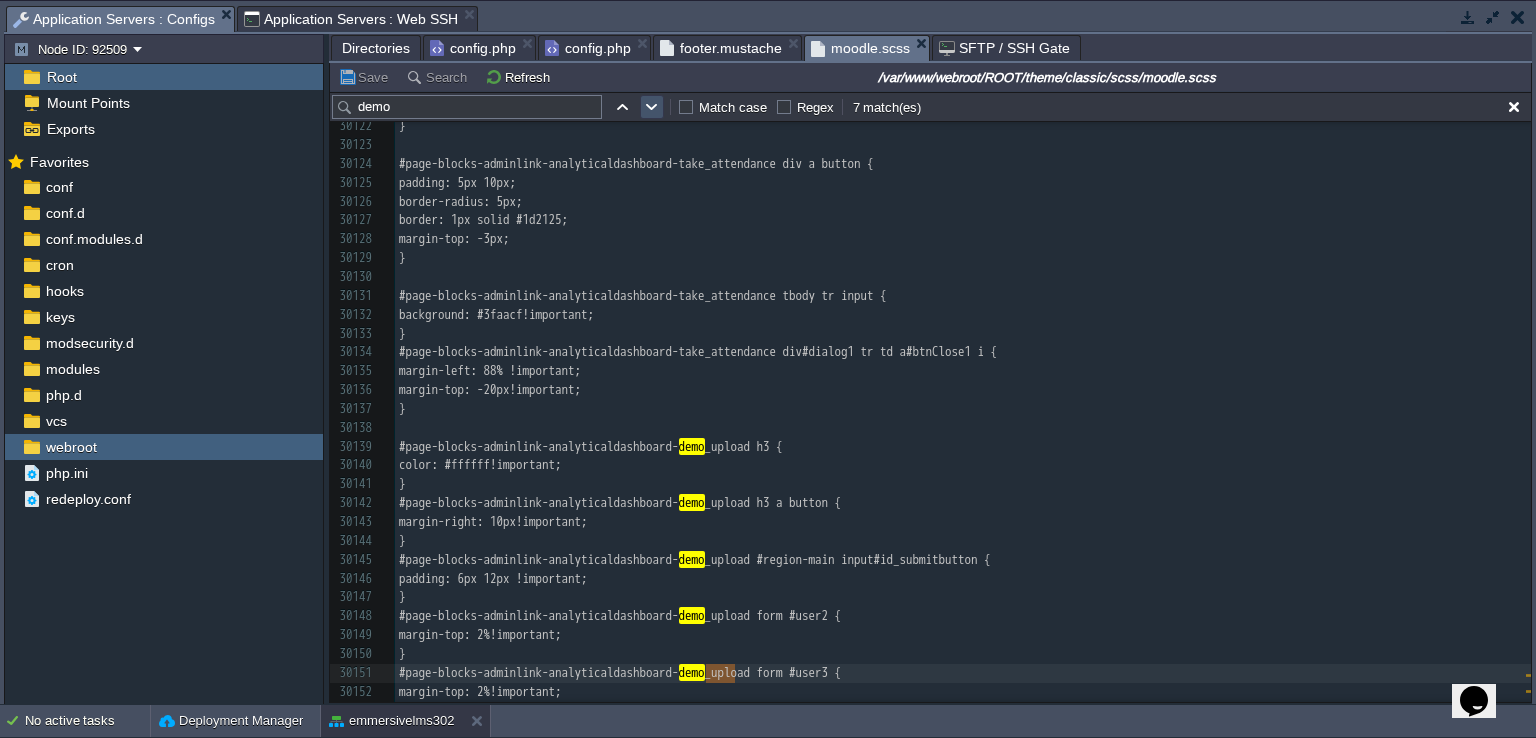click at bounding box center [652, 107] 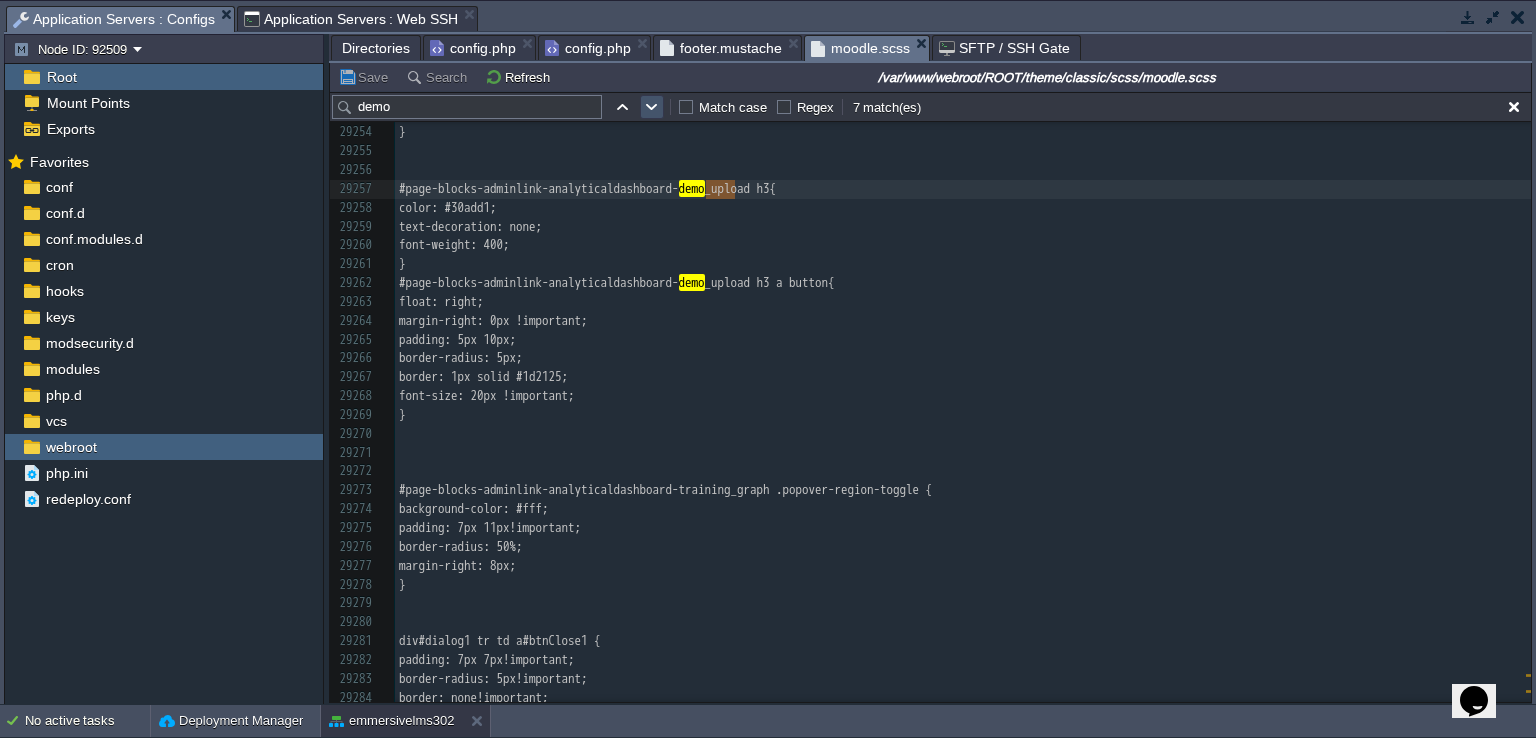 click at bounding box center [652, 107] 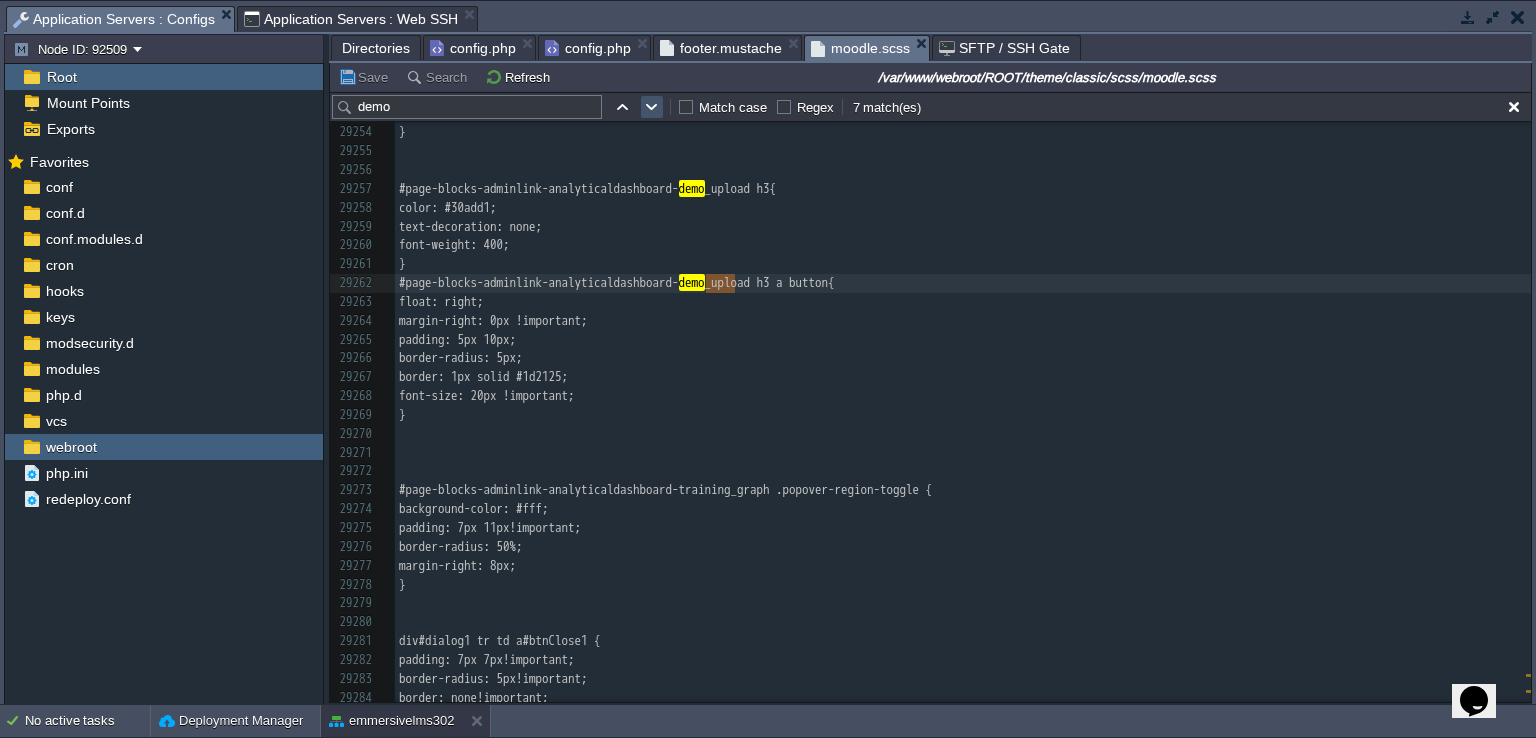 click at bounding box center [652, 107] 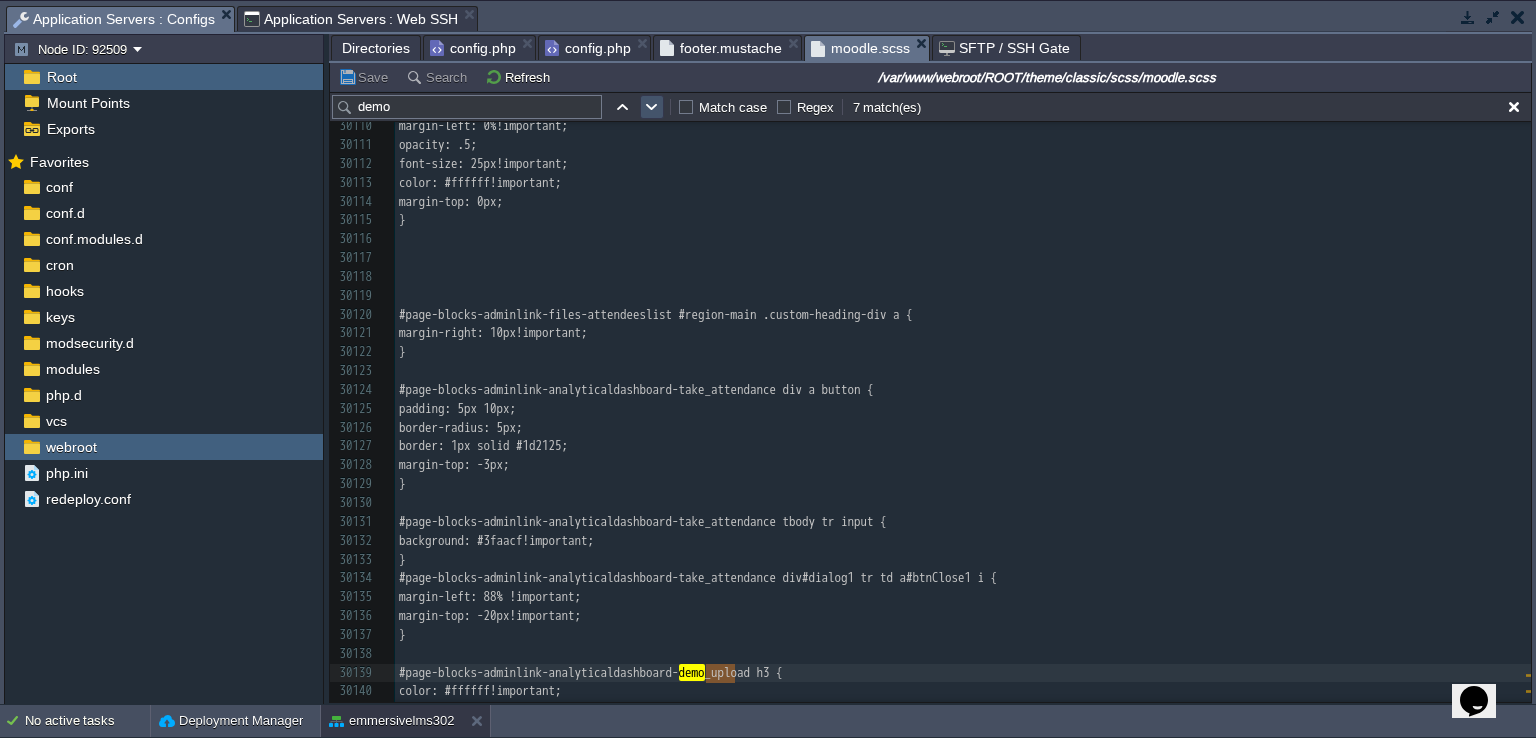 click at bounding box center (652, 107) 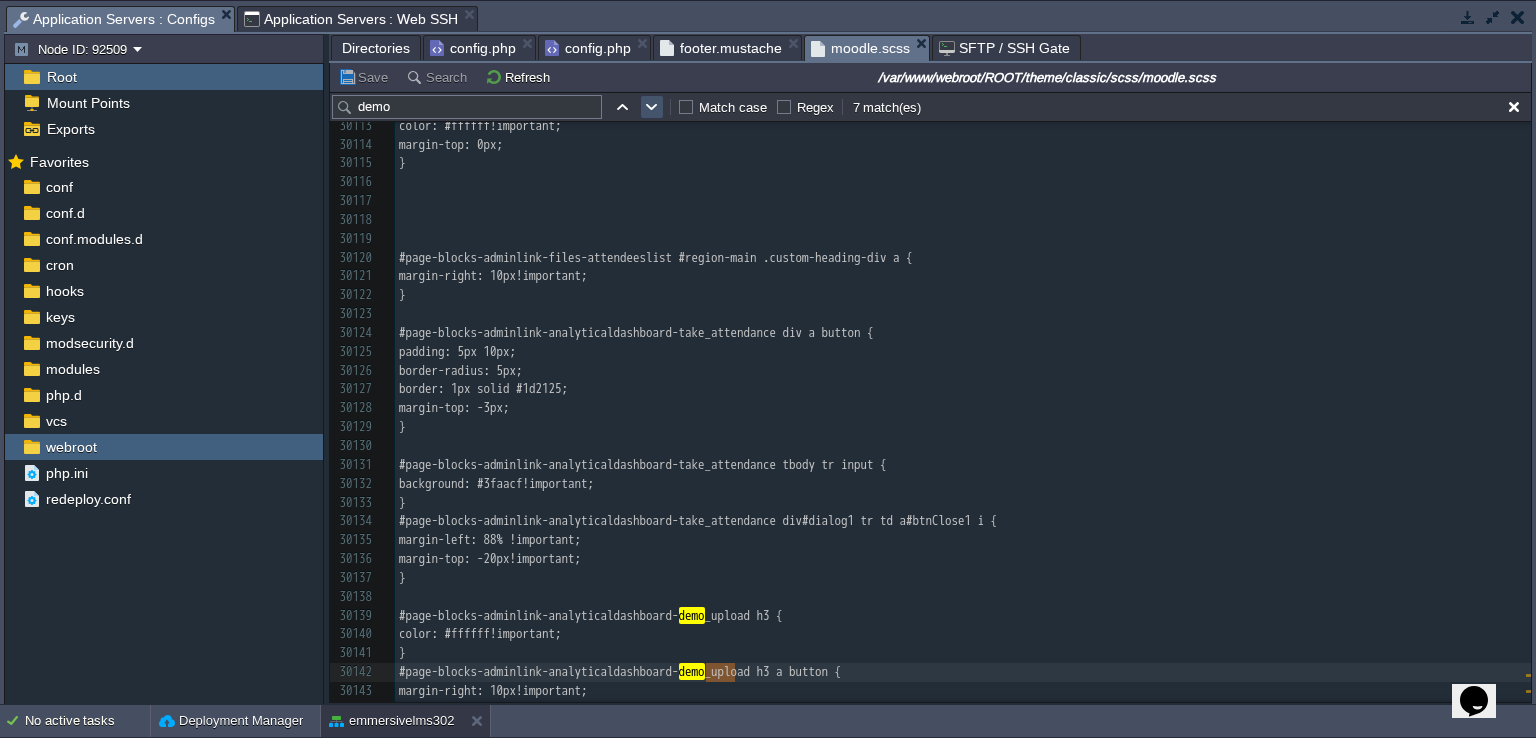 click at bounding box center [652, 107] 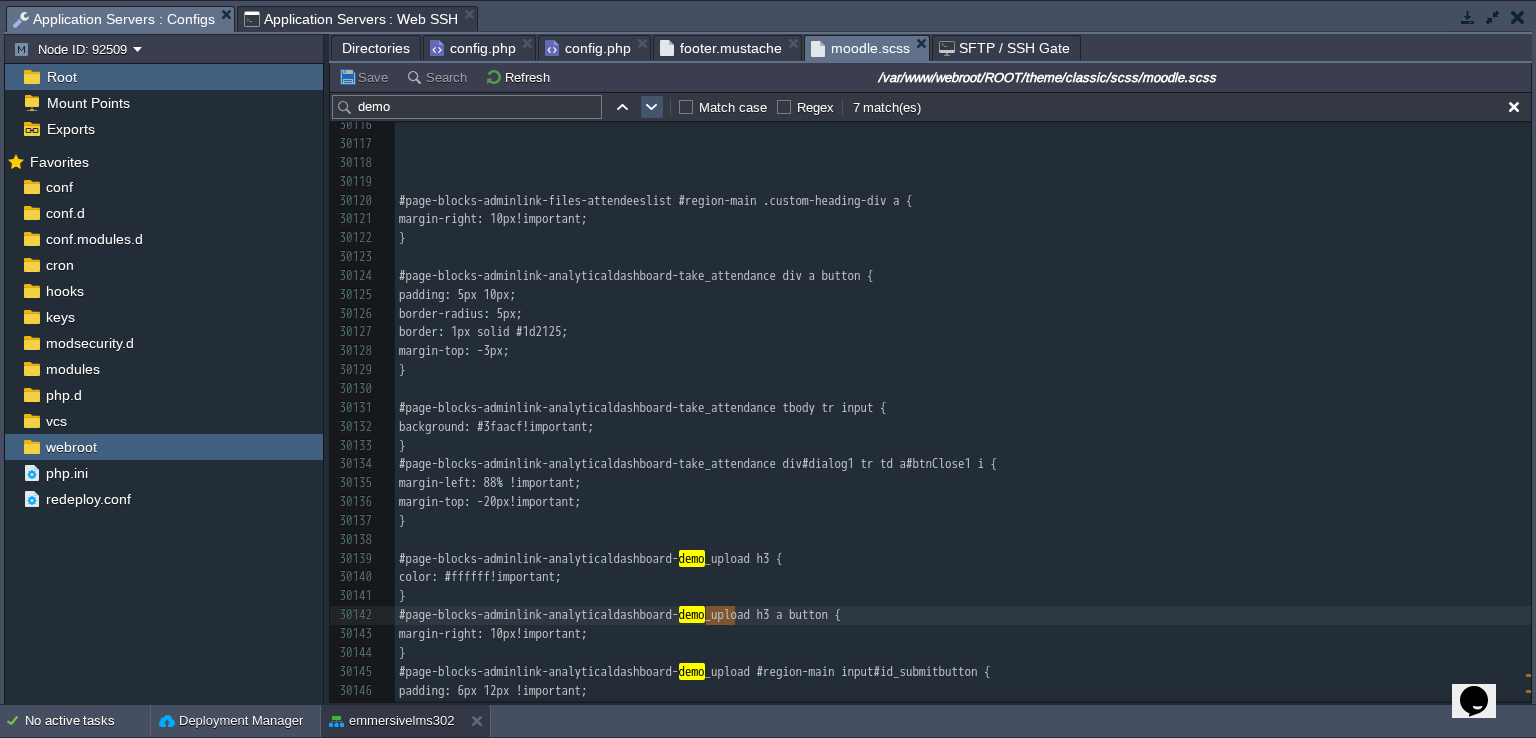 click at bounding box center (652, 107) 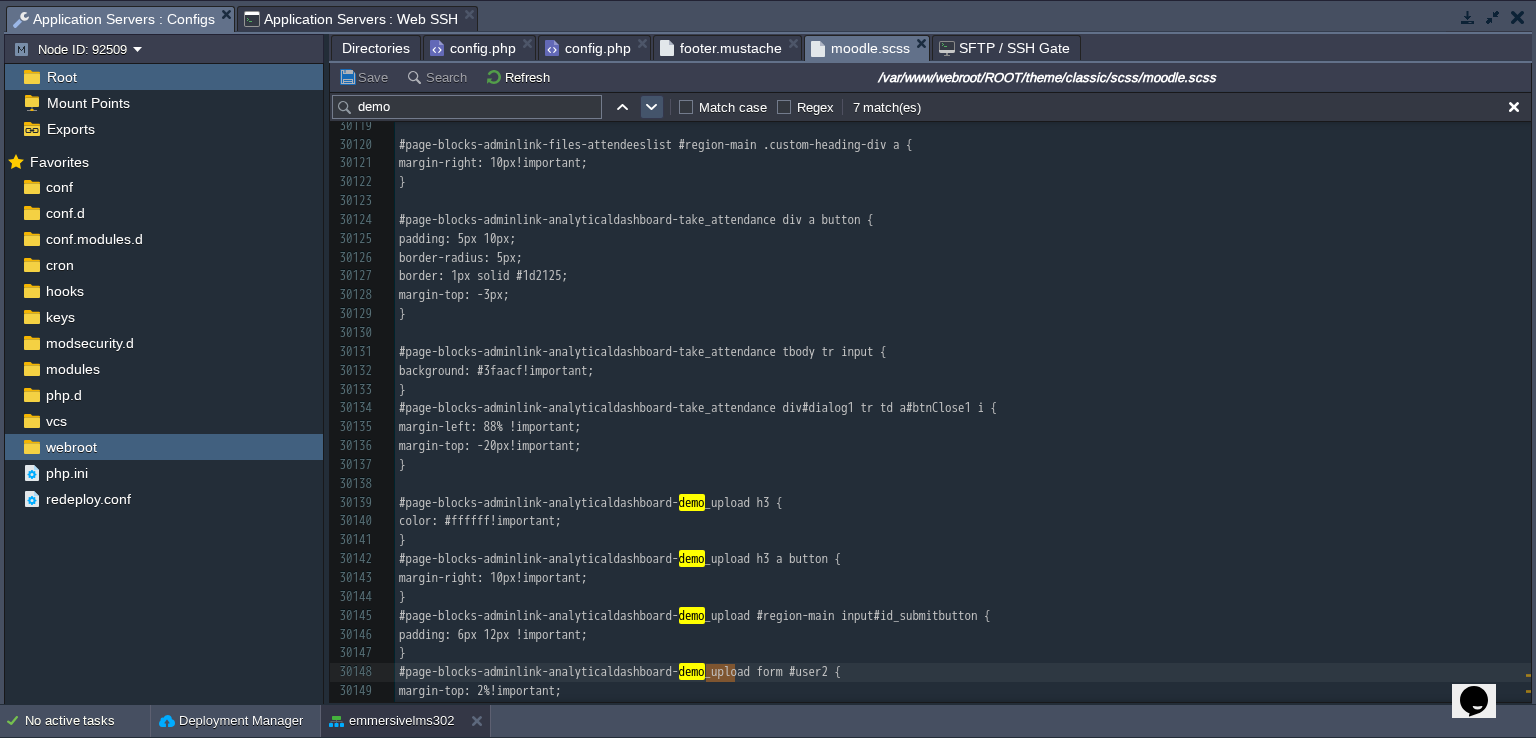 click at bounding box center (652, 107) 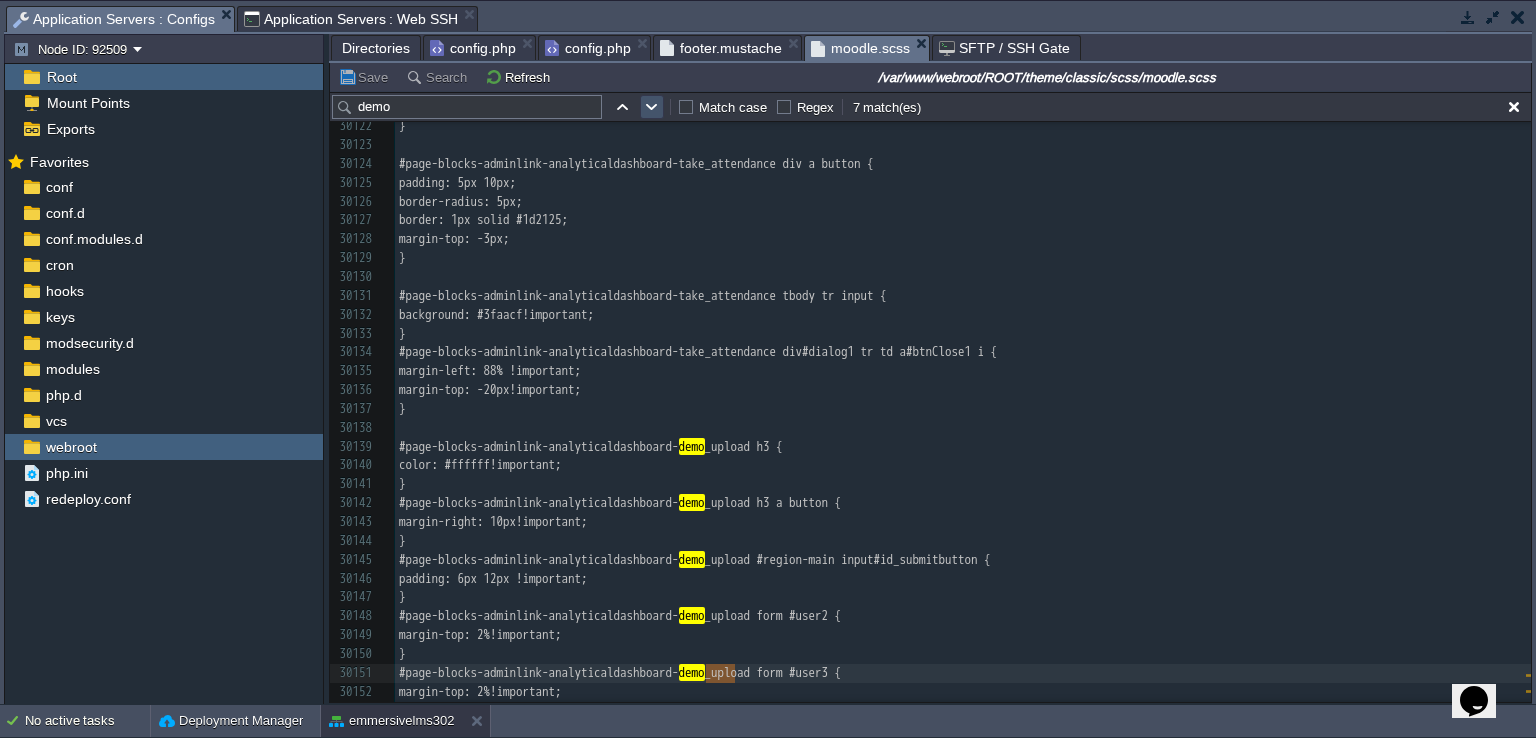click at bounding box center [652, 107] 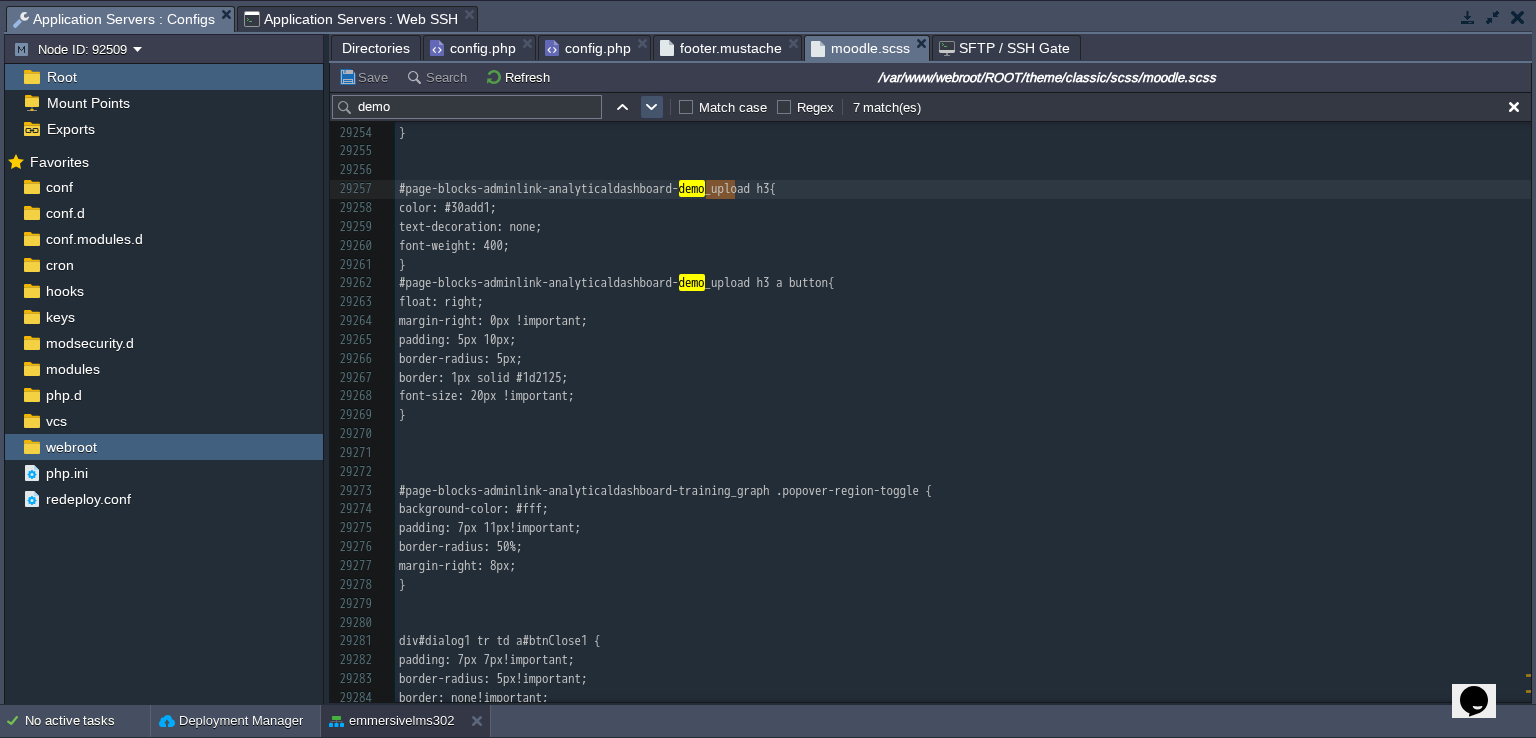 click at bounding box center (652, 107) 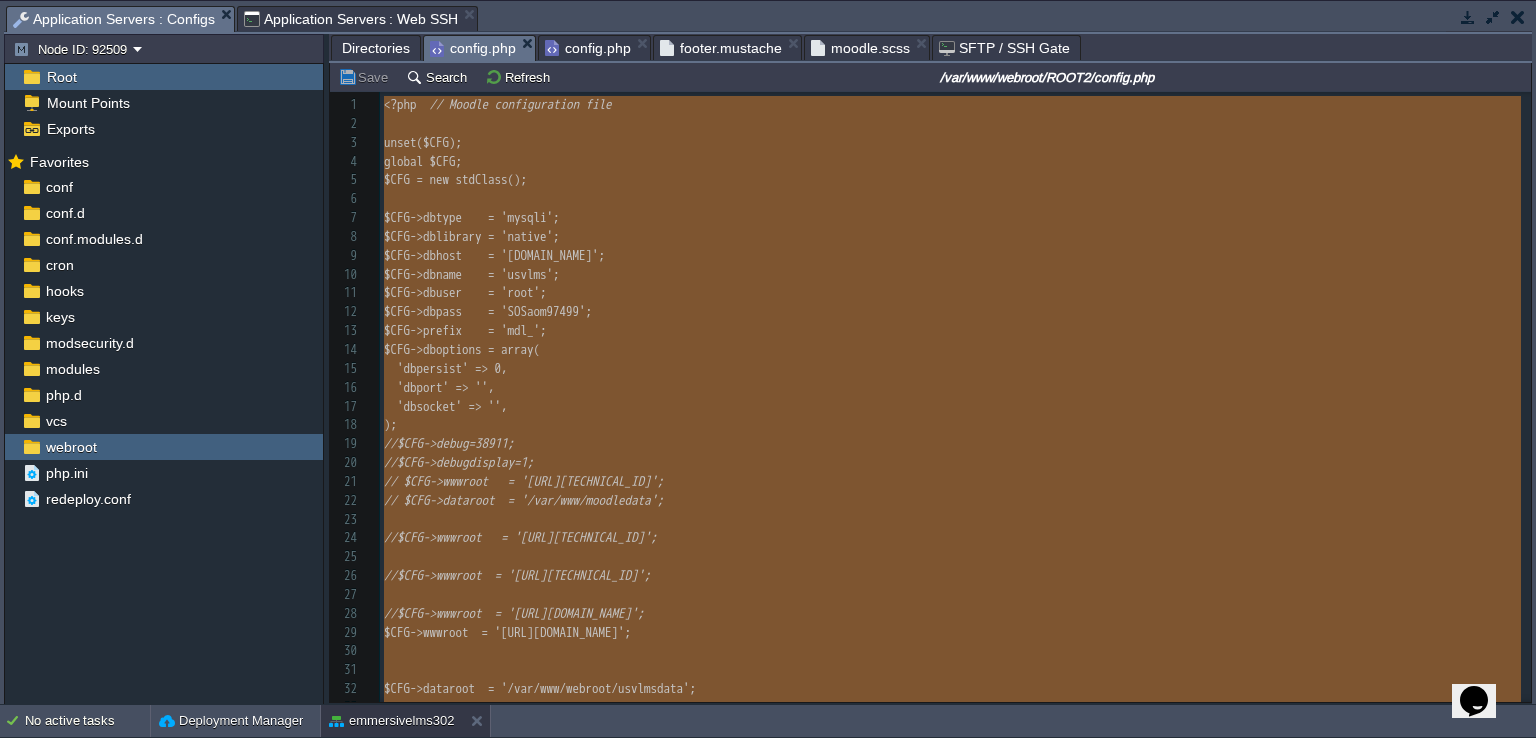 click on "config.php" at bounding box center (473, 48) 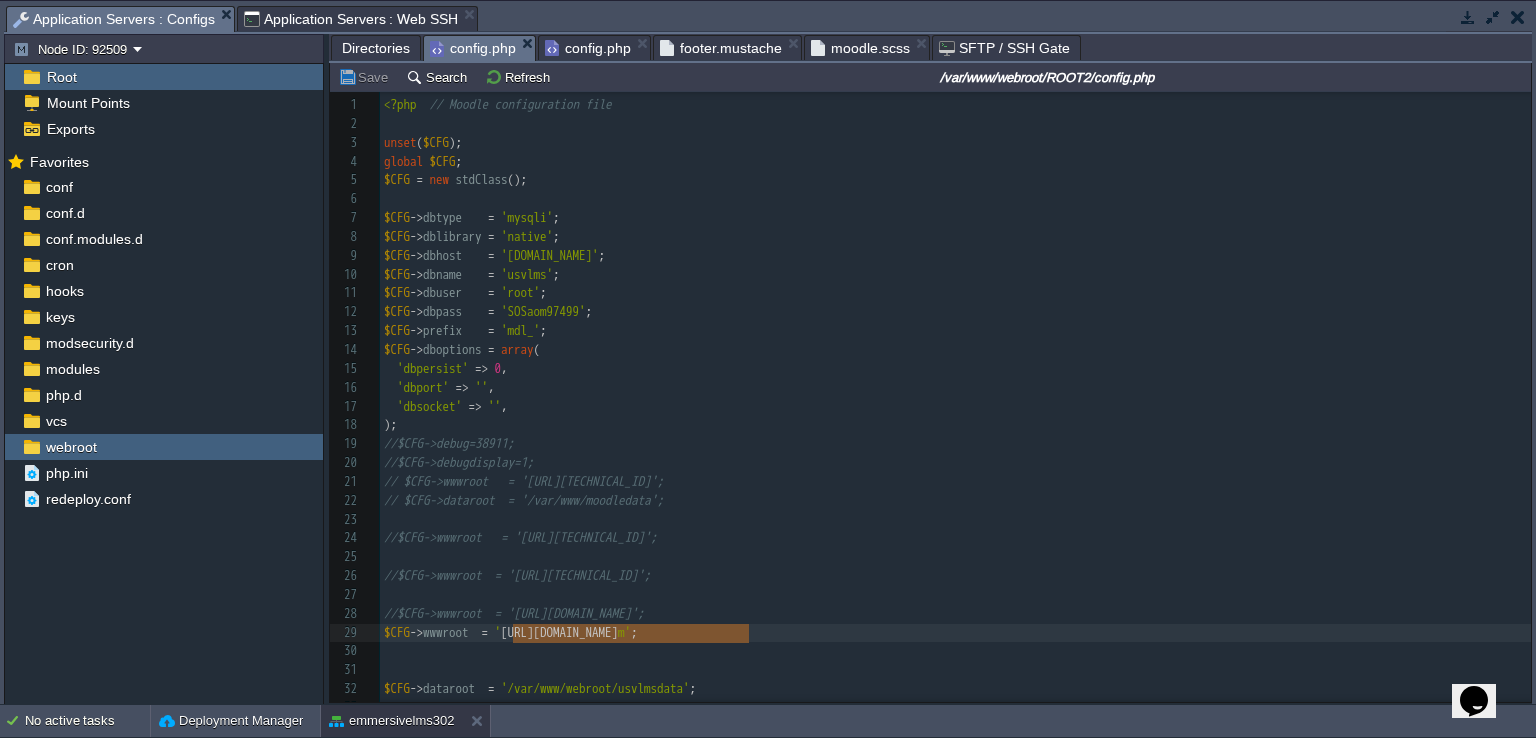 type on "[URL][DOMAIN_NAME]" 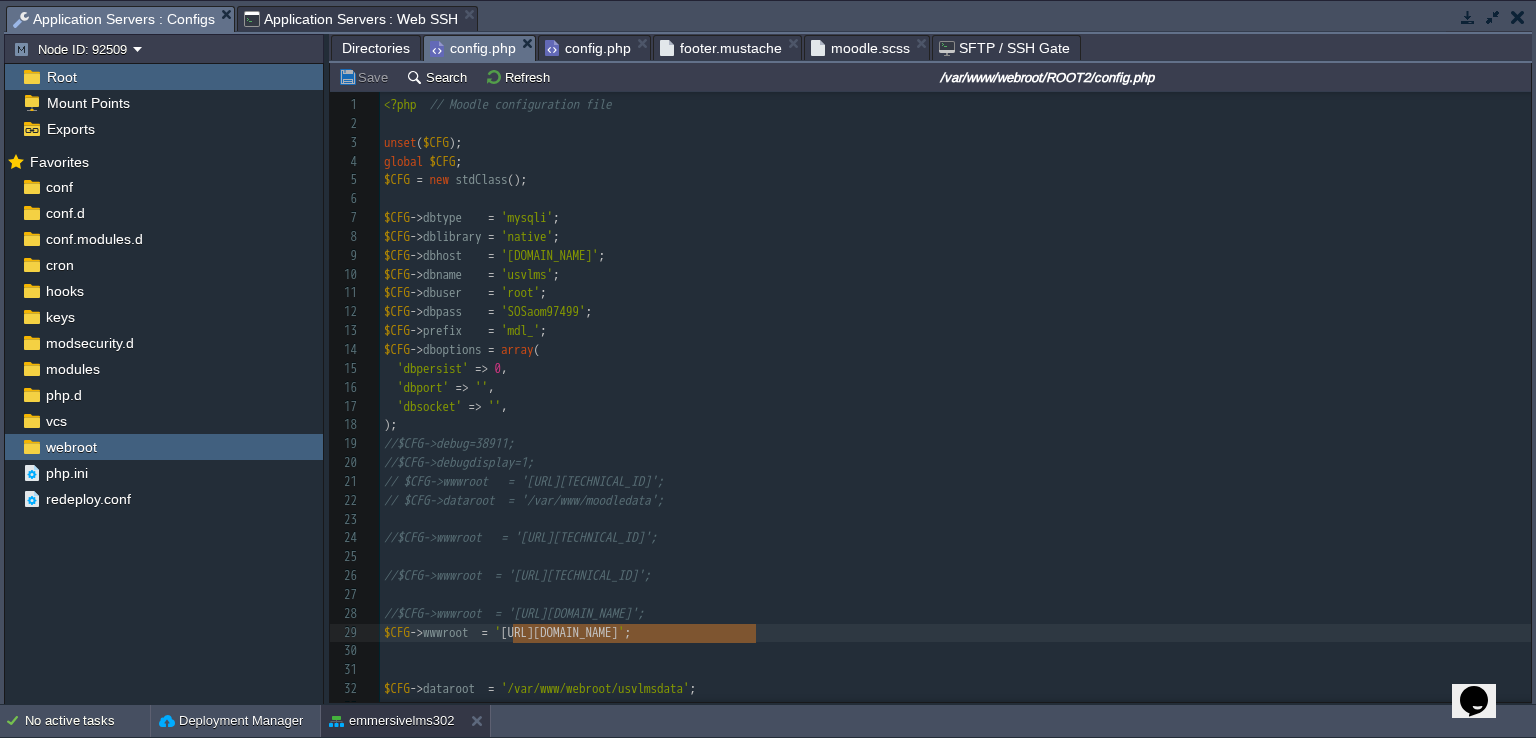 drag, startPoint x: 510, startPoint y: 632, endPoint x: 752, endPoint y: 641, distance: 242.1673 